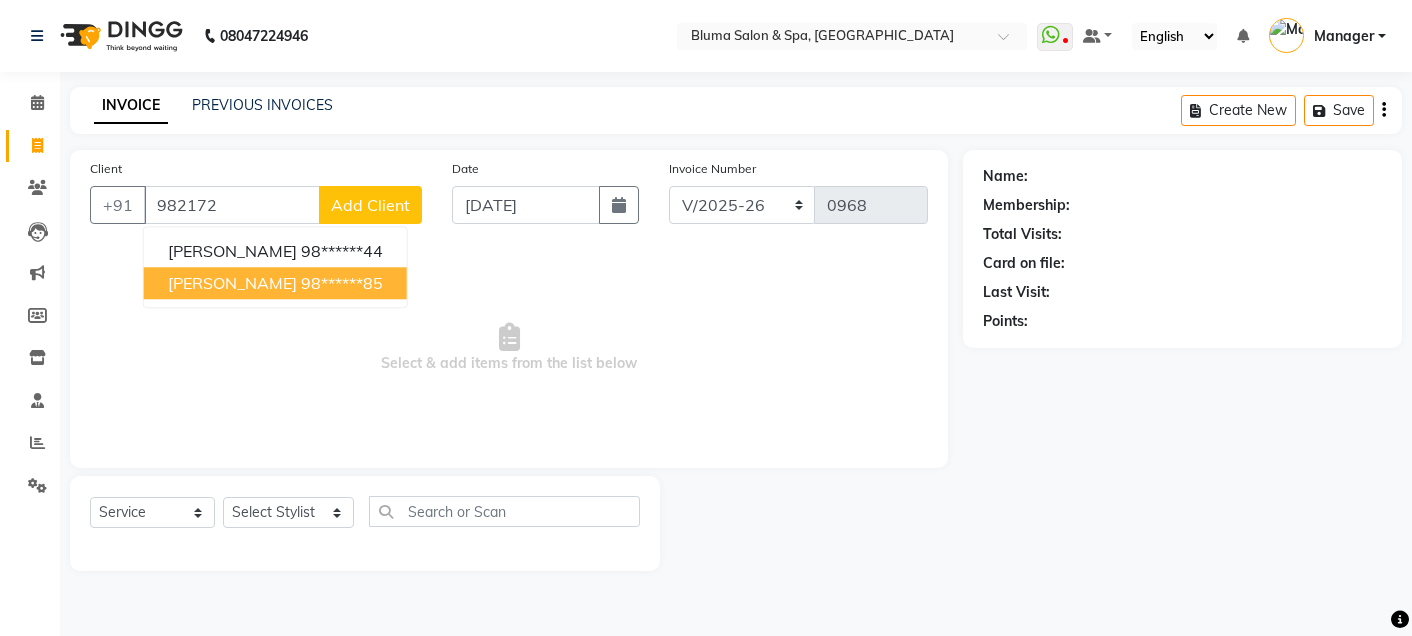 select on "3653" 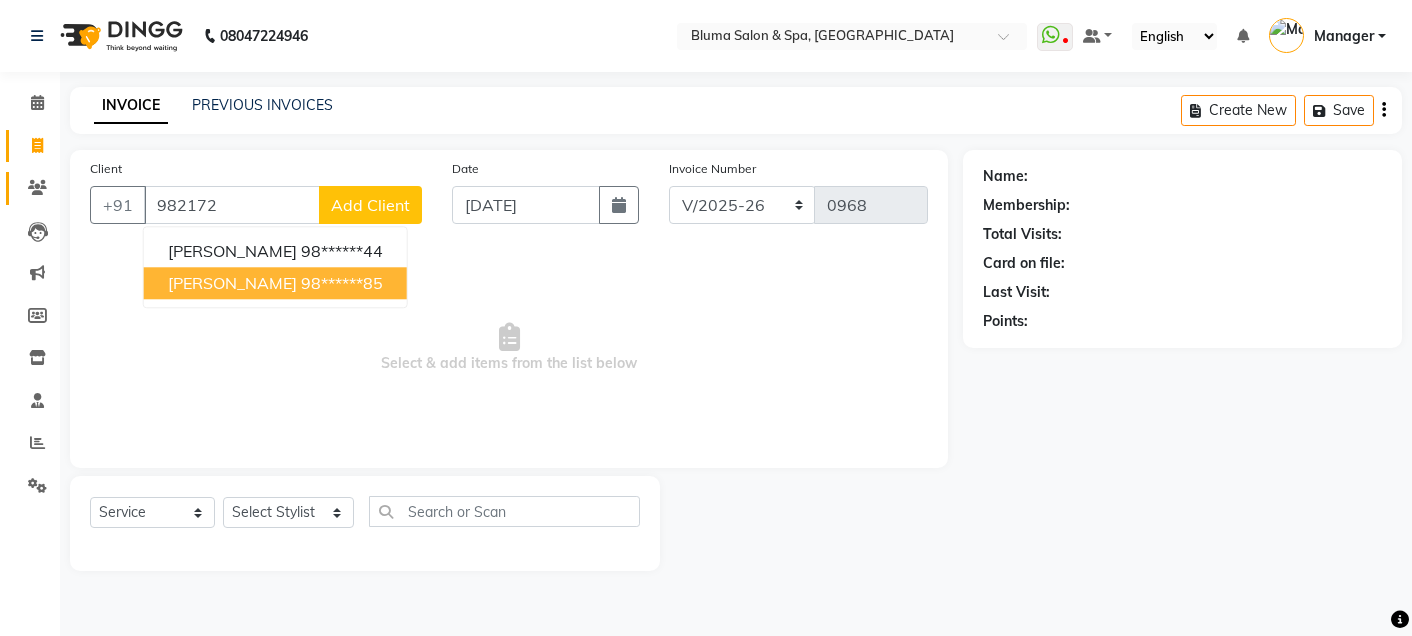 scroll, scrollTop: 0, scrollLeft: 0, axis: both 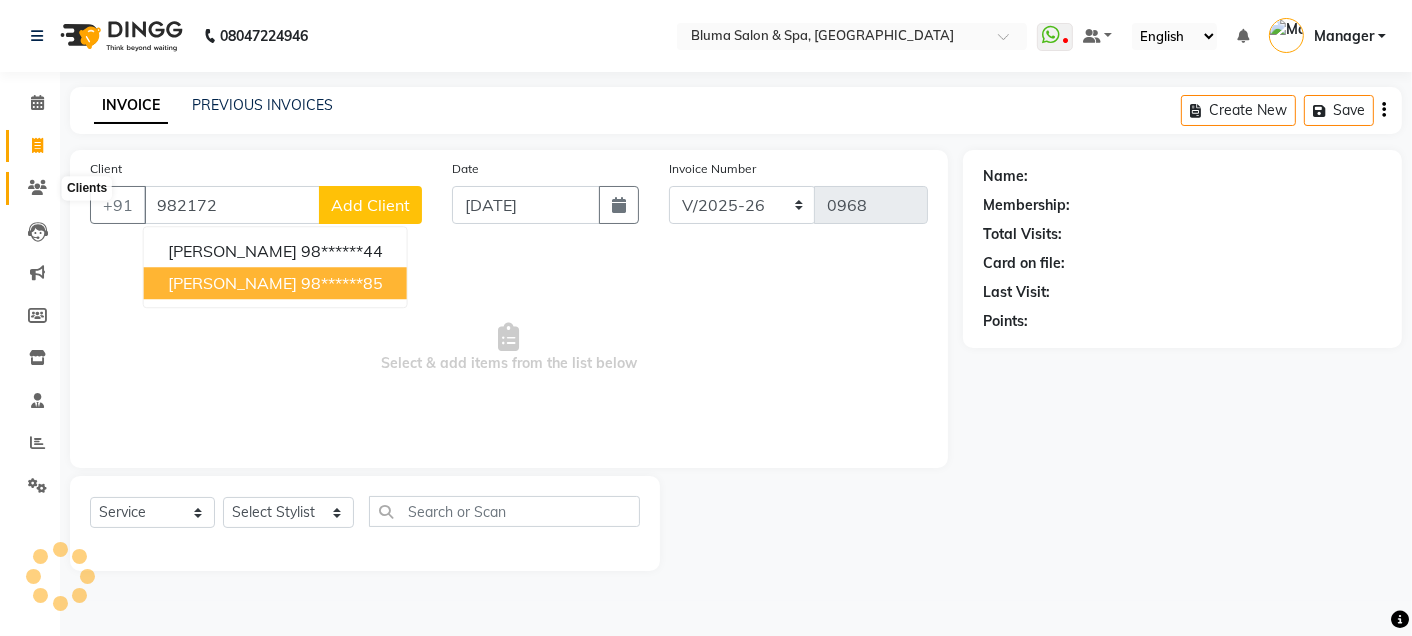 type on "982172" 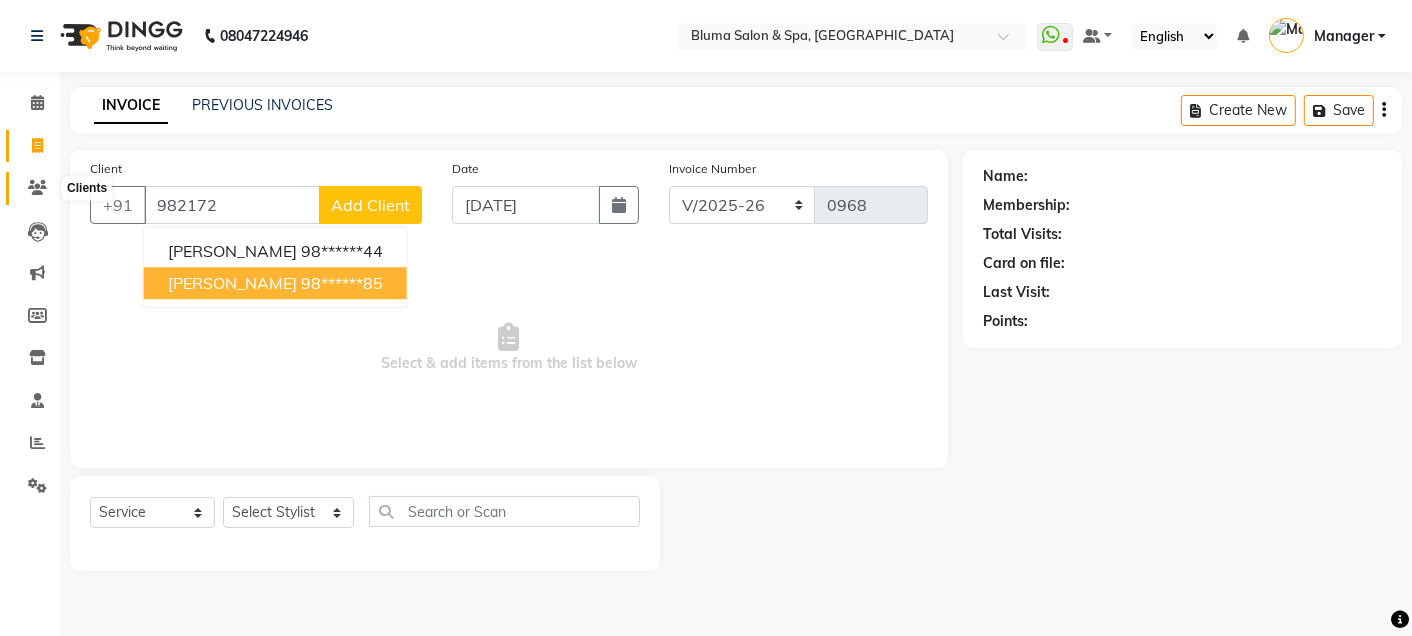 click 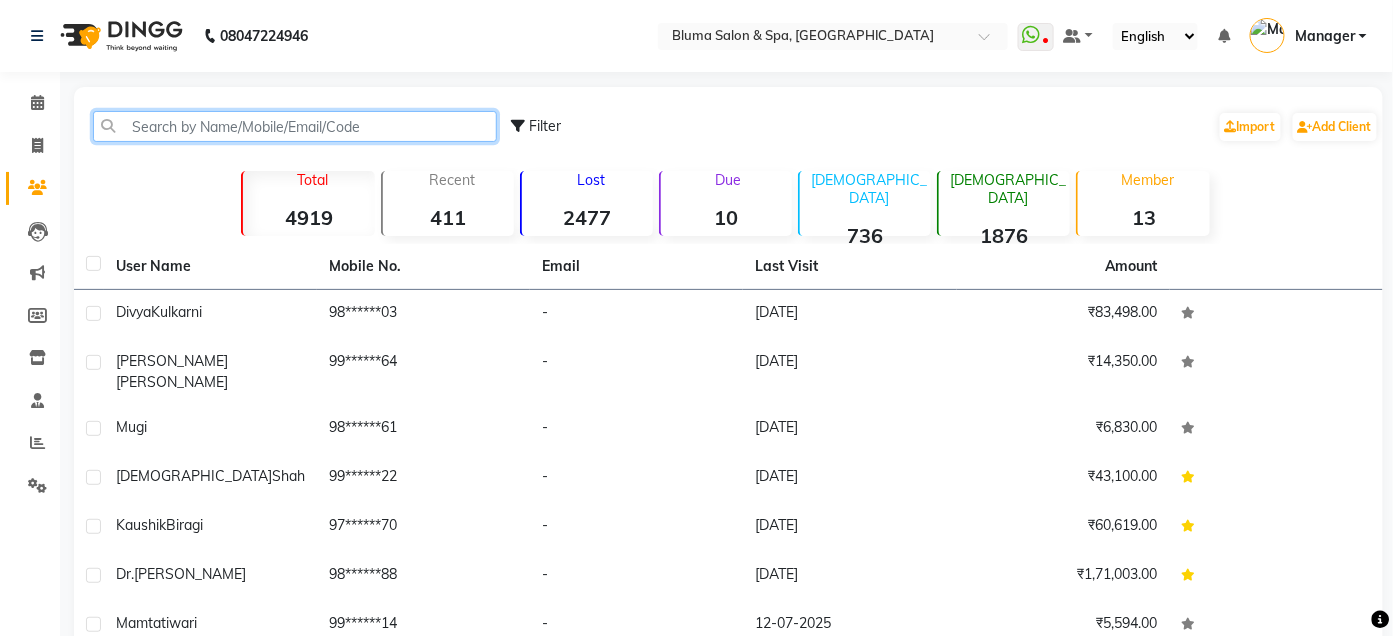 click 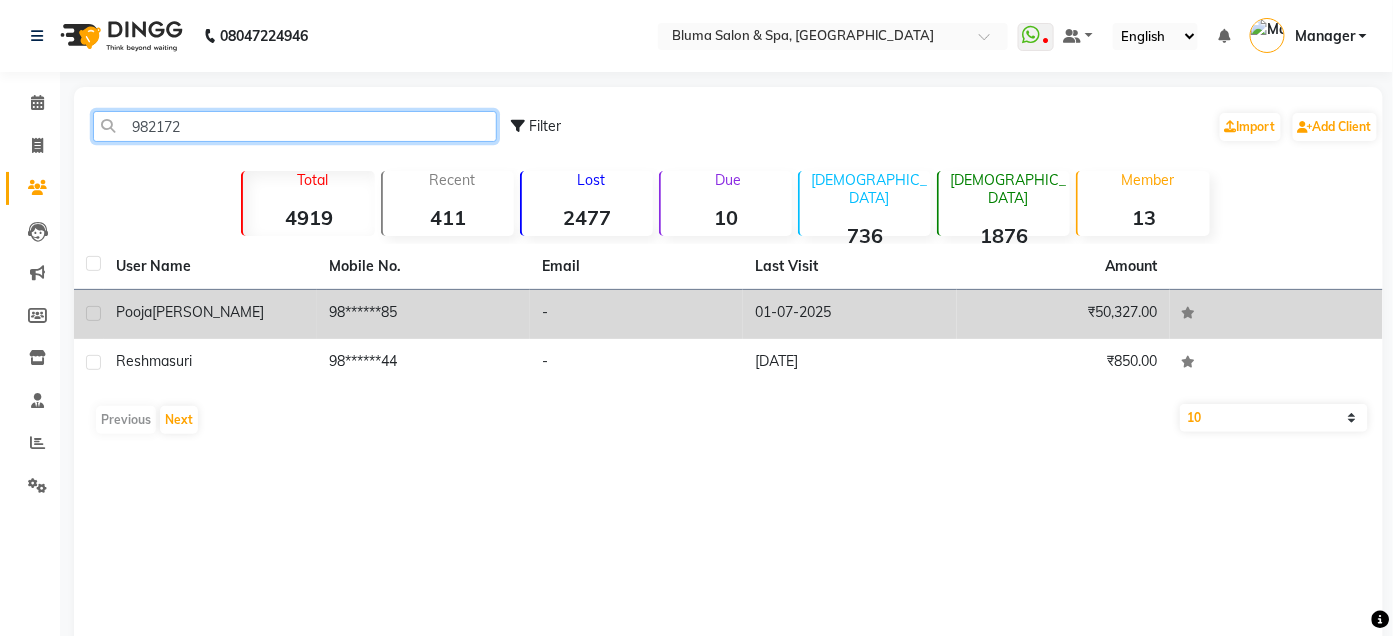 type on "982172" 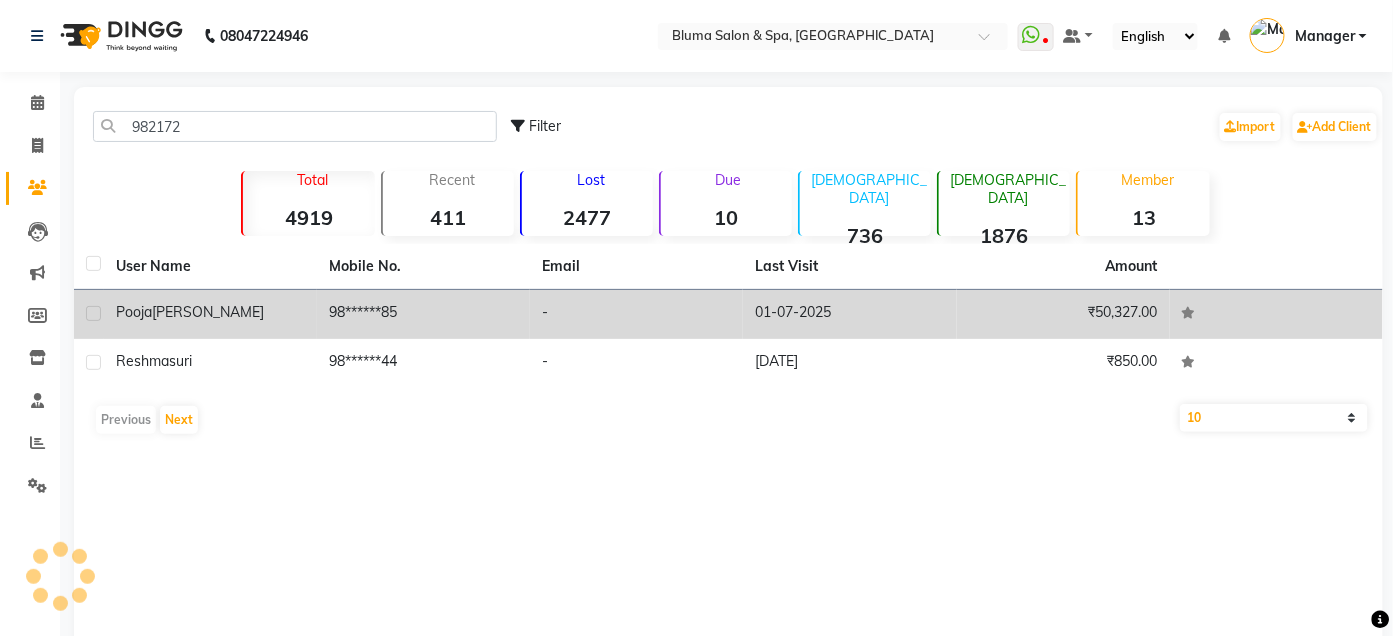 click on "[PERSON_NAME]" 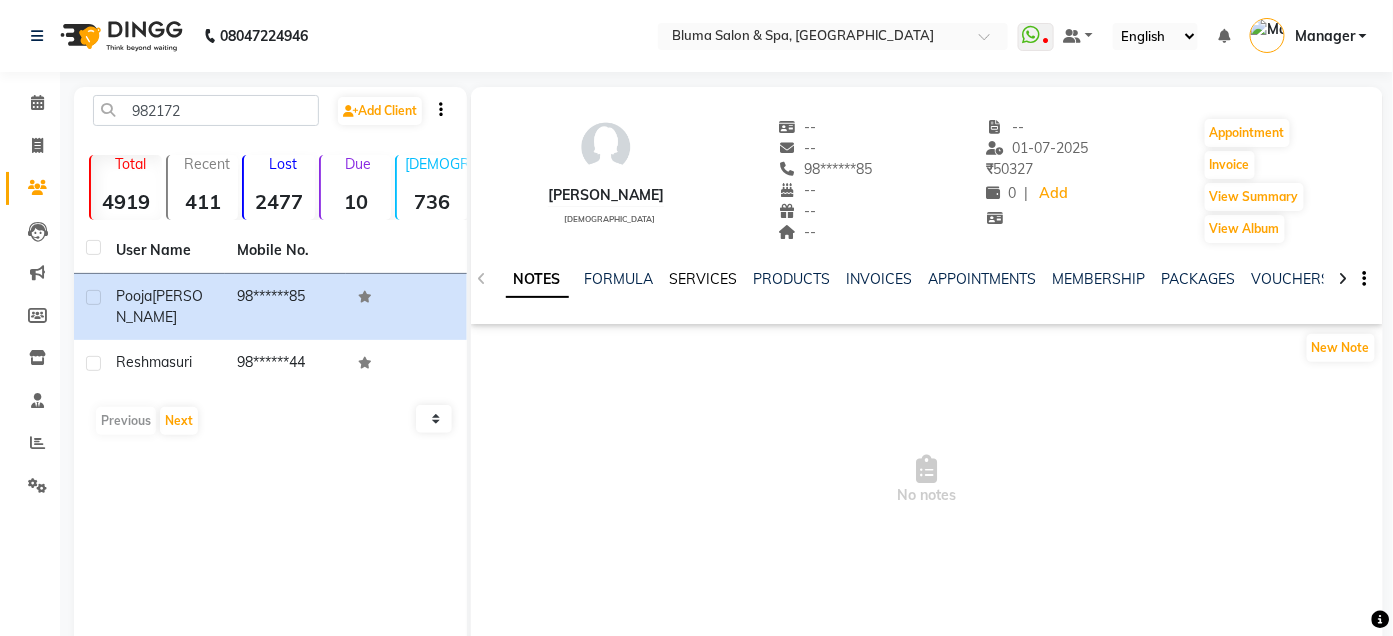 click on "SERVICES" 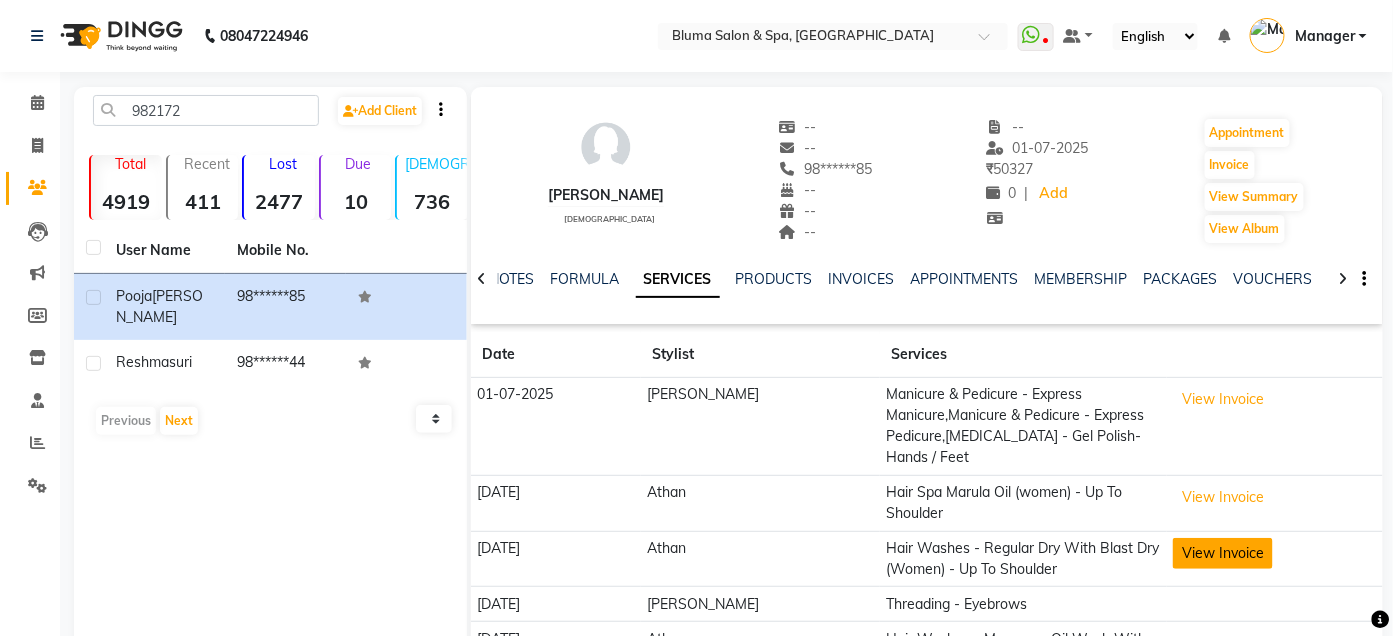 click on "View Invoice" 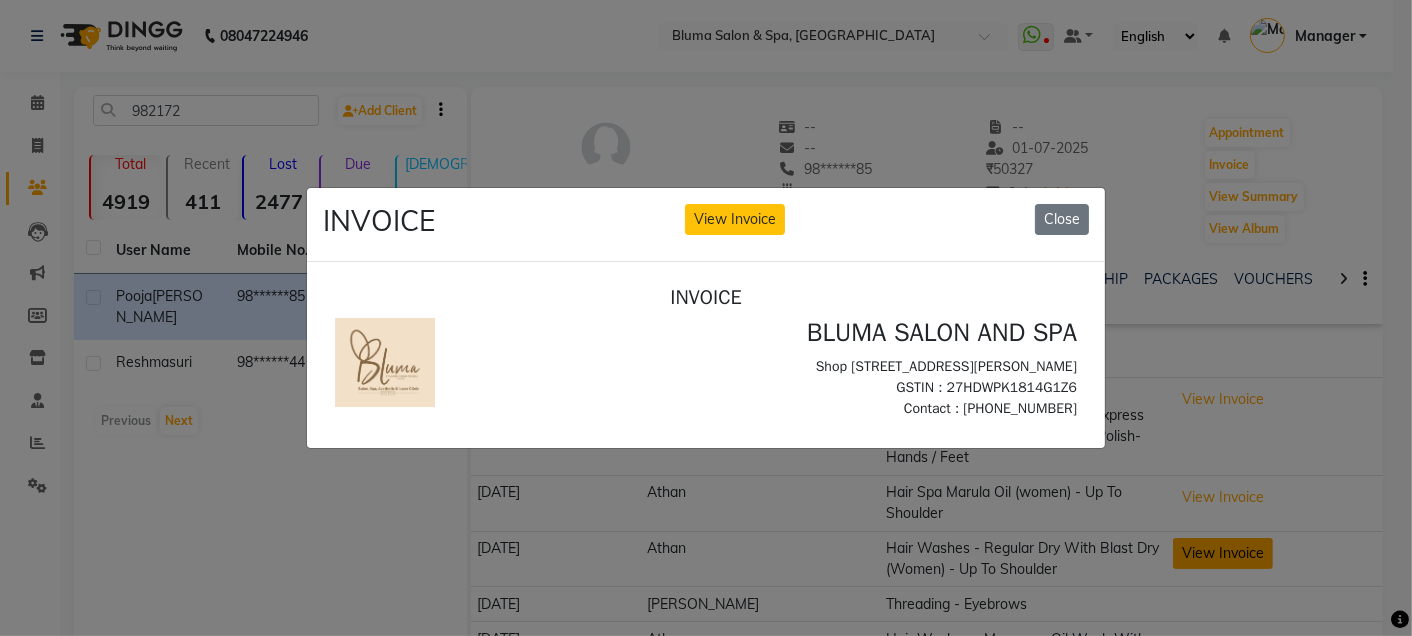 scroll, scrollTop: 0, scrollLeft: 0, axis: both 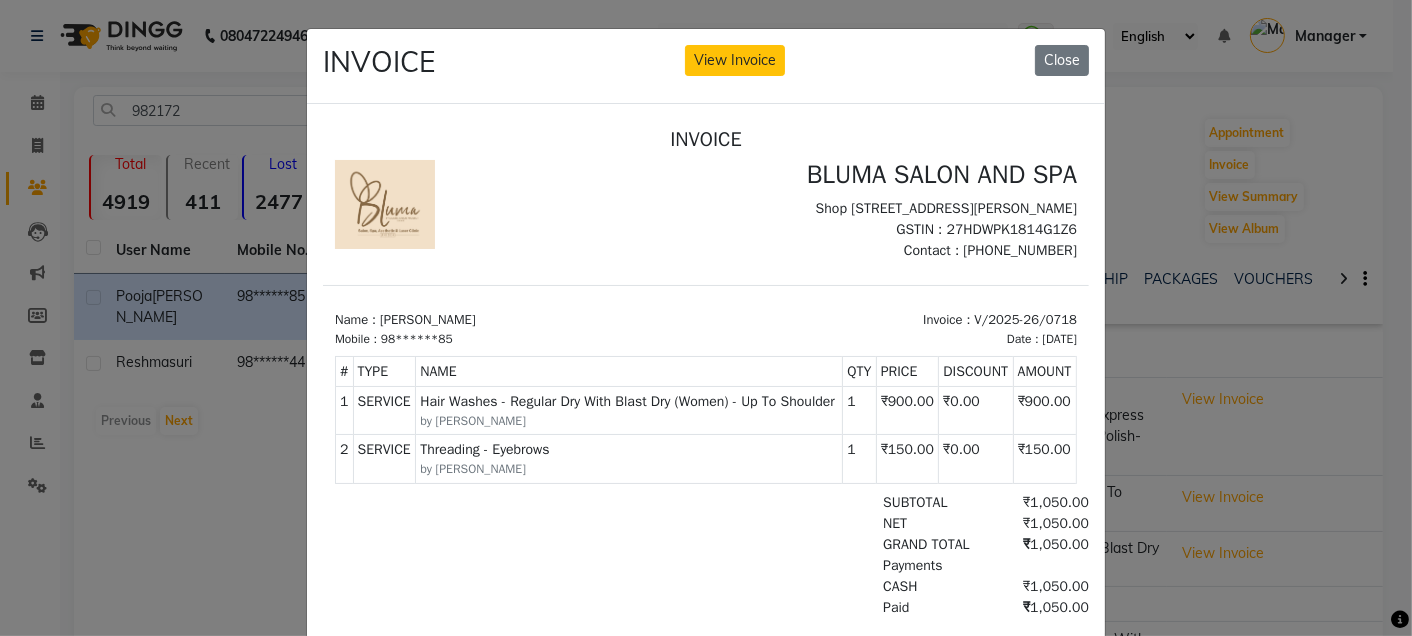 click on "₹900.00" at bounding box center [906, 409] 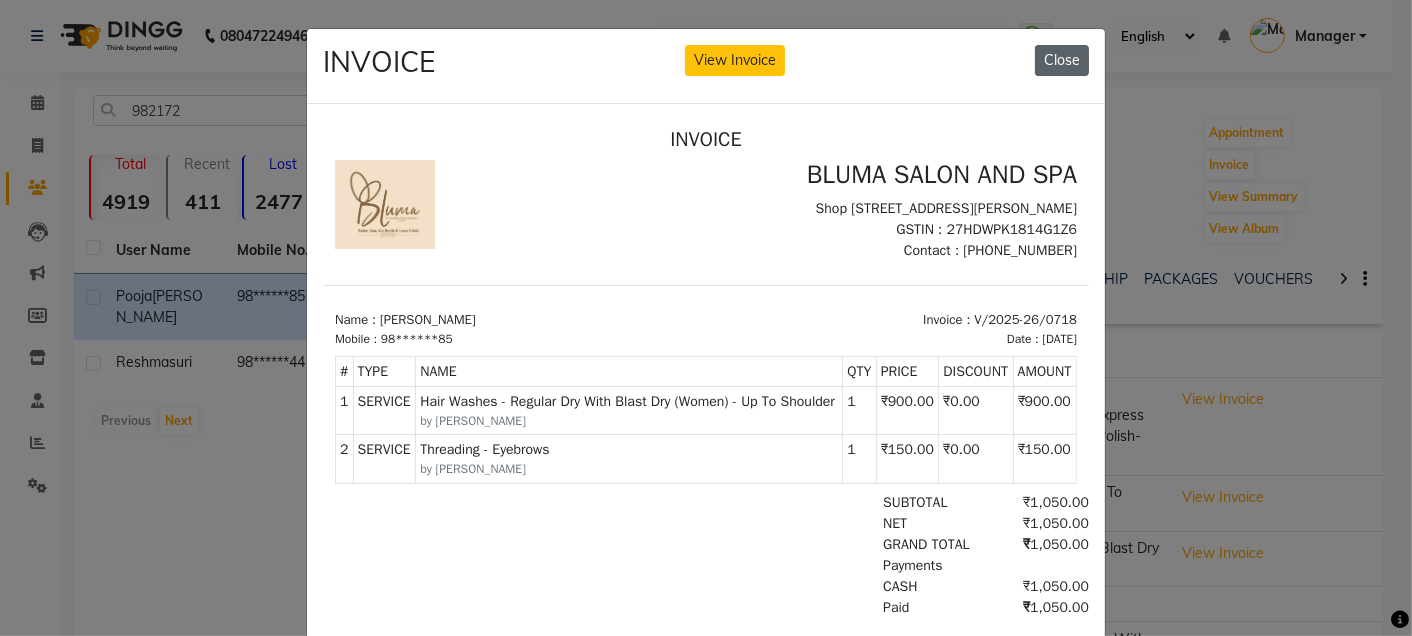 click on "Close" 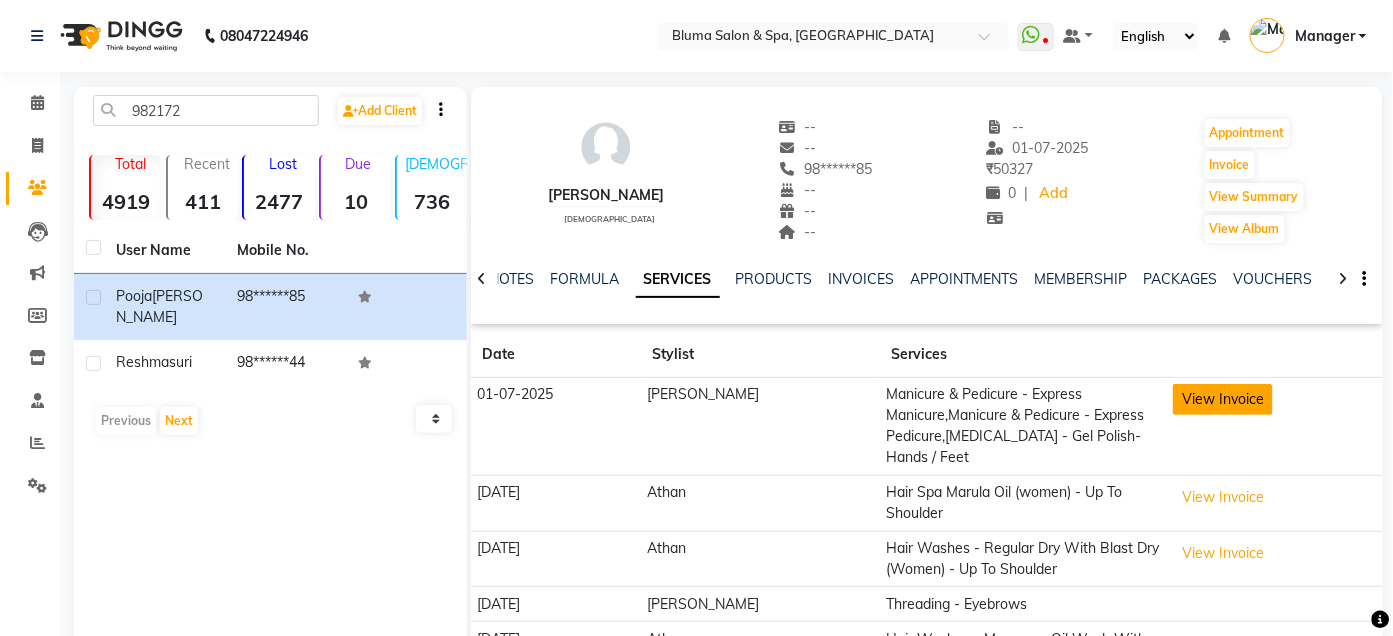 click on "View Invoice" 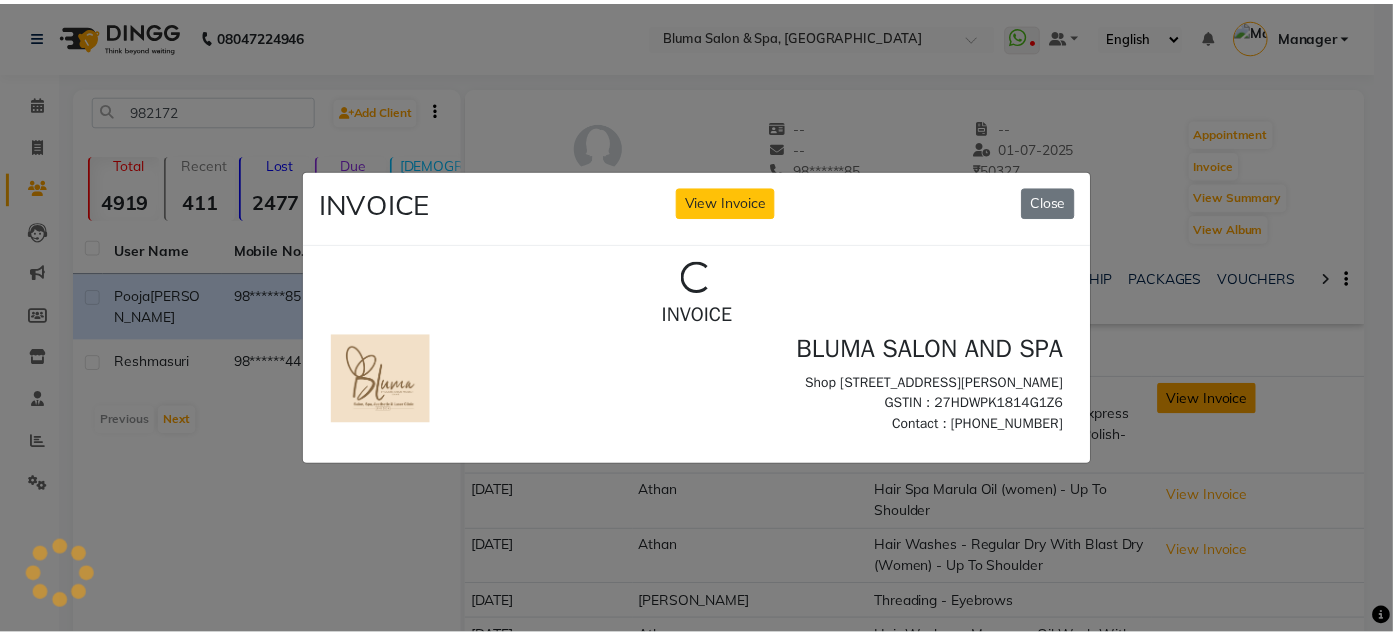 scroll, scrollTop: 0, scrollLeft: 0, axis: both 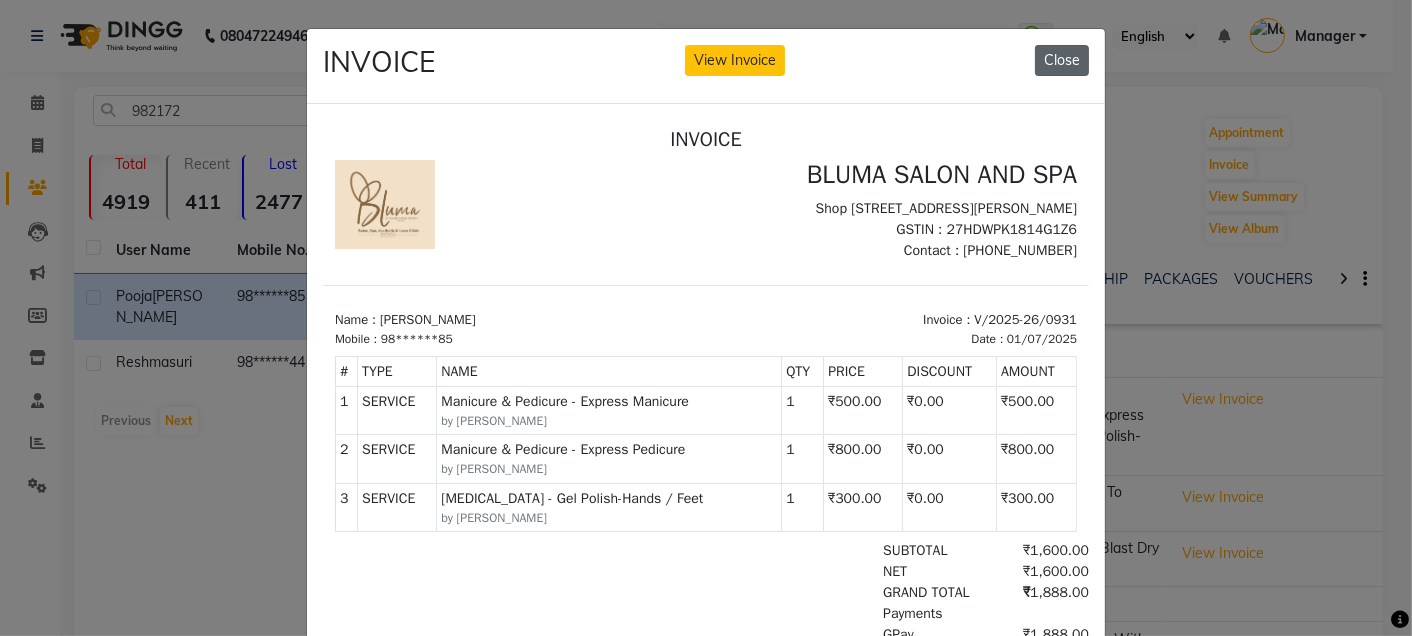 click on "Close" 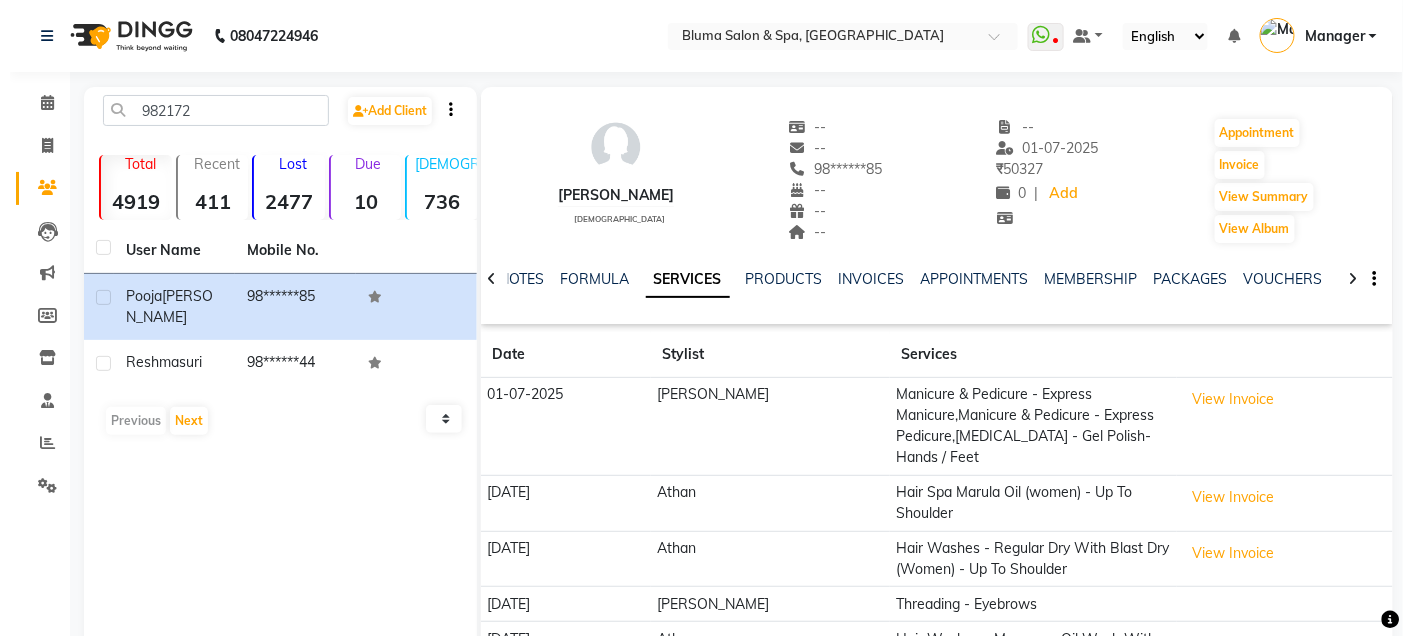 scroll, scrollTop: 127, scrollLeft: 0, axis: vertical 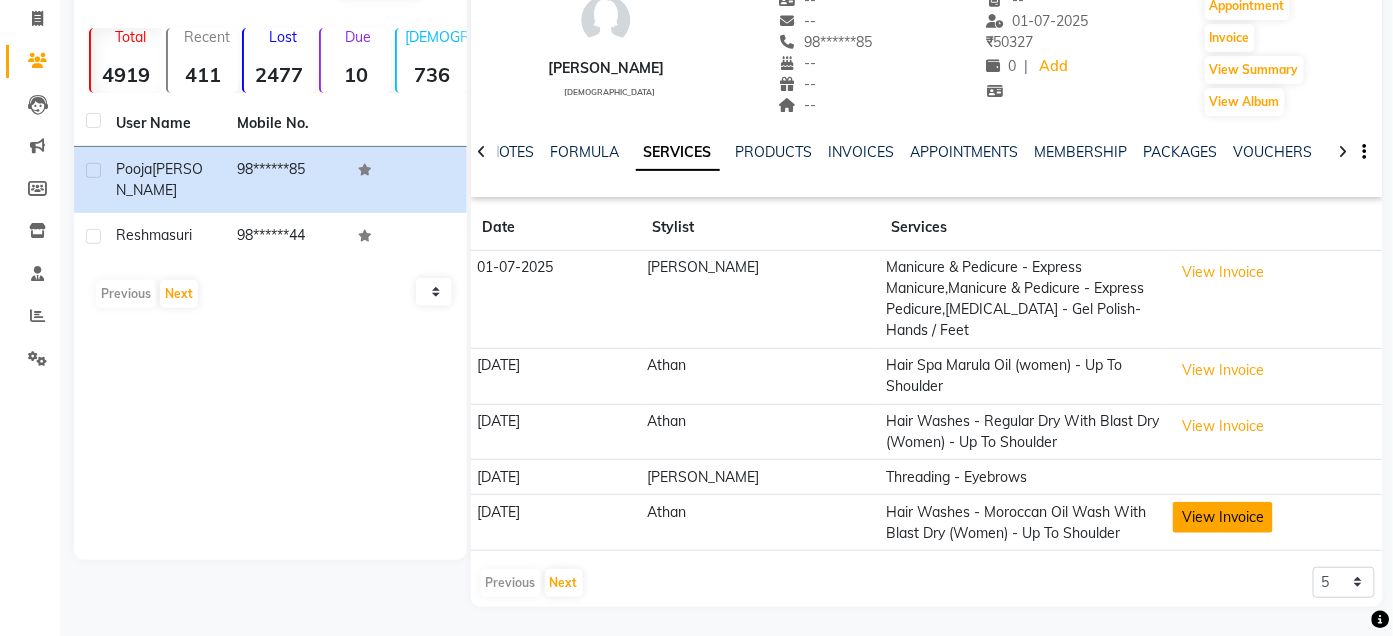click on "View Invoice" 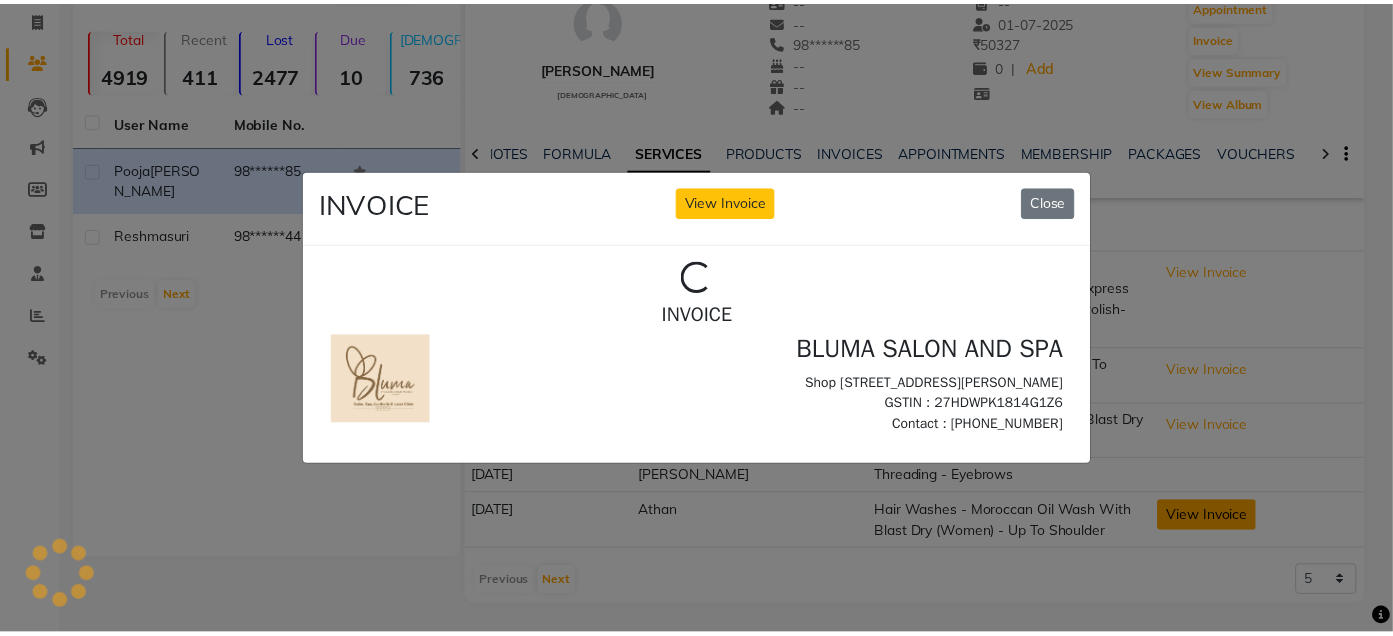 scroll, scrollTop: 0, scrollLeft: 0, axis: both 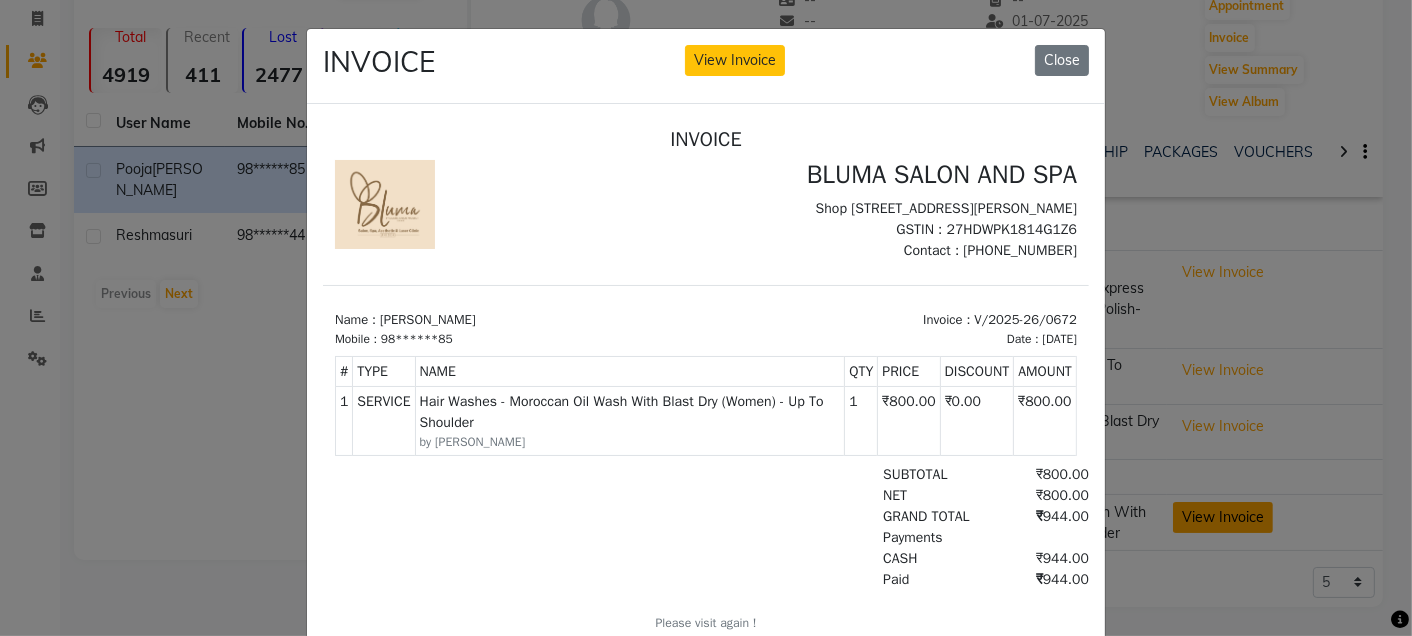 type 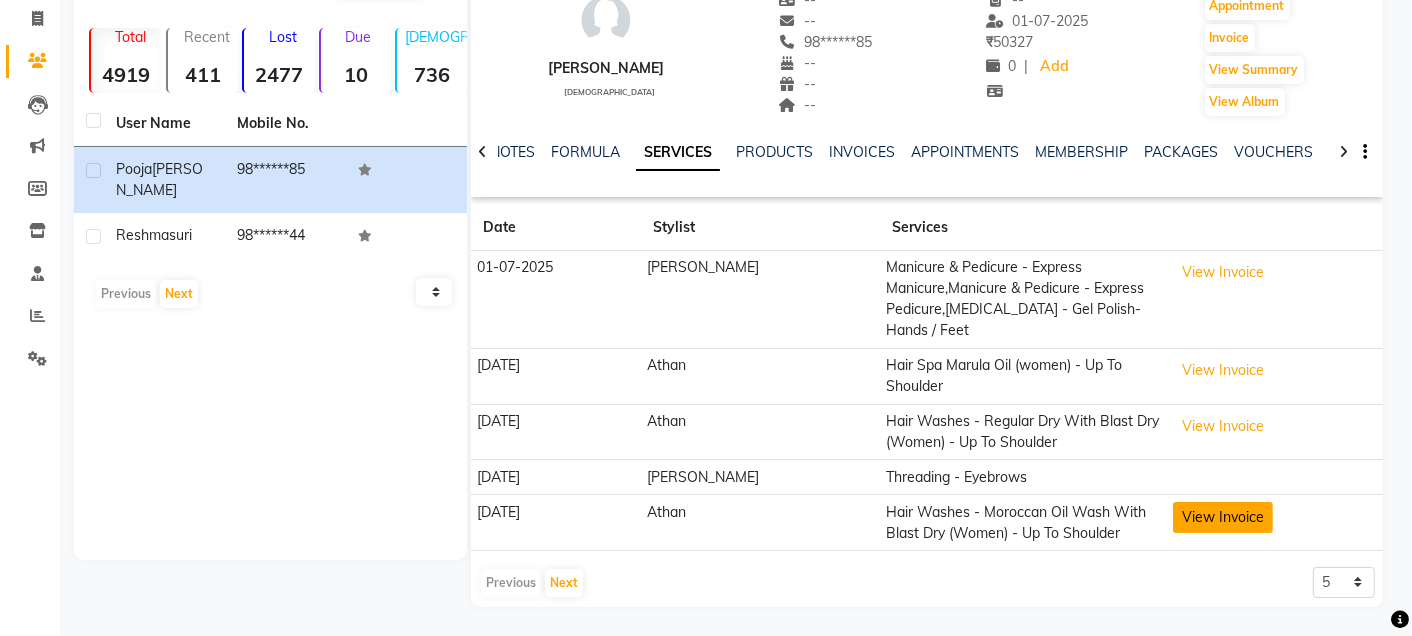 type 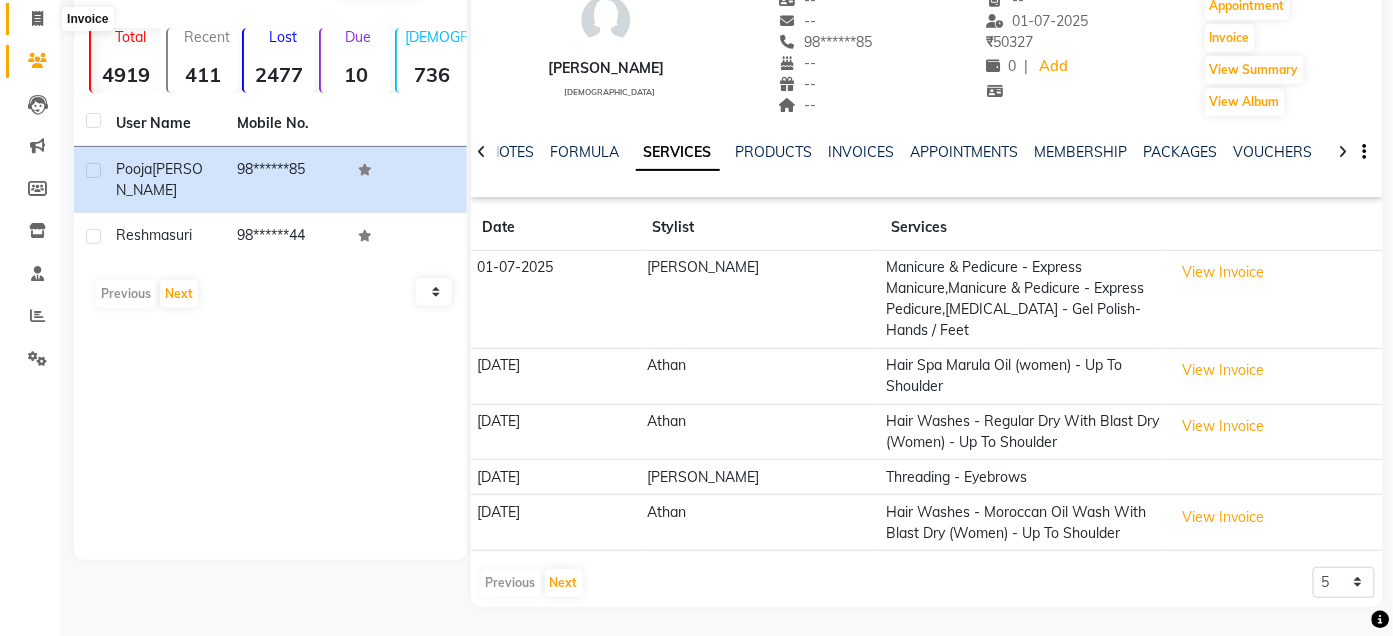 click 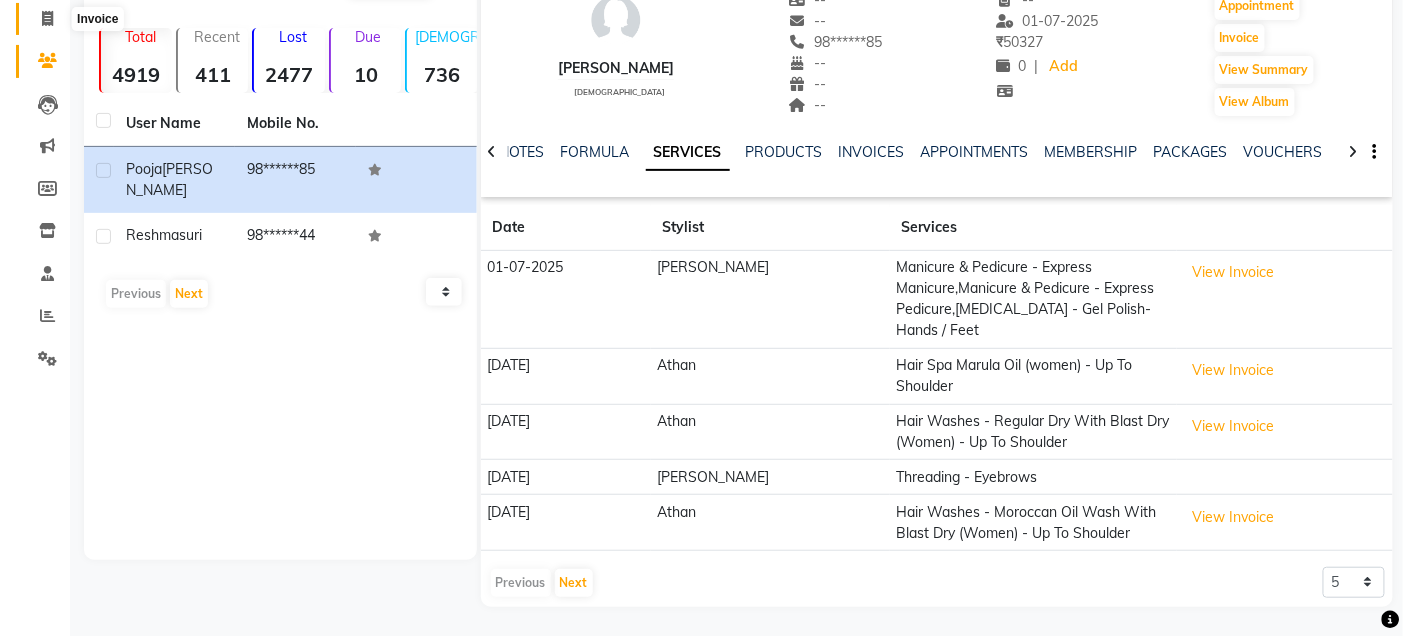 scroll, scrollTop: 0, scrollLeft: 0, axis: both 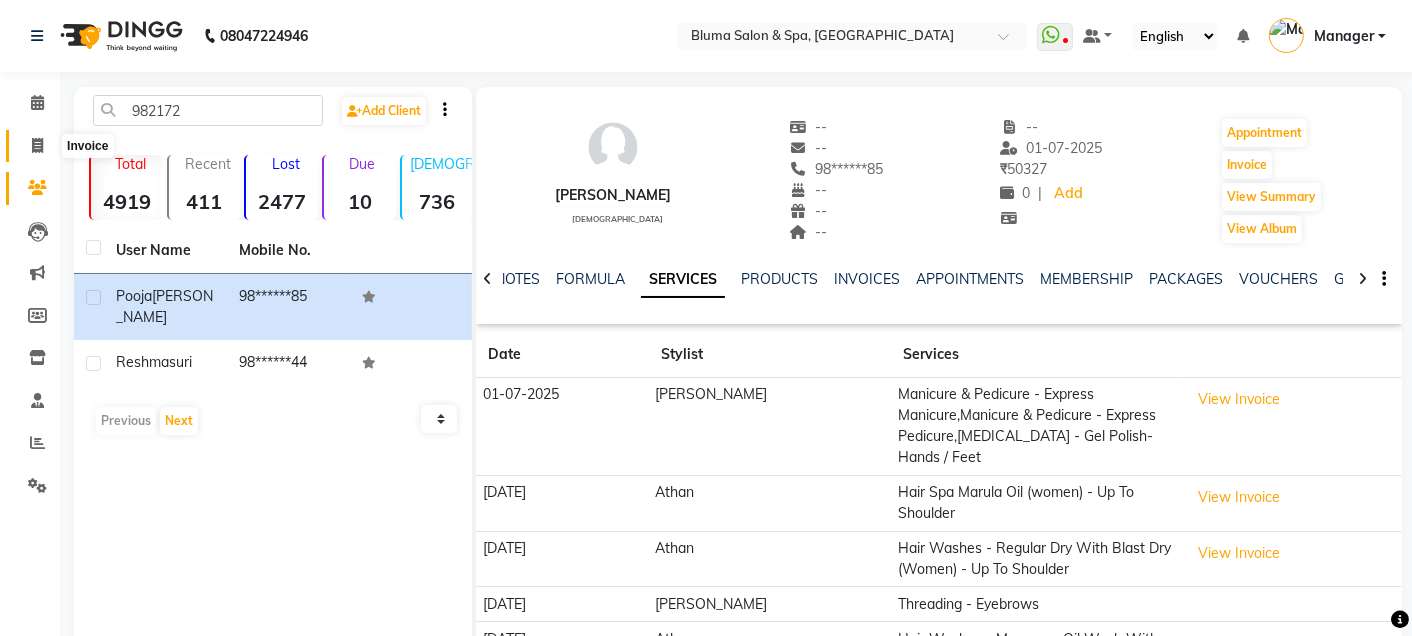 select on "service" 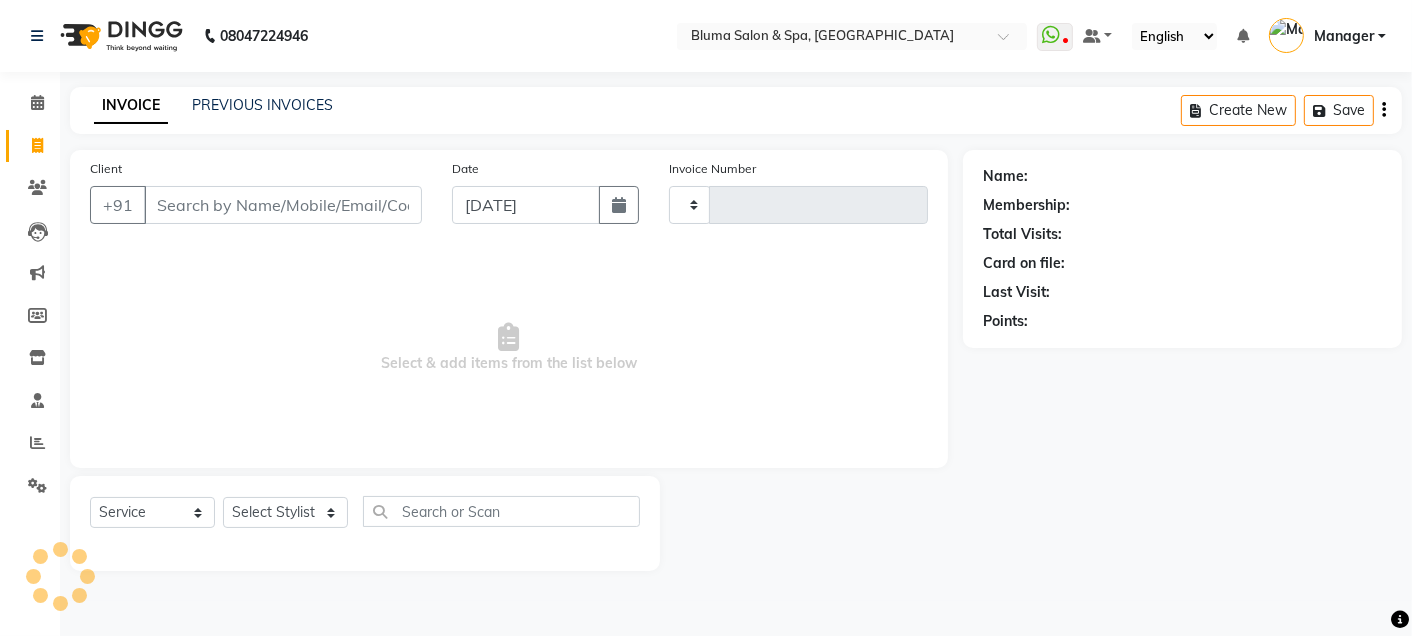 type on "0968" 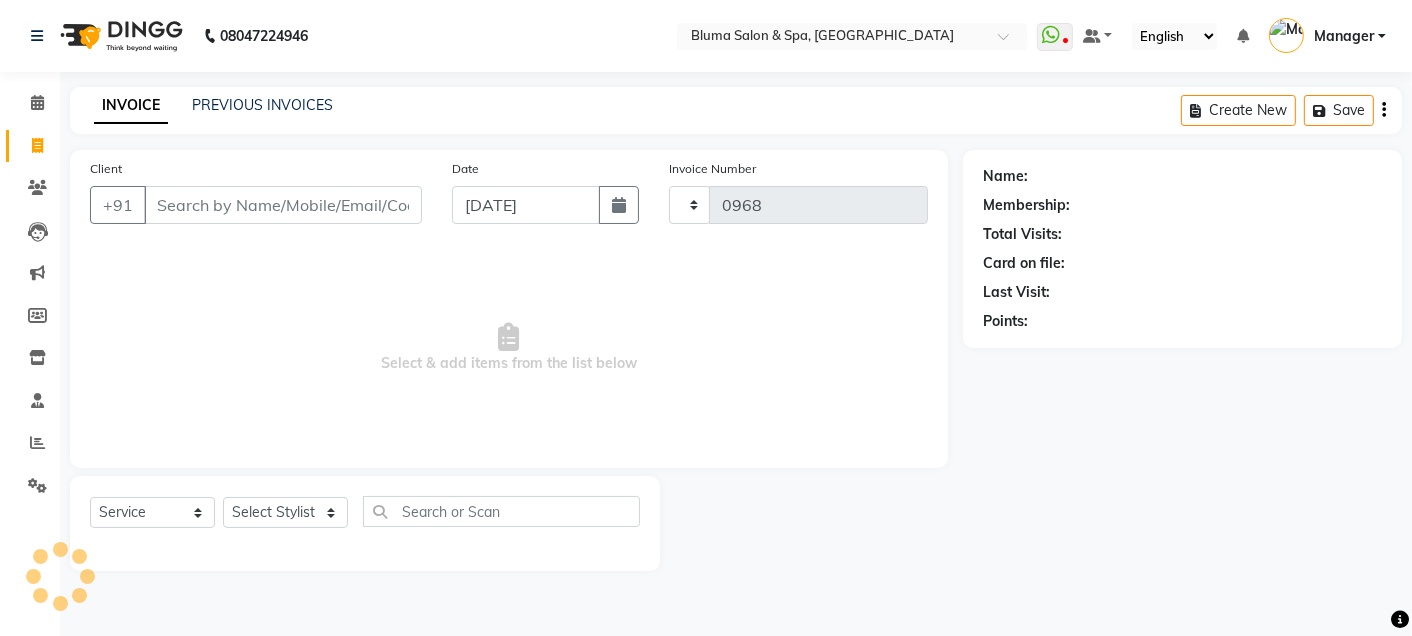 select on "3653" 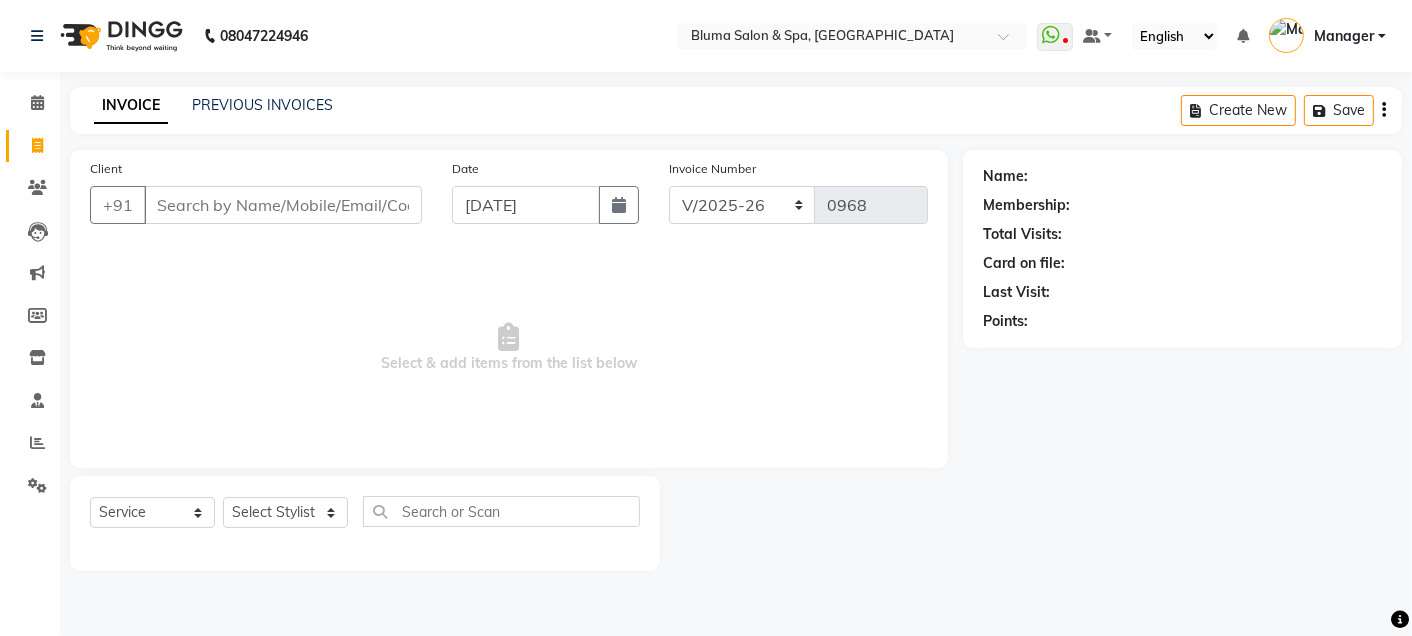 click on "Client" at bounding box center (283, 205) 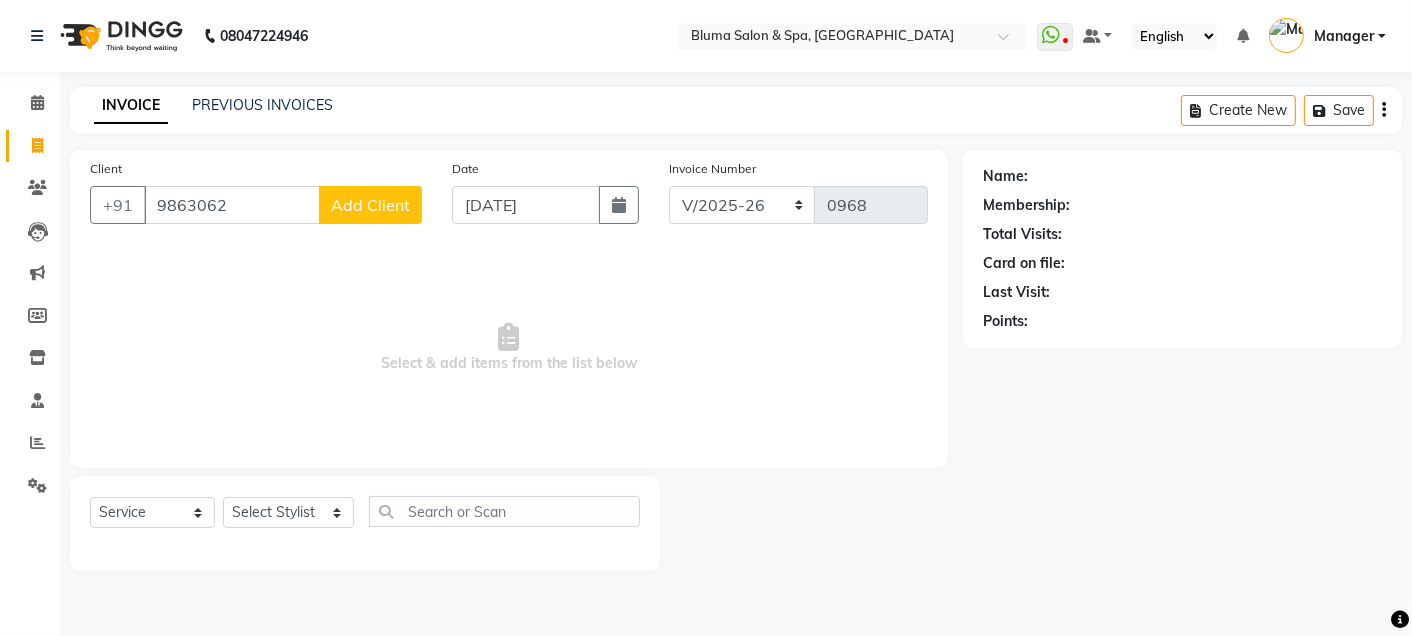 type on "9863062" 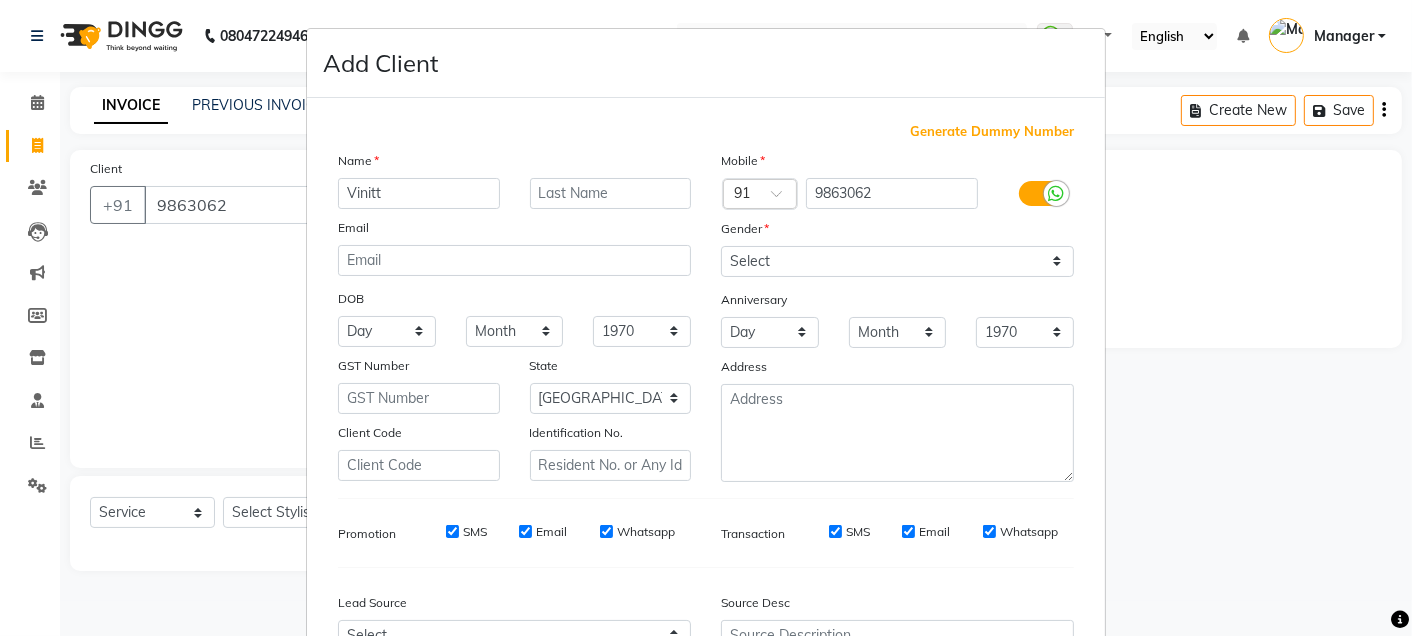 type on "Vinitt" 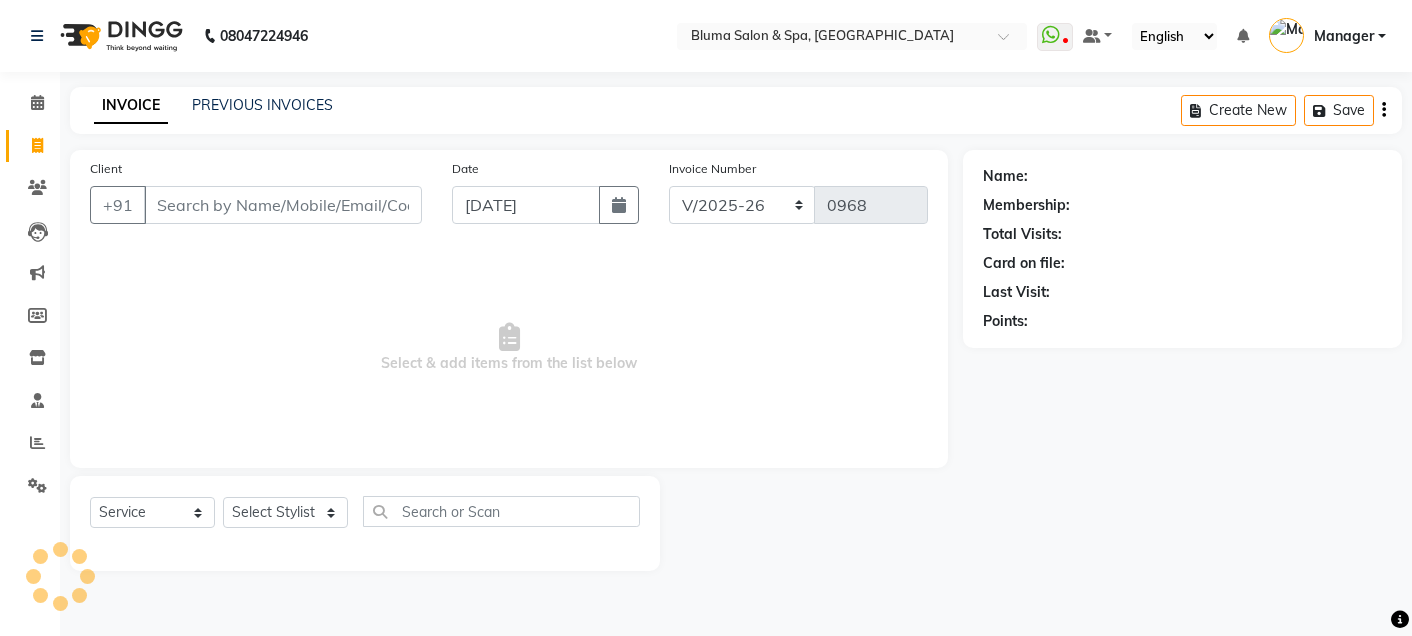 select on "3653" 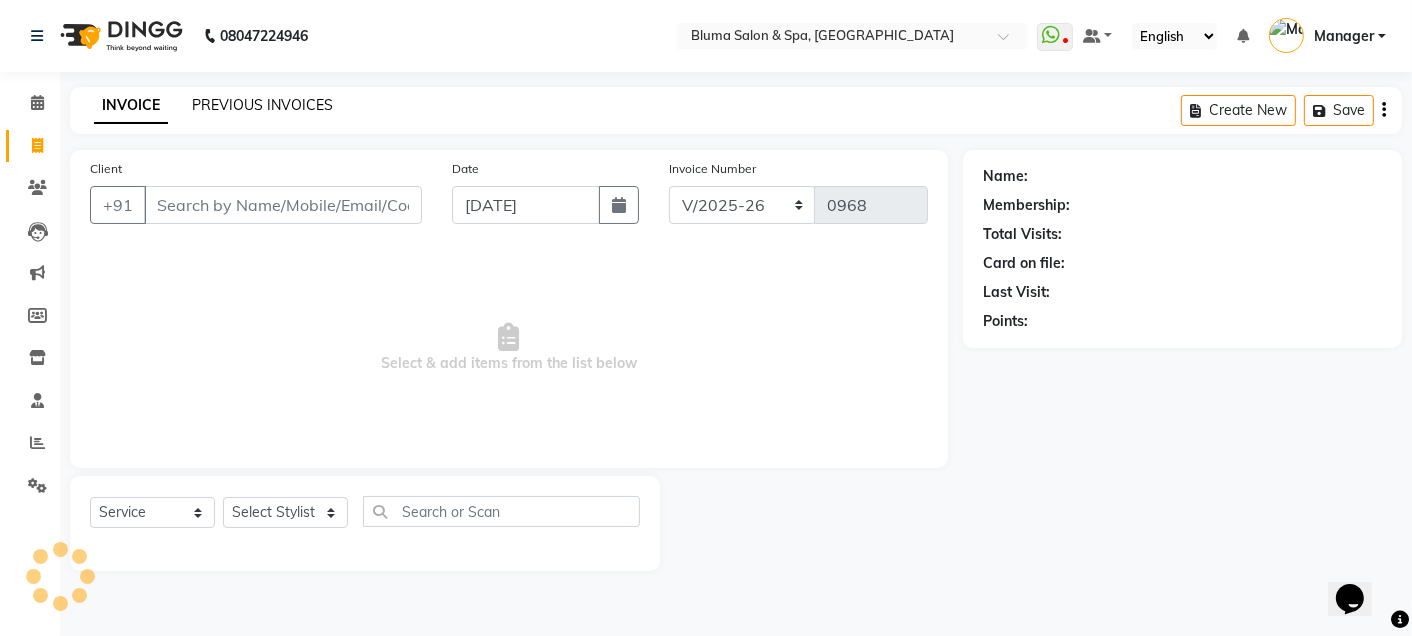 scroll, scrollTop: 0, scrollLeft: 0, axis: both 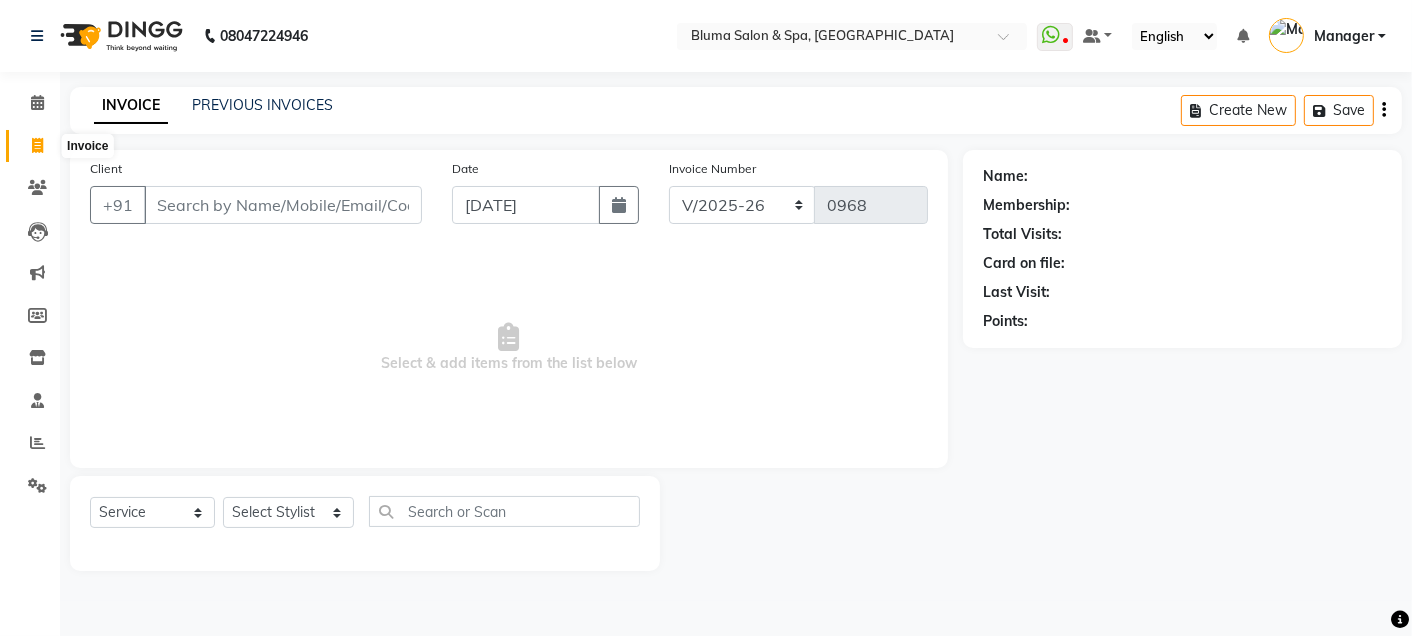 click 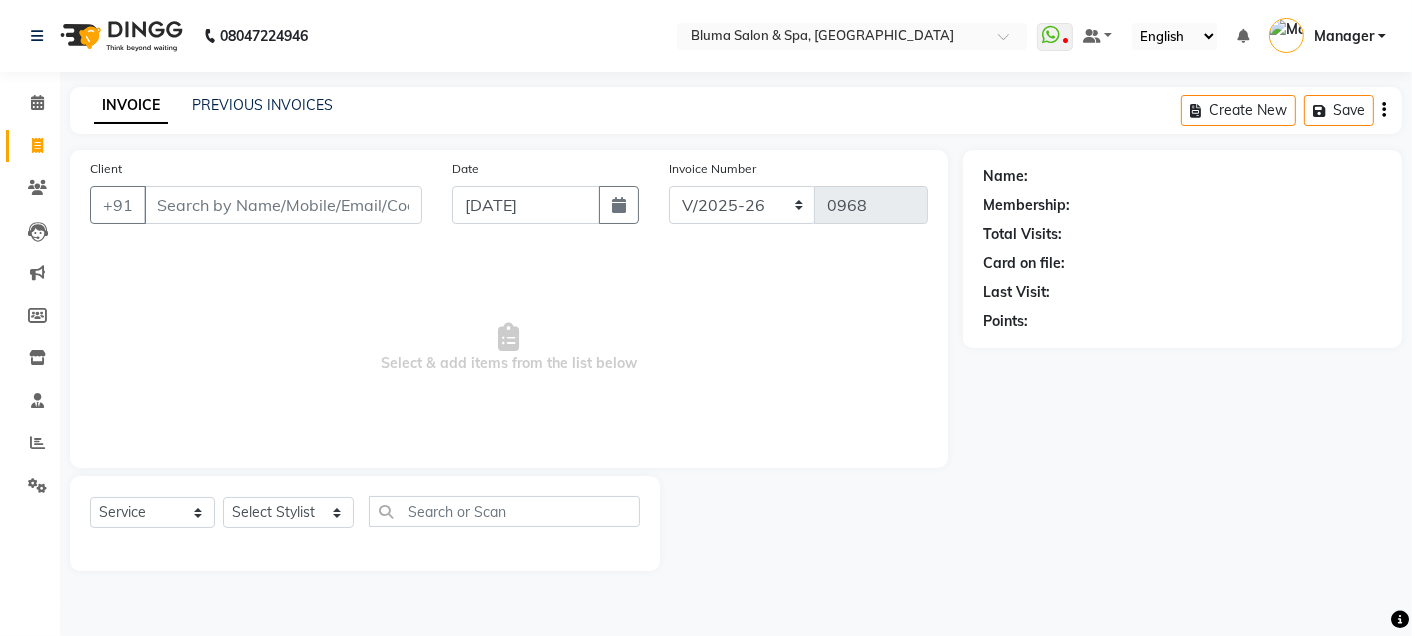 click on "Client" at bounding box center (283, 205) 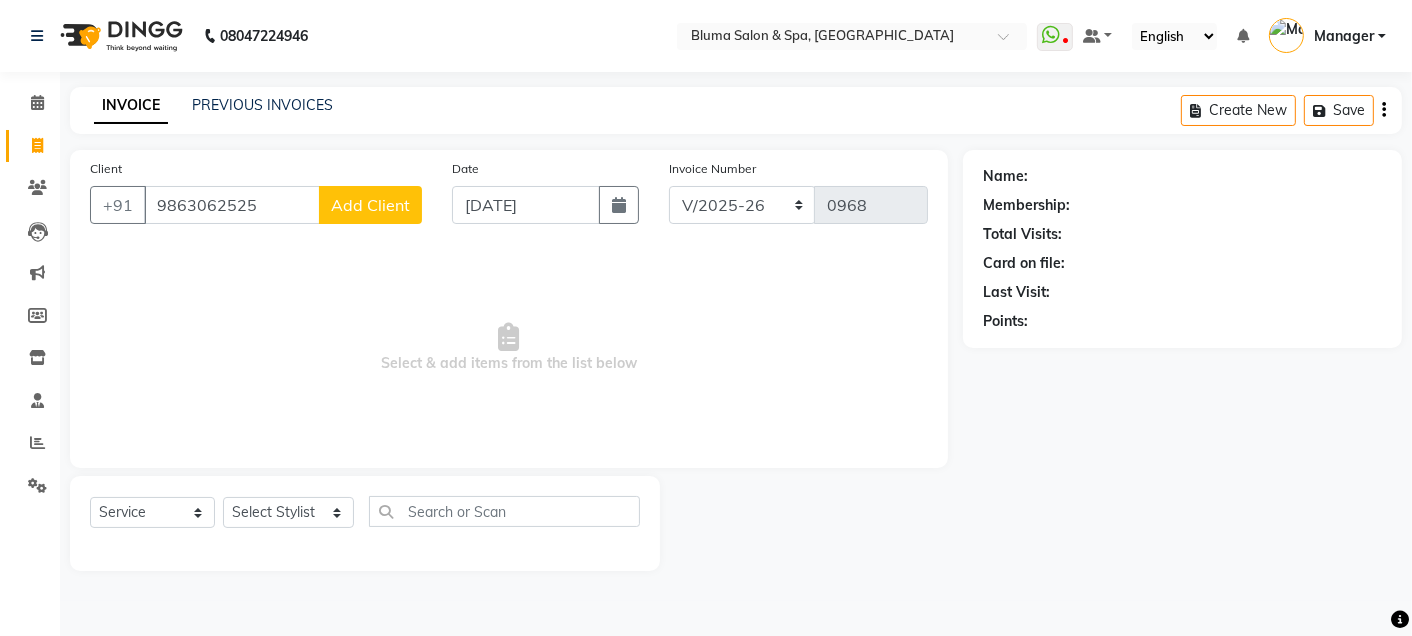 type on "9863062525" 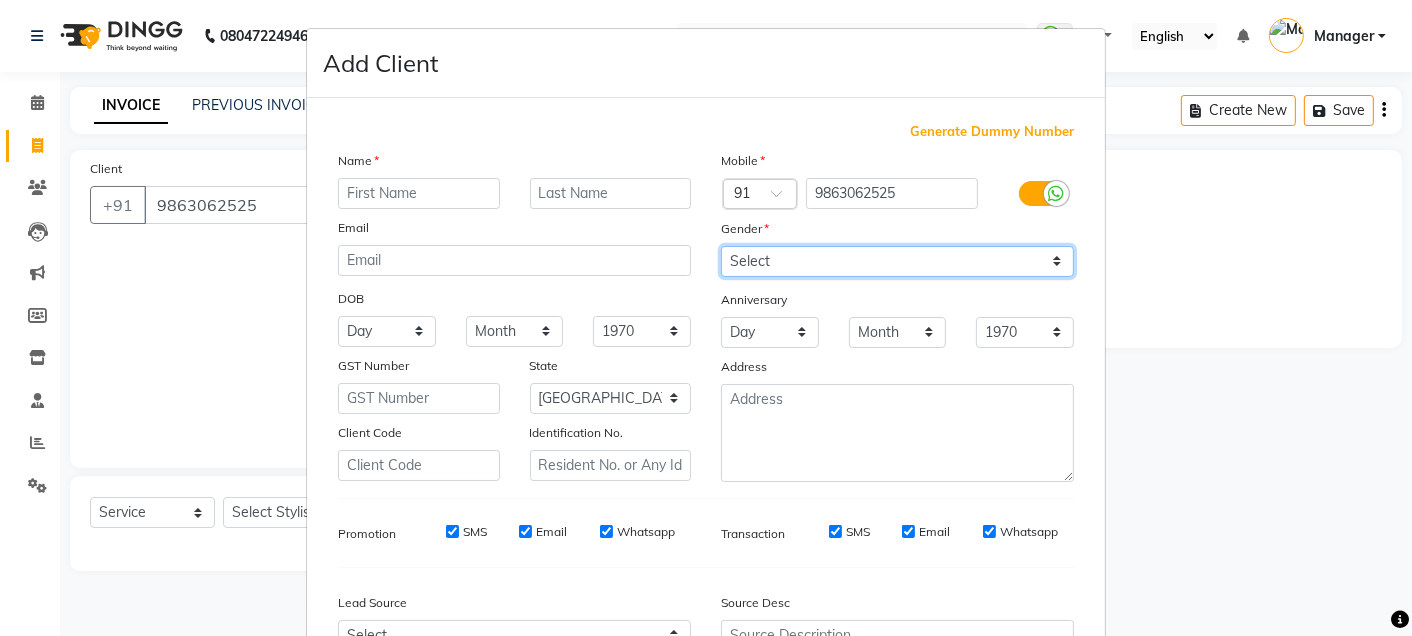 click on "Select Male Female Other Prefer Not To Say" at bounding box center [897, 261] 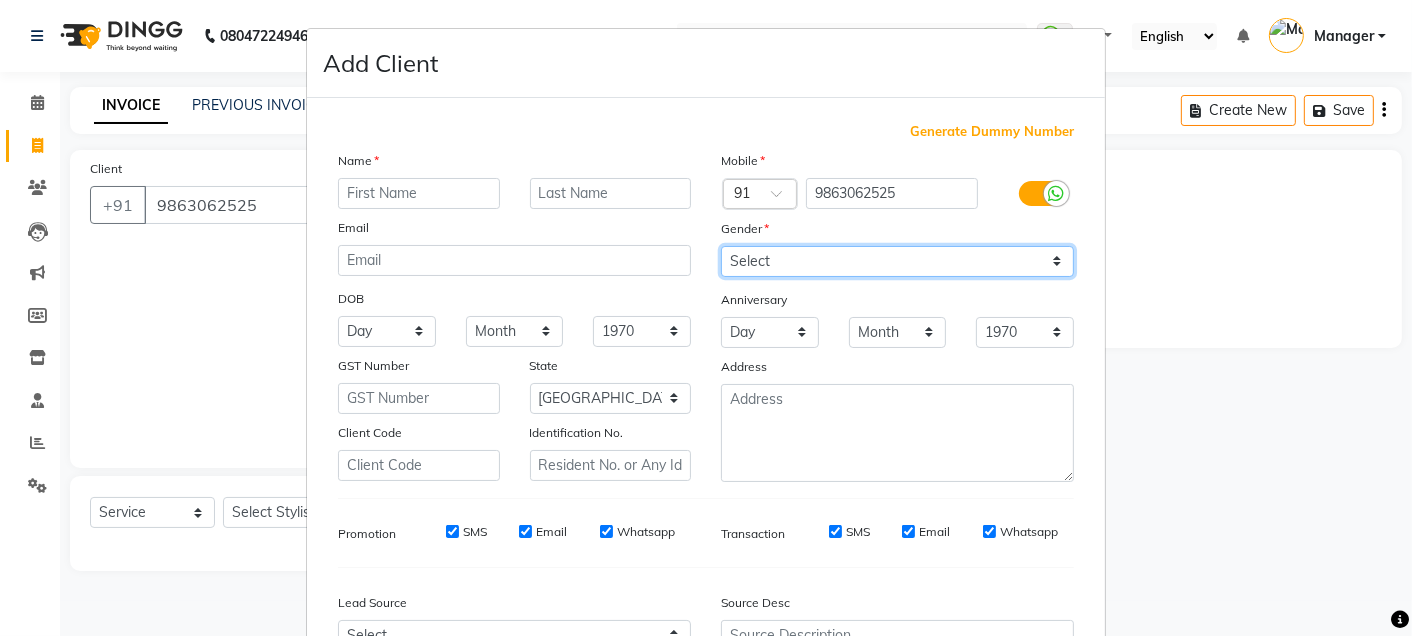 select on "male" 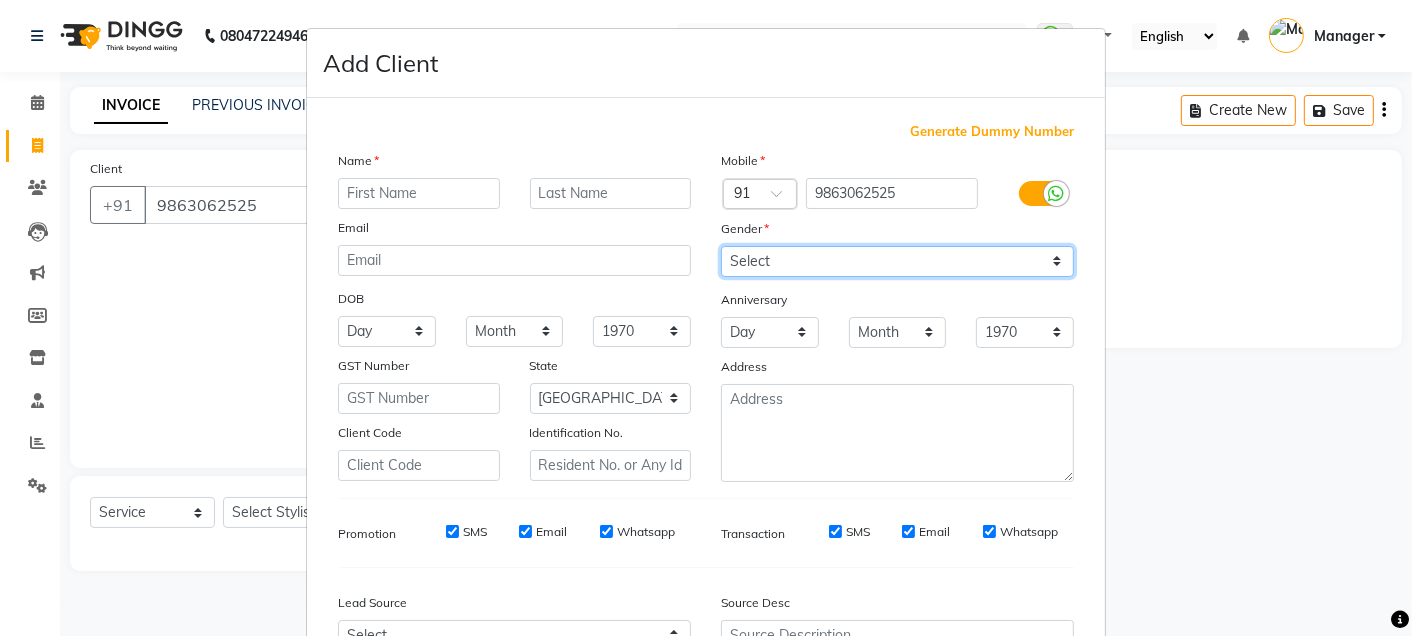 click on "Select Male Female Other Prefer Not To Say" at bounding box center [897, 261] 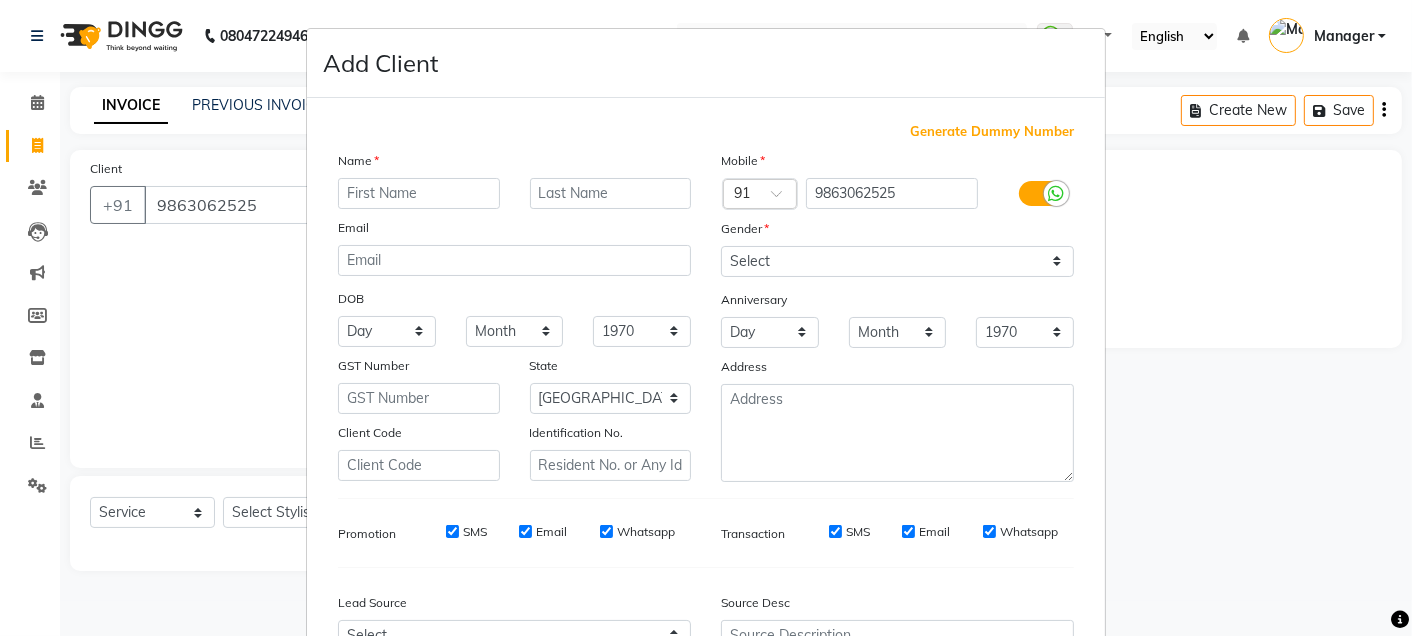 scroll, scrollTop: 212, scrollLeft: 0, axis: vertical 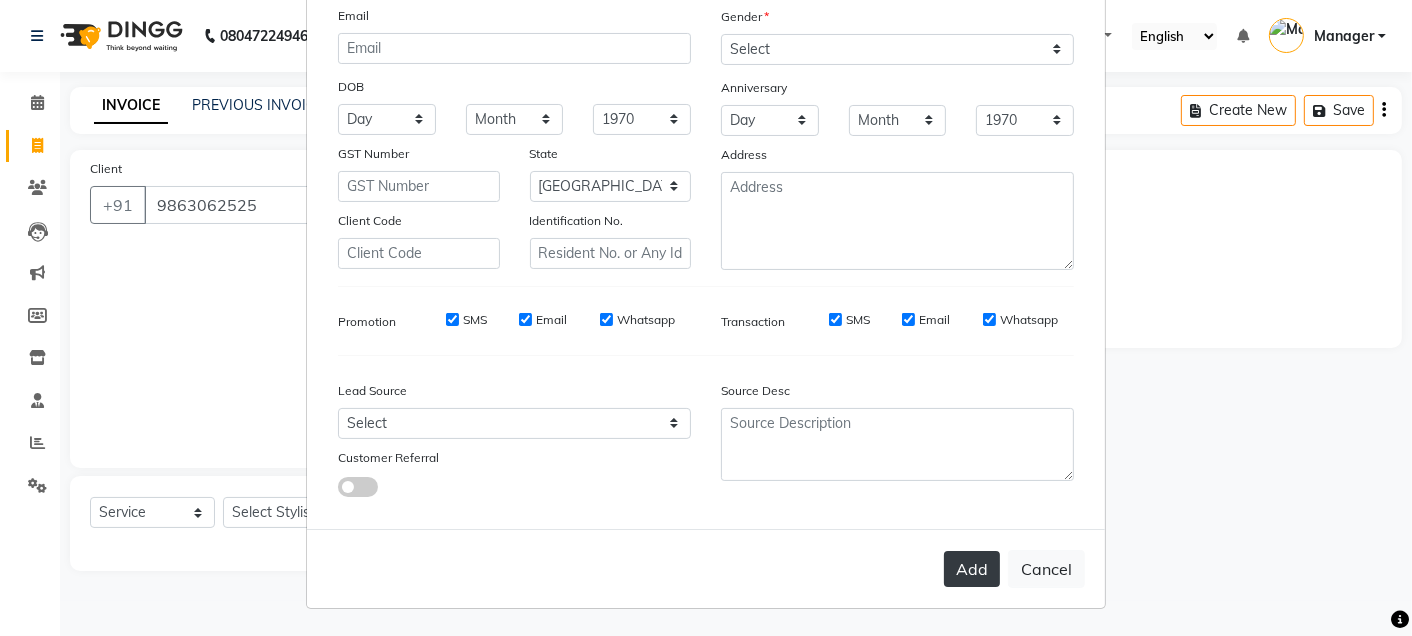 click on "Add" at bounding box center (972, 569) 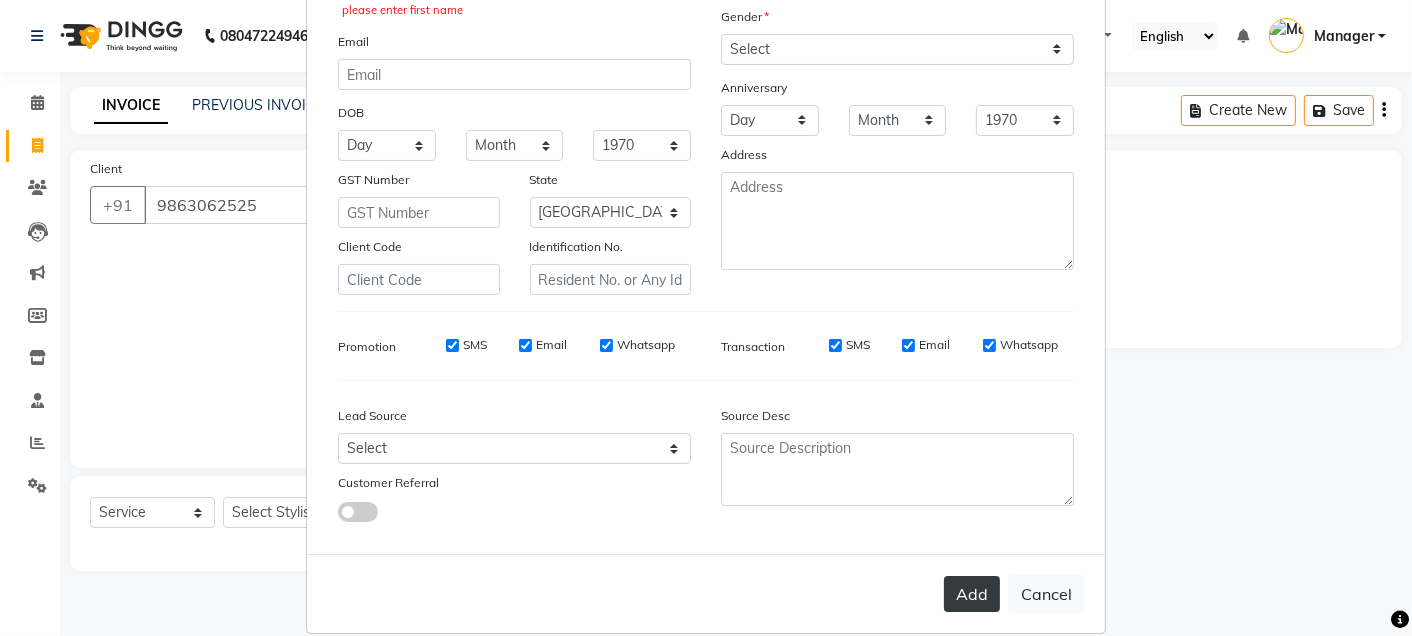 scroll, scrollTop: 238, scrollLeft: 0, axis: vertical 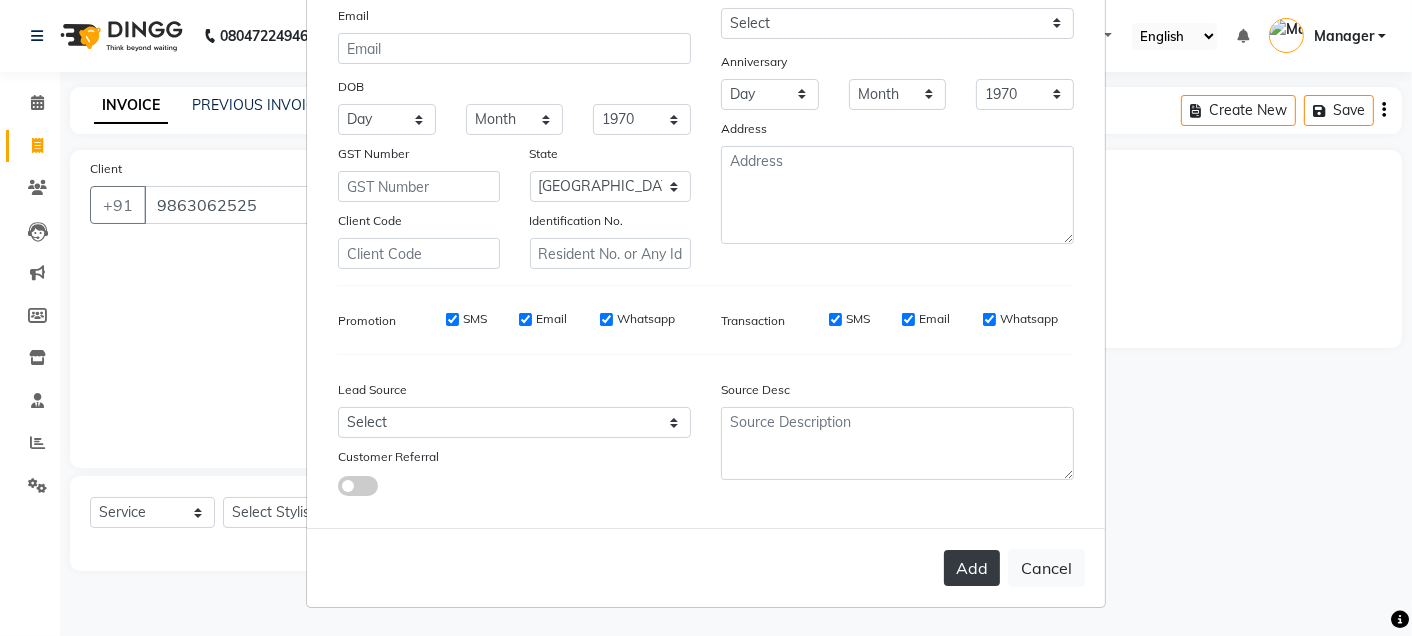 click on "Add" at bounding box center (972, 568) 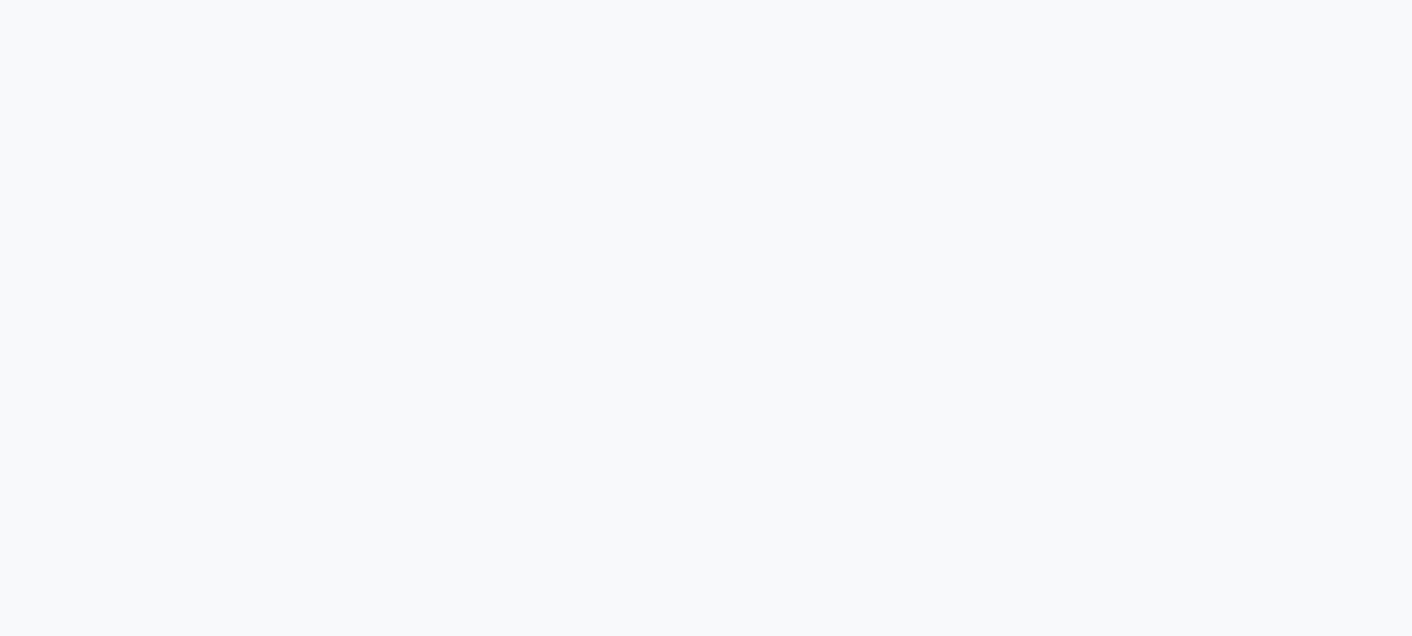 scroll, scrollTop: 0, scrollLeft: 0, axis: both 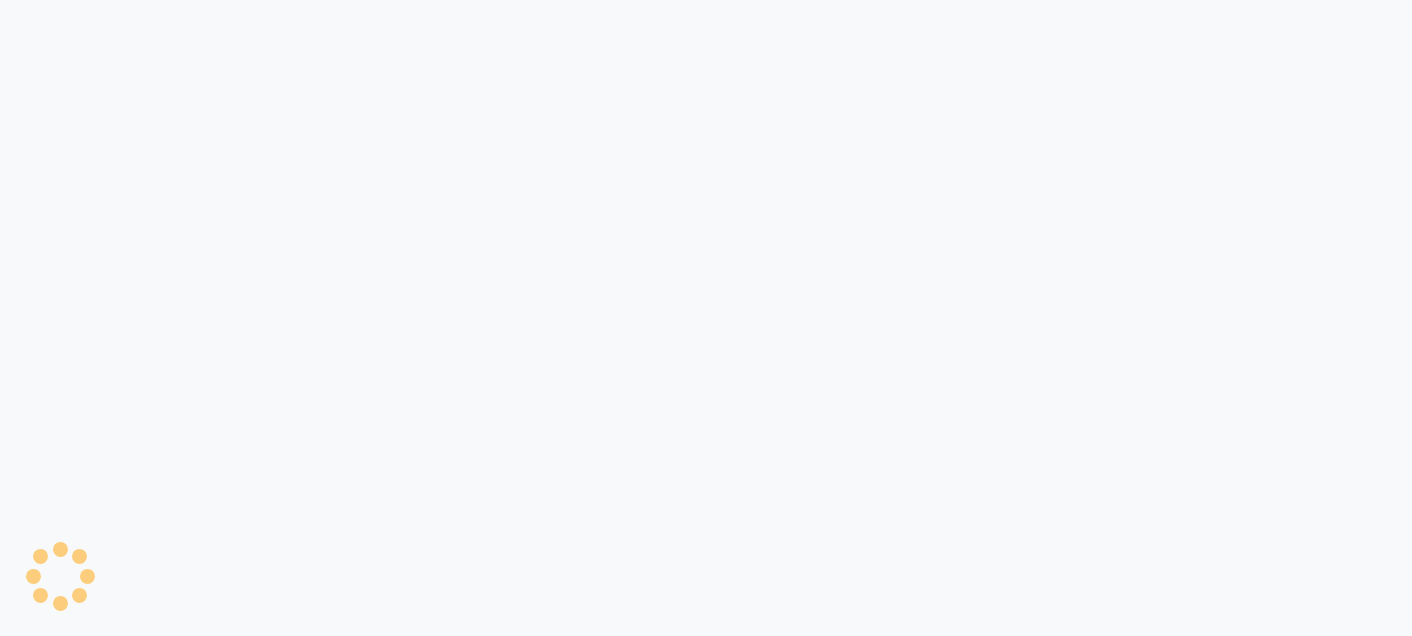 select on "service" 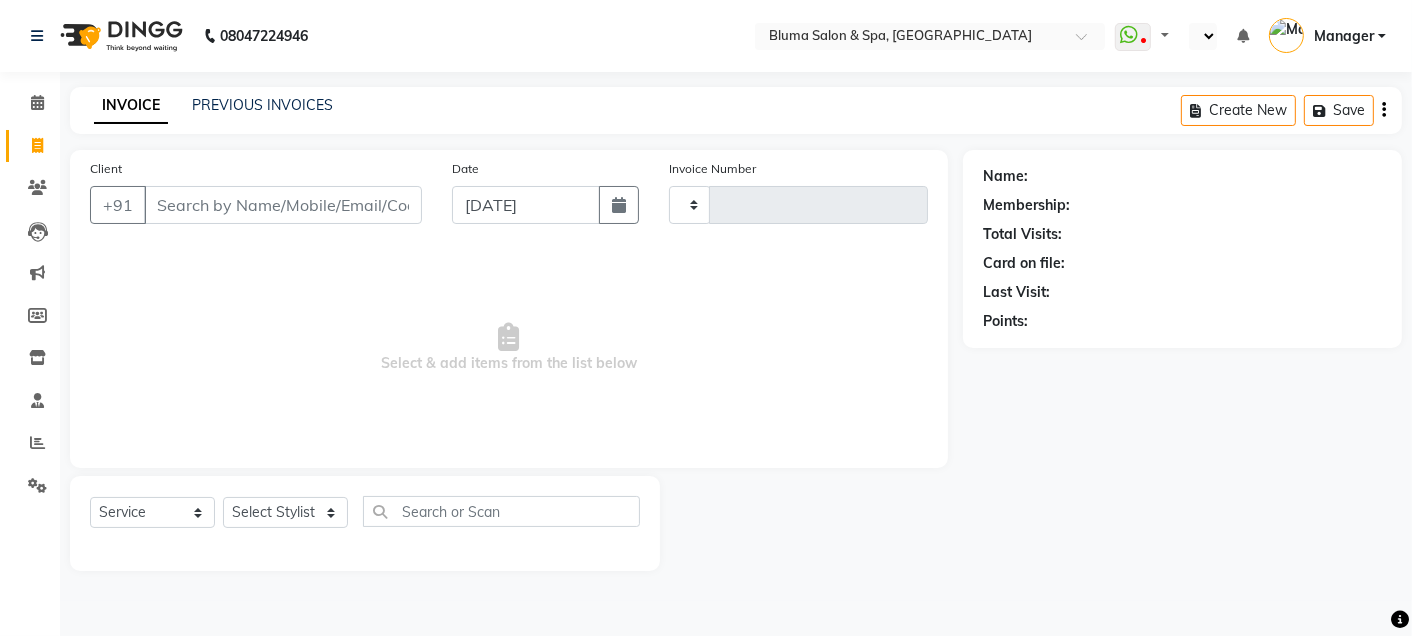 type on "0968" 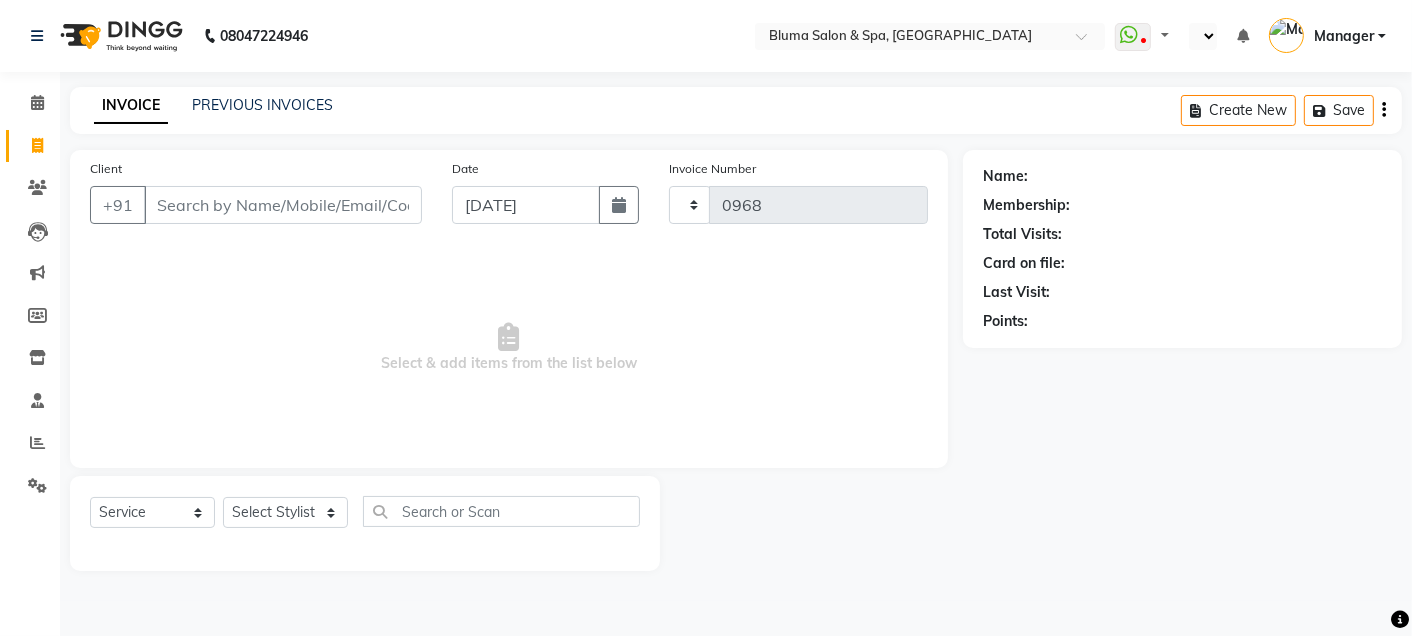 select on "en" 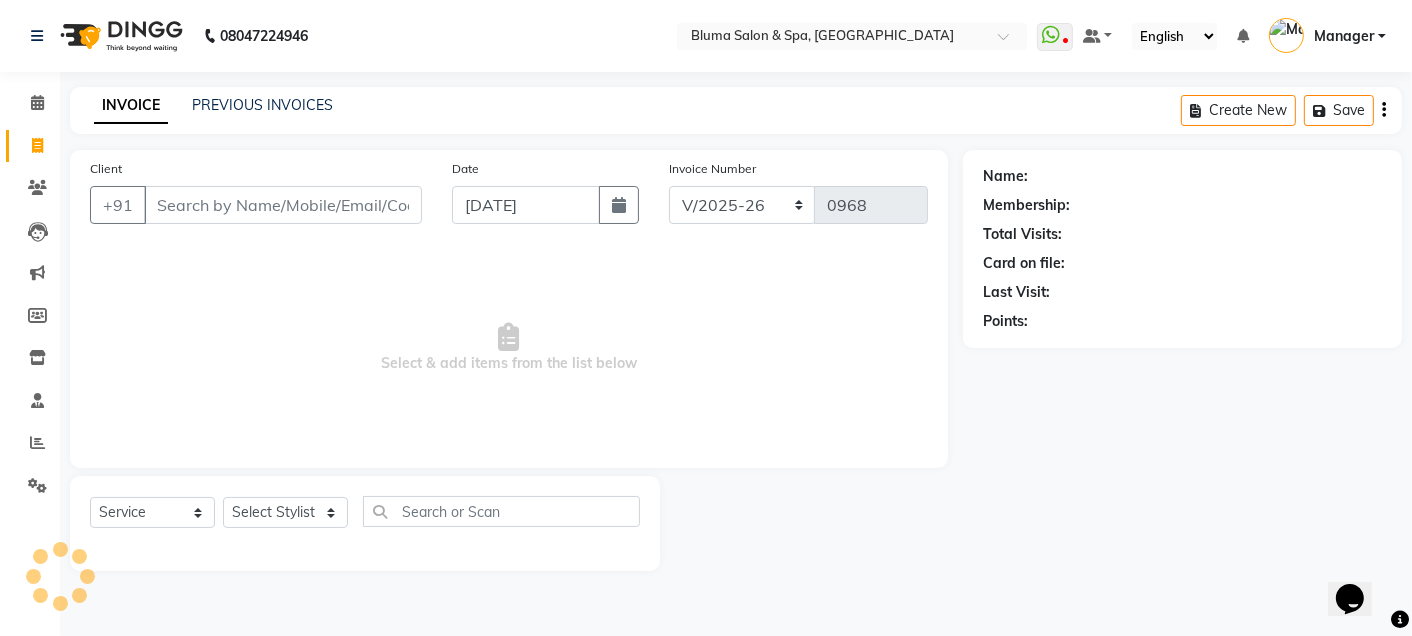 scroll, scrollTop: 0, scrollLeft: 0, axis: both 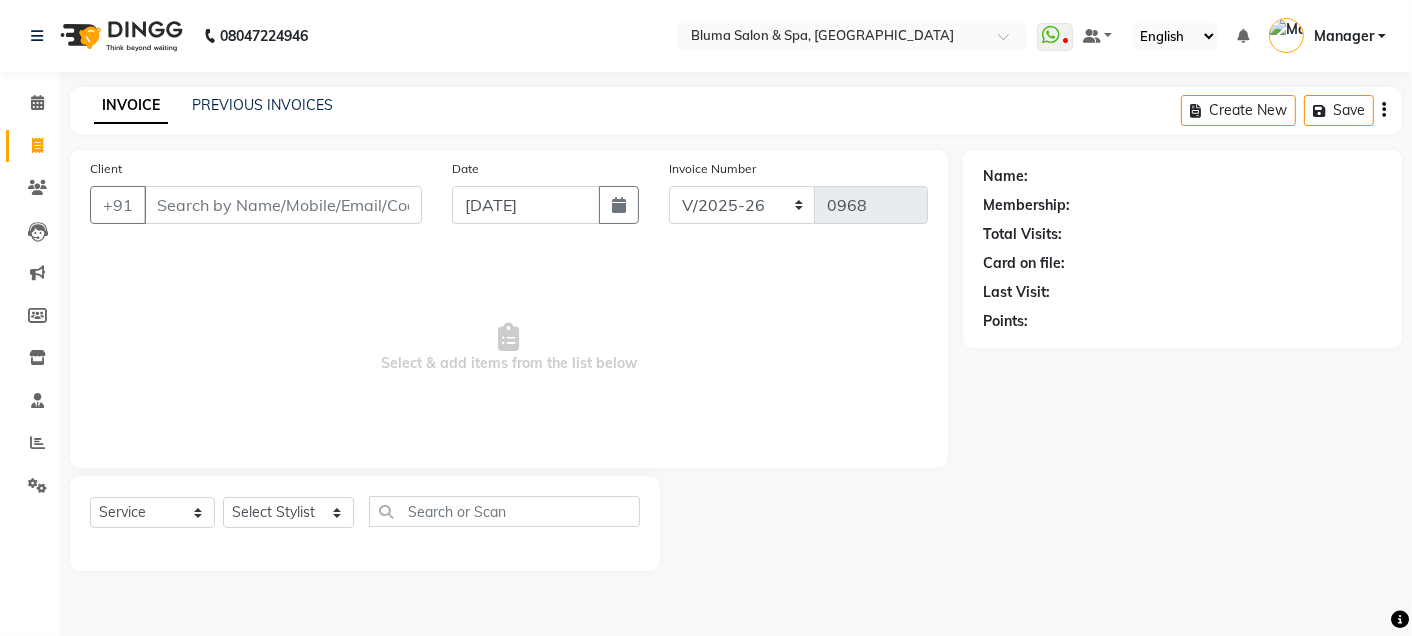click on "Client" at bounding box center [283, 205] 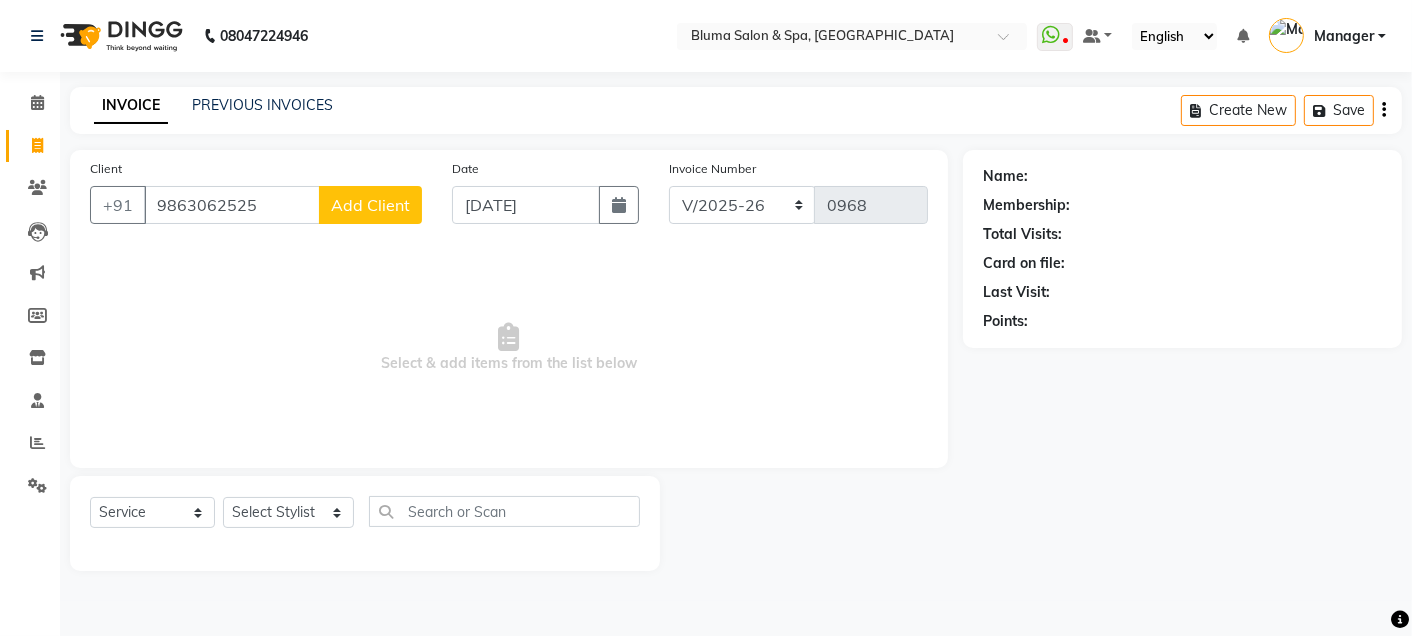 type on "9863062525" 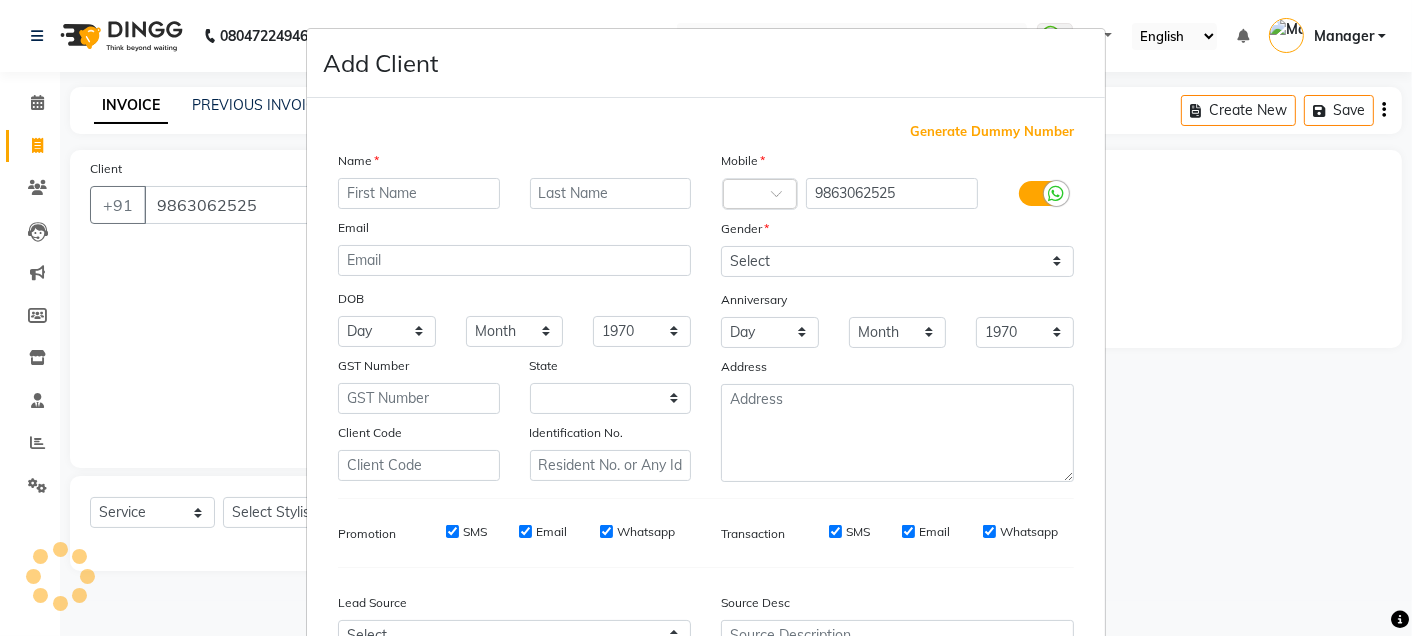select on "22" 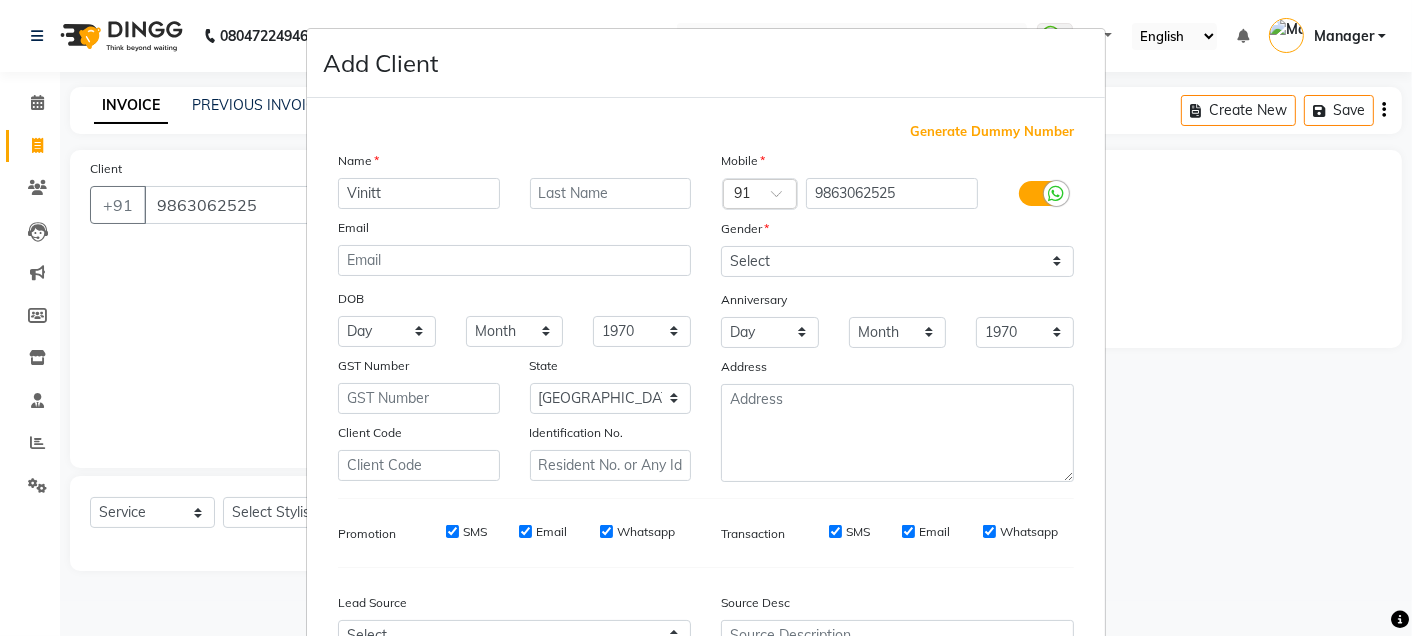 type on "Vinitt" 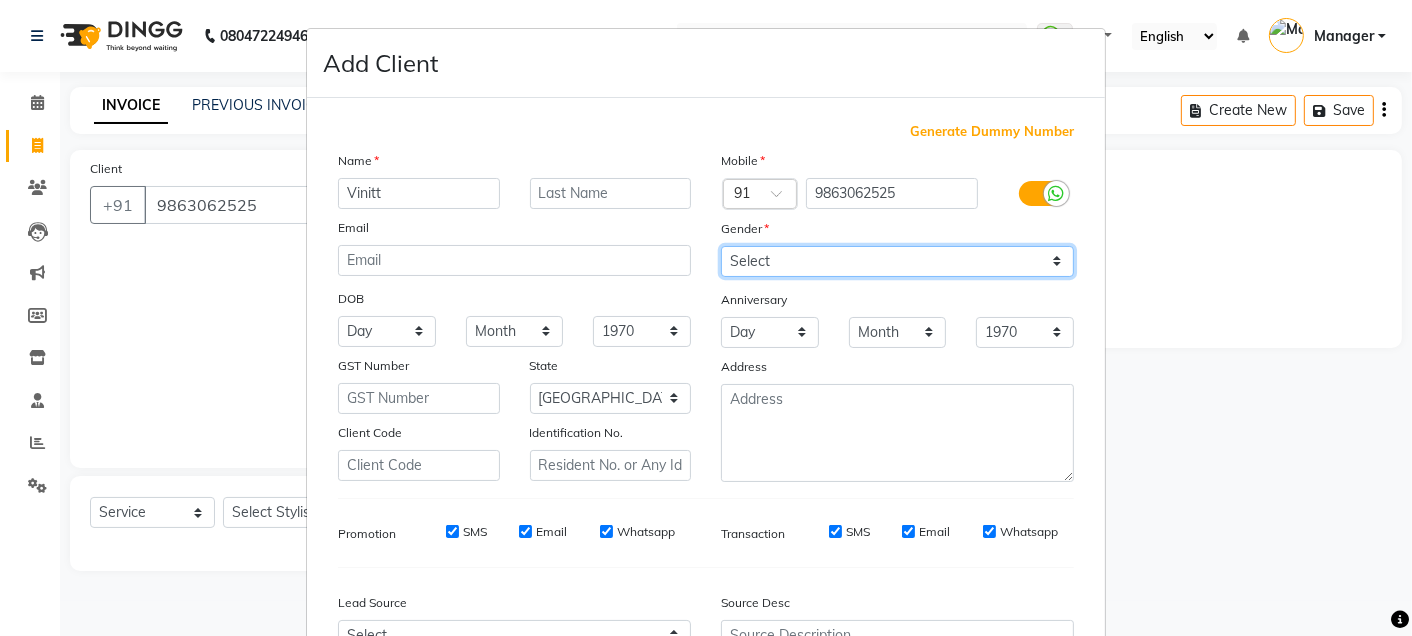 click on "Select Male Female Other Prefer Not To Say" at bounding box center (897, 261) 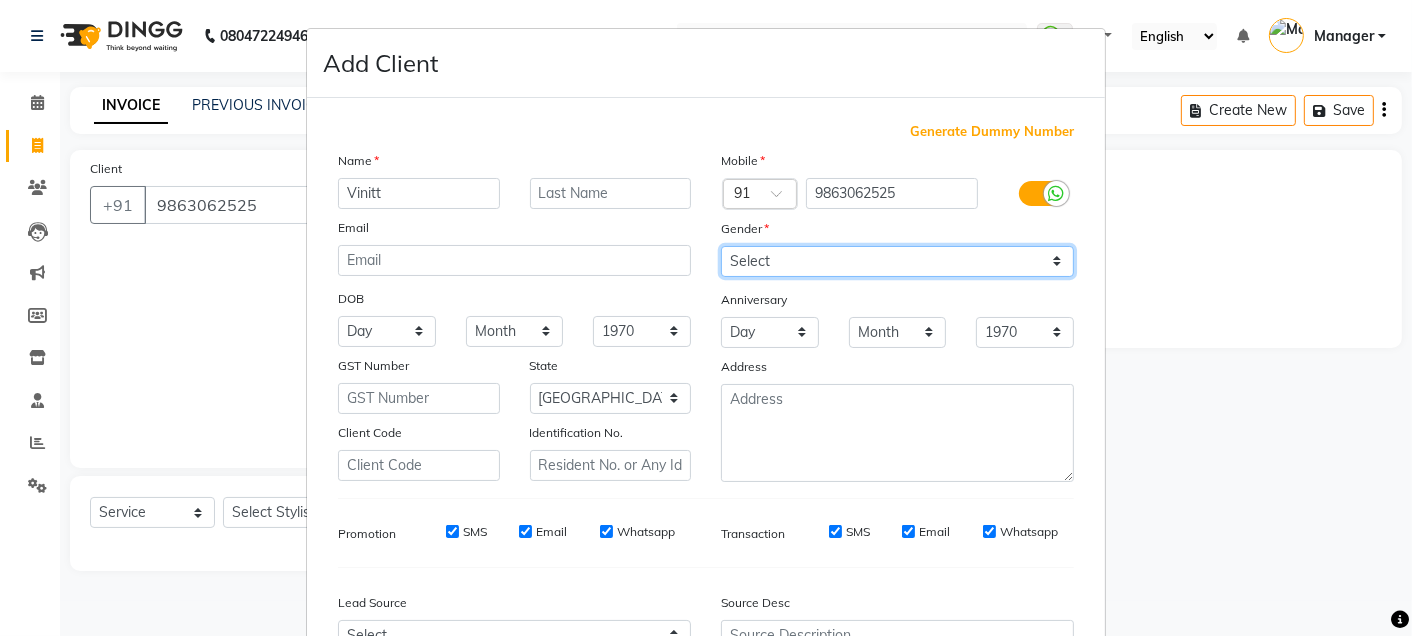 select on "male" 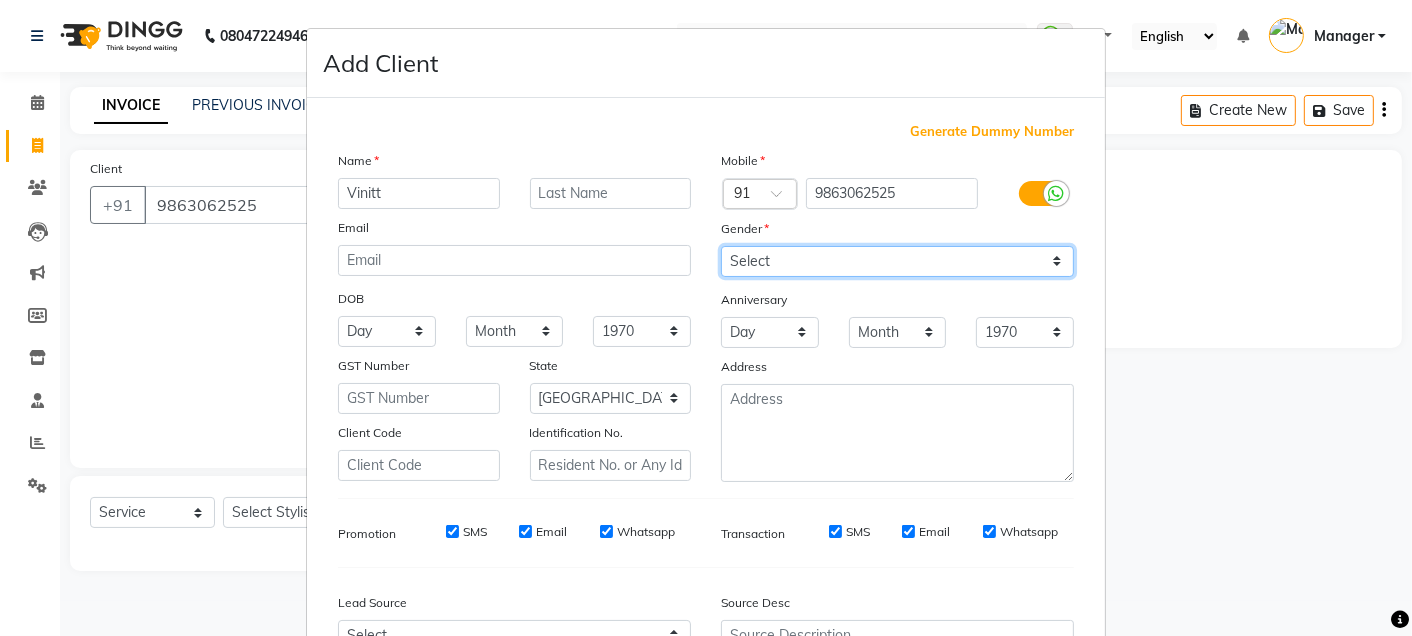 click on "Select Male Female Other Prefer Not To Say" at bounding box center [897, 261] 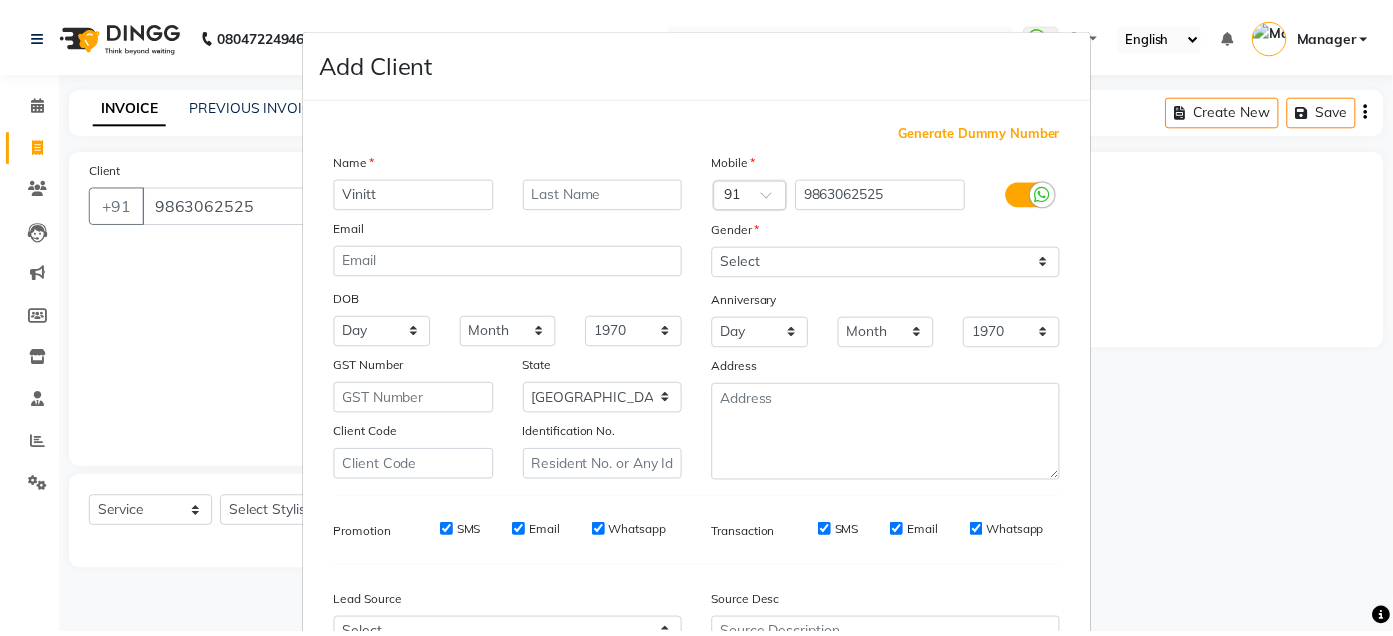 scroll, scrollTop: 212, scrollLeft: 0, axis: vertical 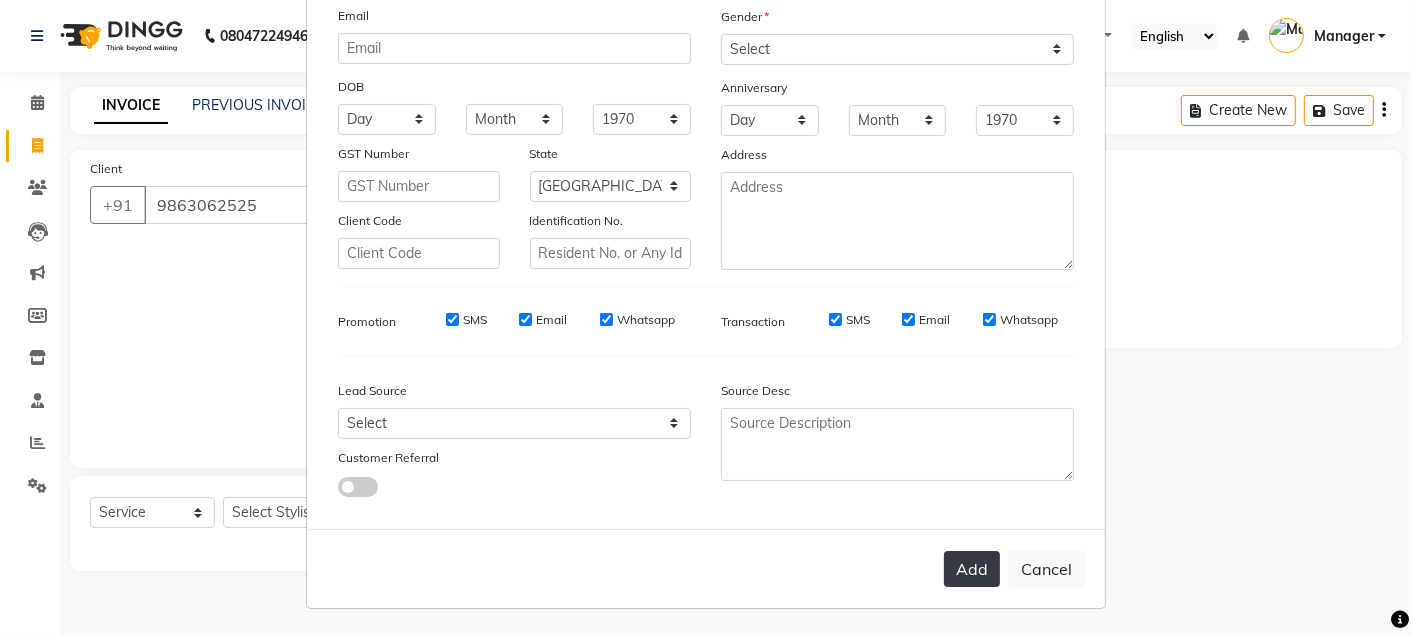 click on "Add" at bounding box center [972, 569] 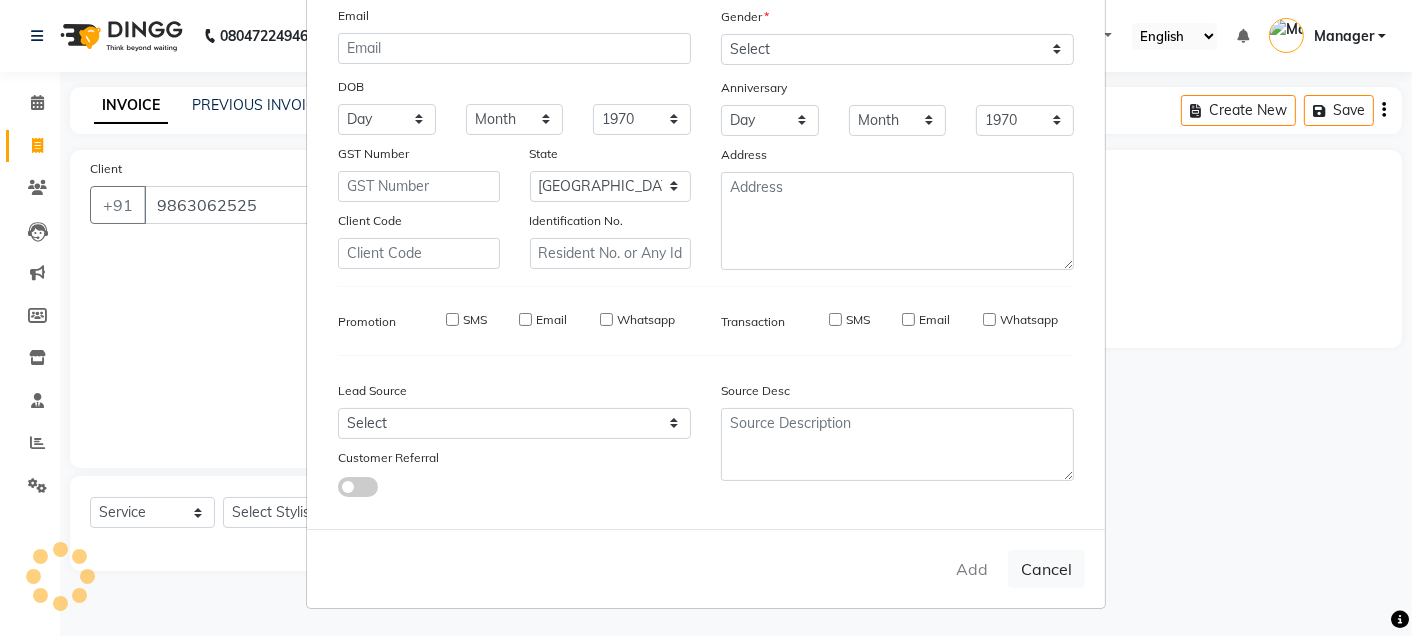 type on "98******25" 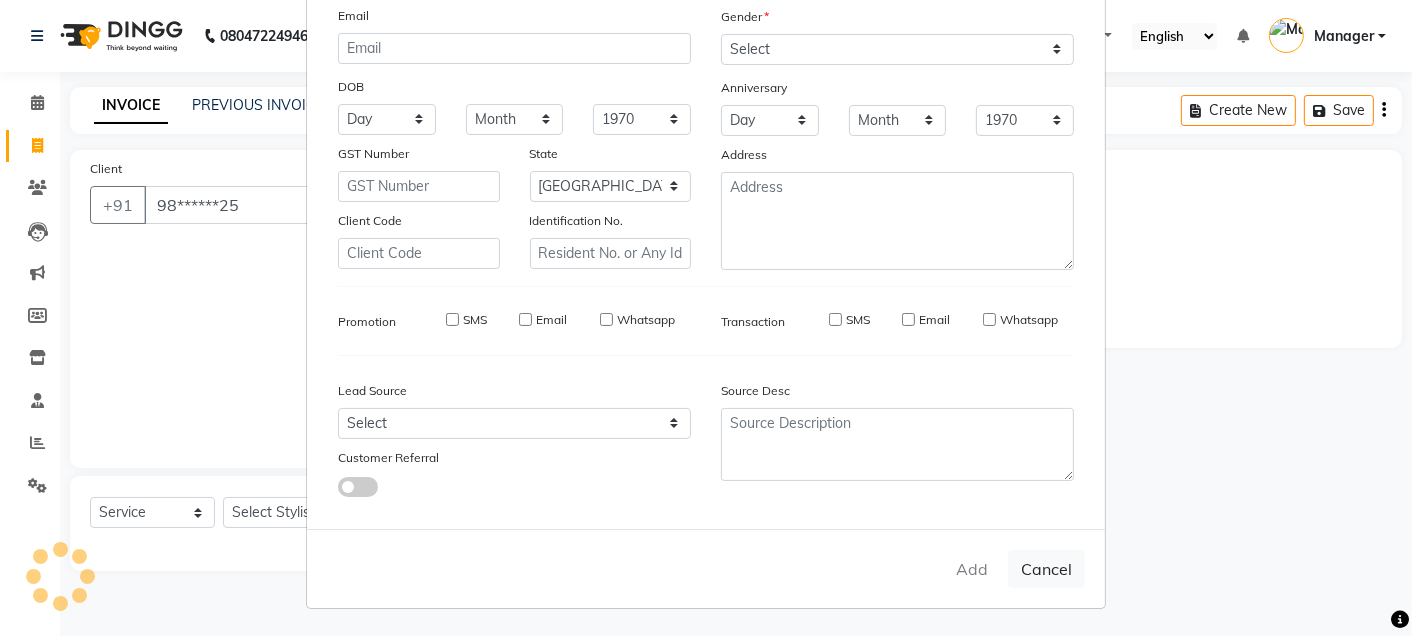 select 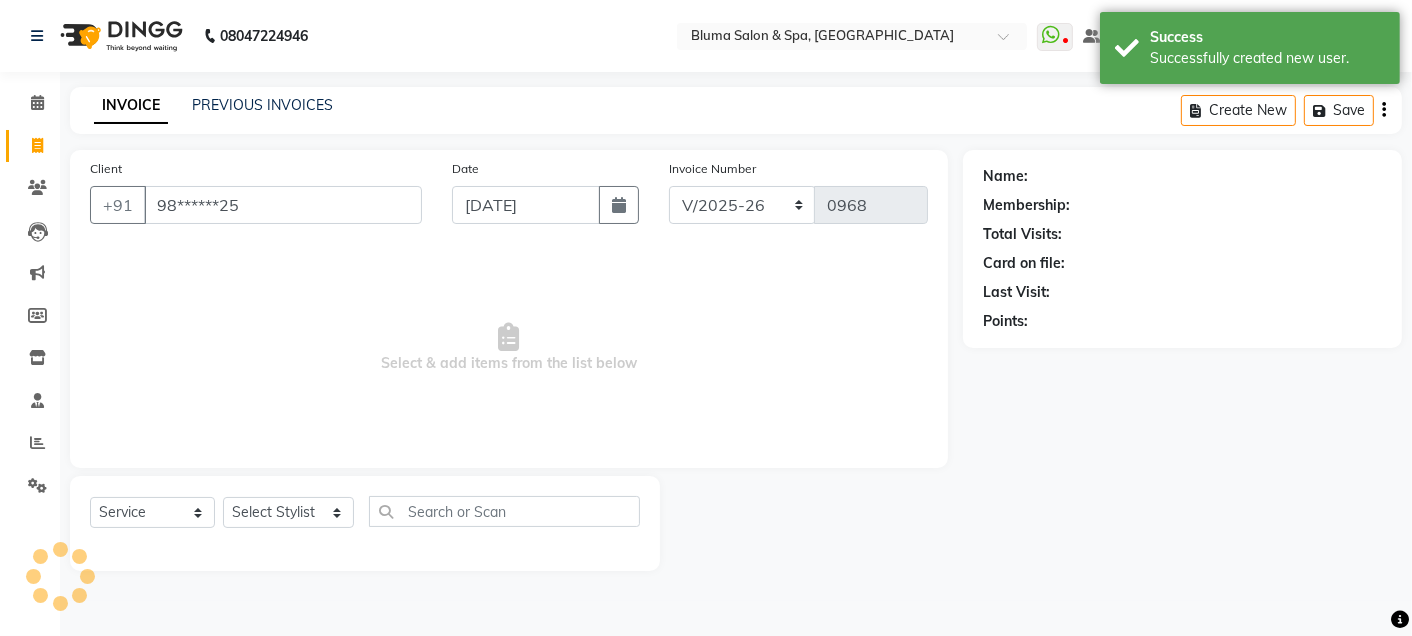 select on "1: Object" 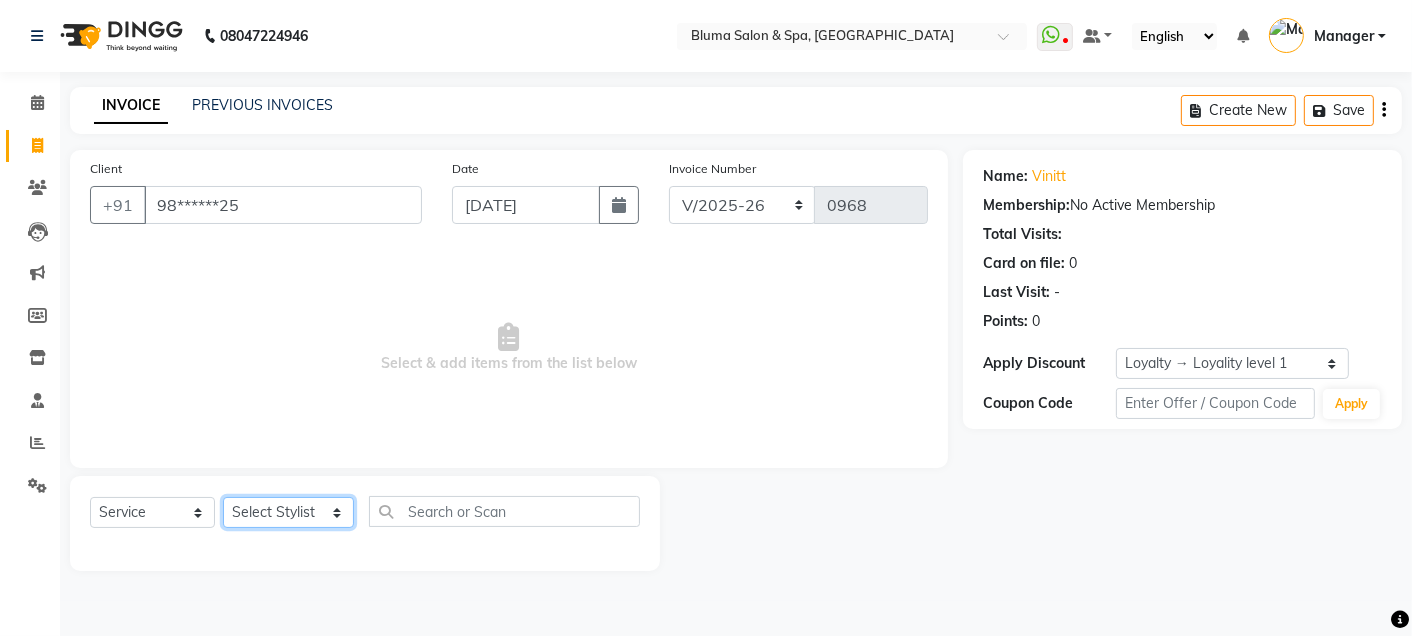 click on "Select Stylist Admin Ajay saroj Alan Athan  DR Prince Varde Manager milind Nasir  PAM parvati gupta  pooja loke Rahul rahul thakur rajesh patel sonali yogita" 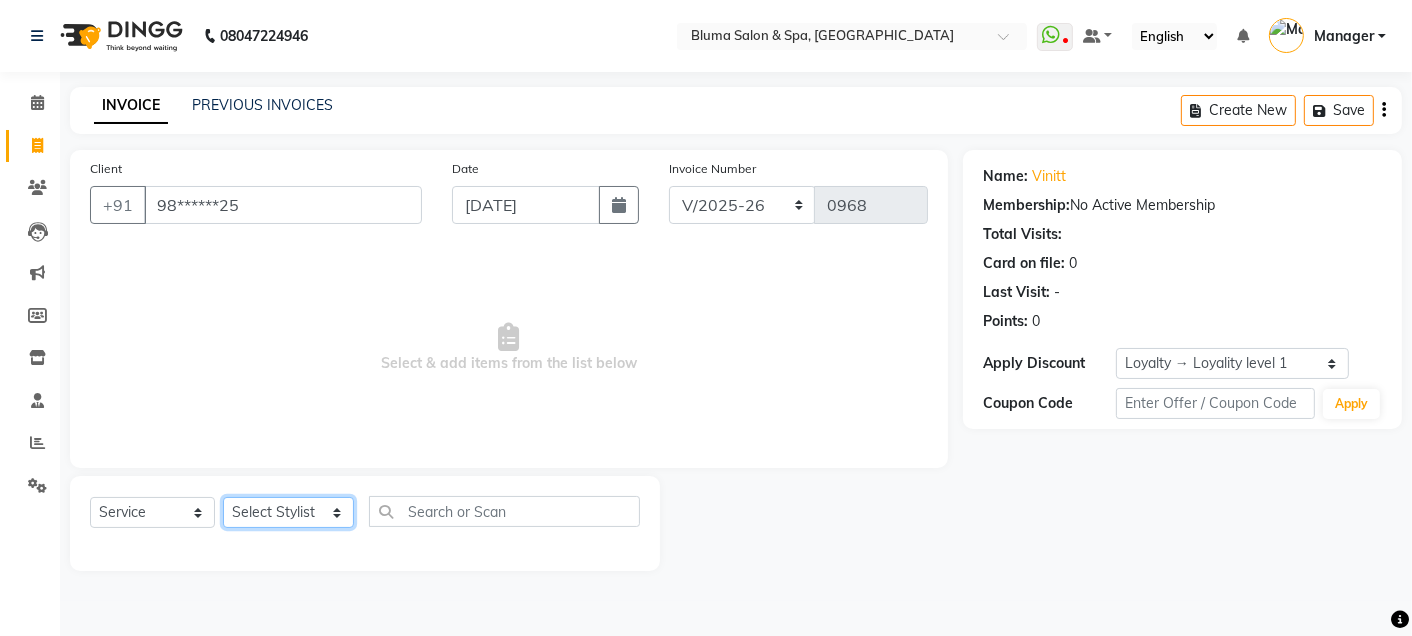 select on "30719" 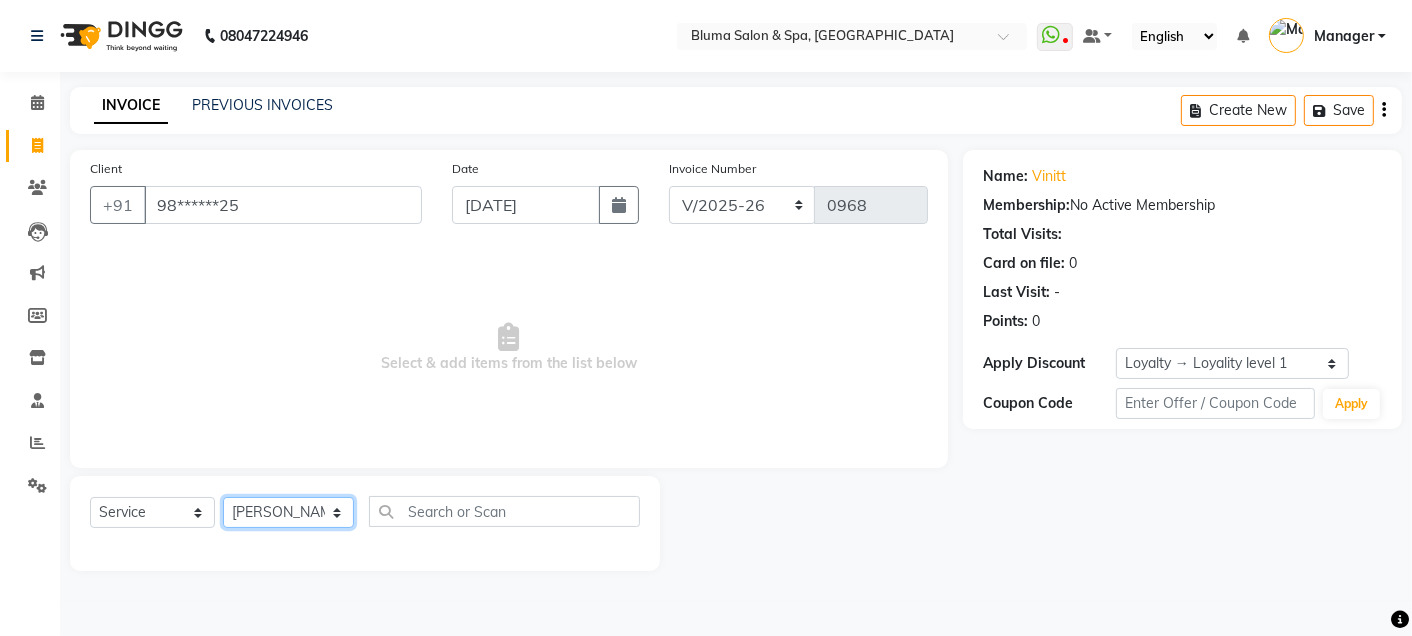 click on "Select Stylist Admin Ajay saroj Alan Athan  DR Prince Varde Manager milind Nasir  PAM parvati gupta  pooja loke Rahul rahul thakur rajesh patel sonali yogita" 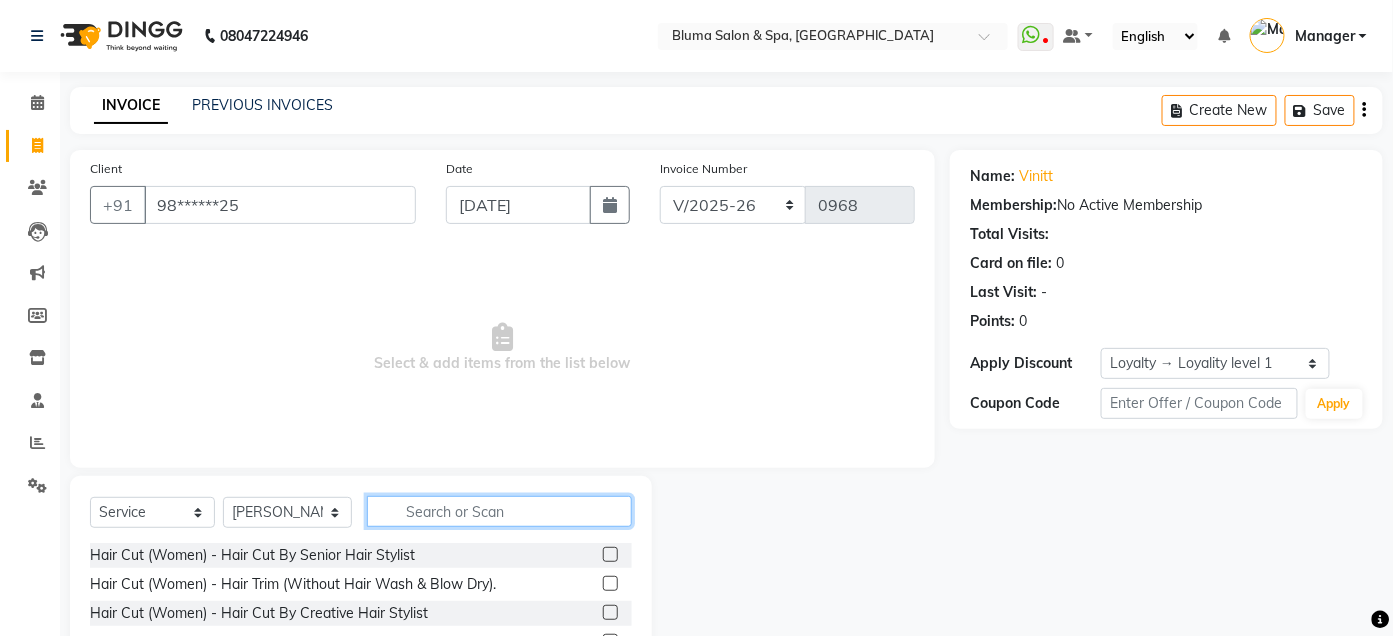 click 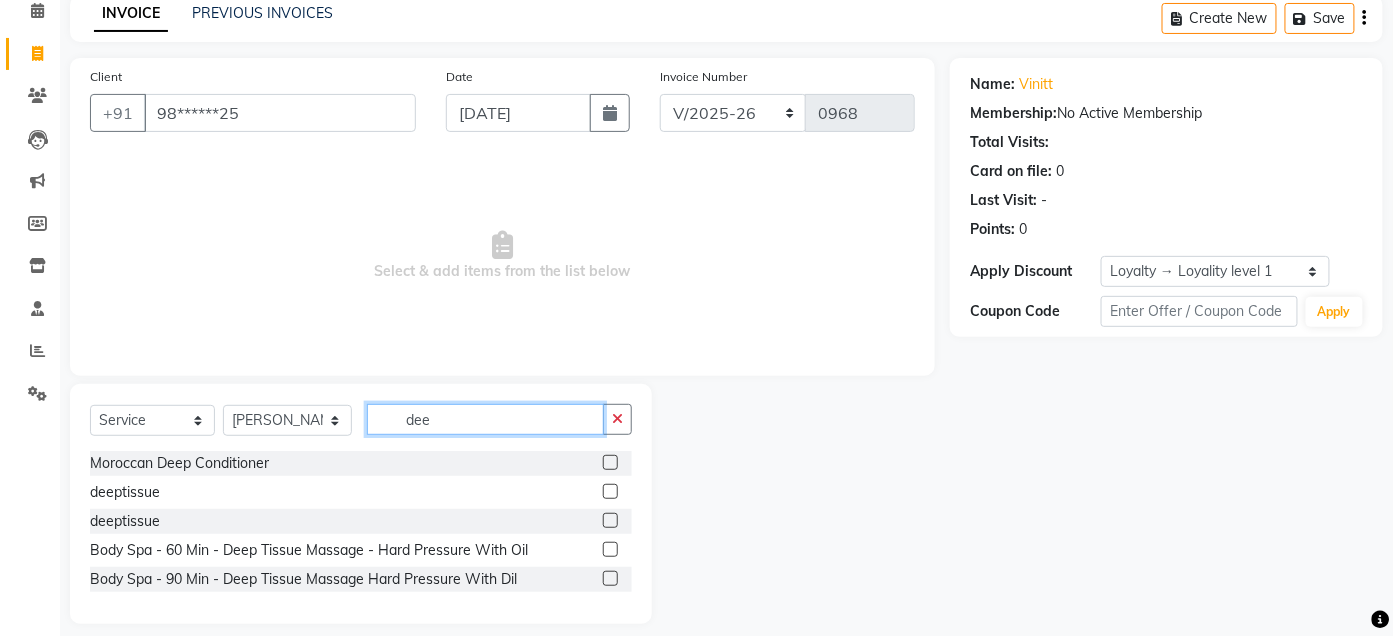 scroll, scrollTop: 109, scrollLeft: 0, axis: vertical 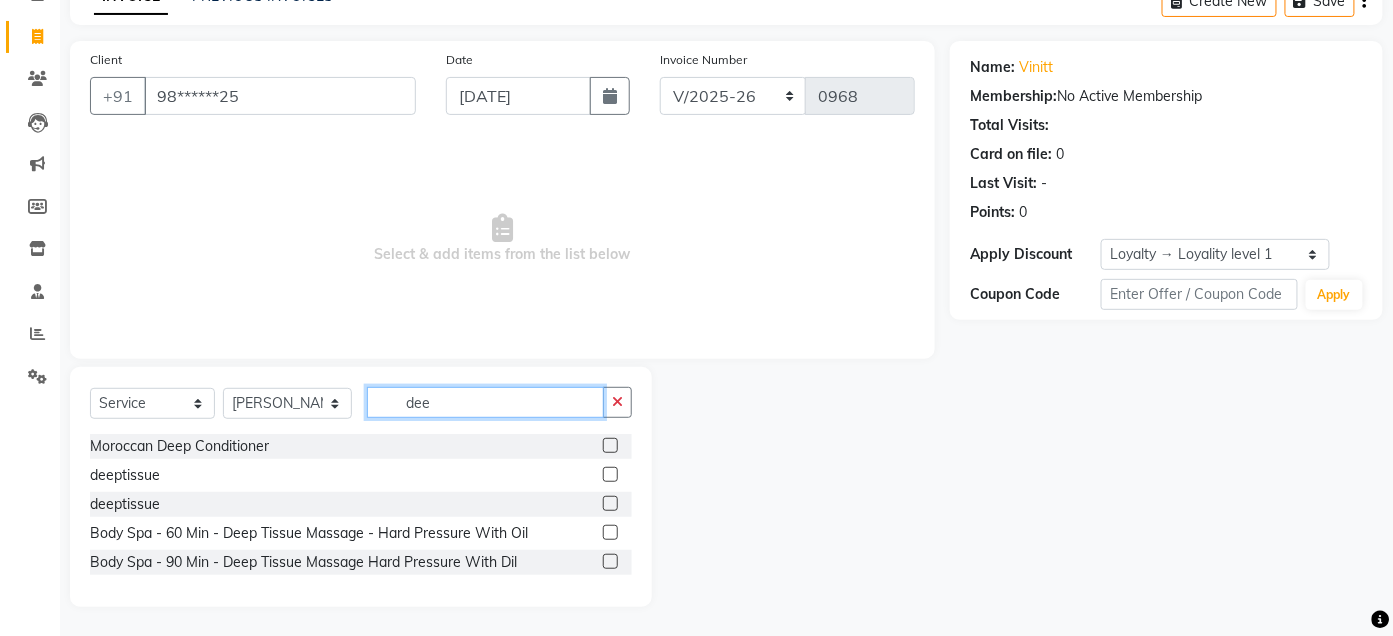 type on "dee" 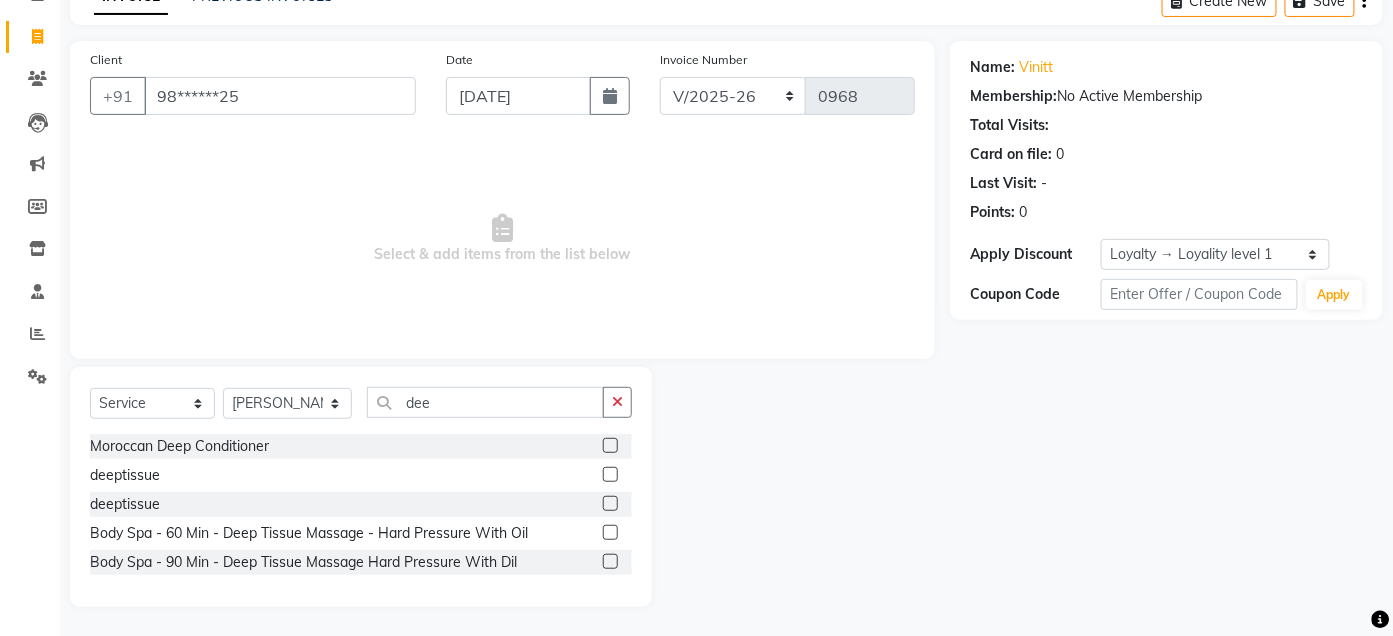 click 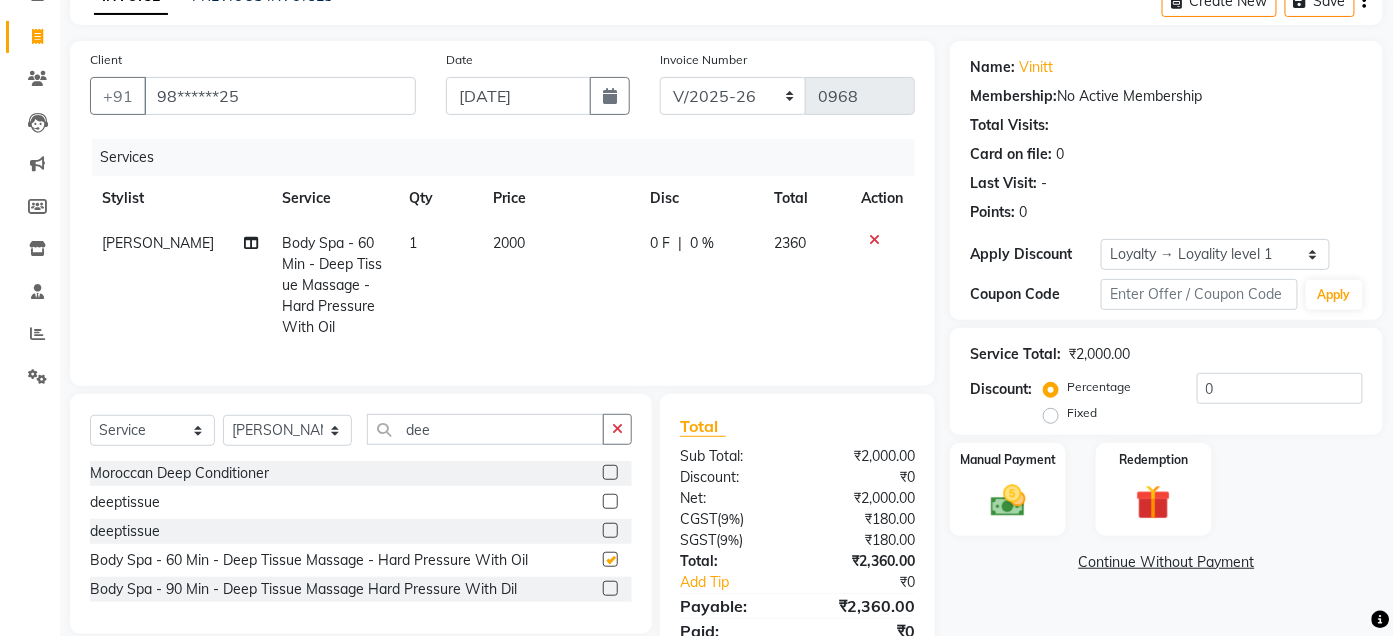 checkbox on "false" 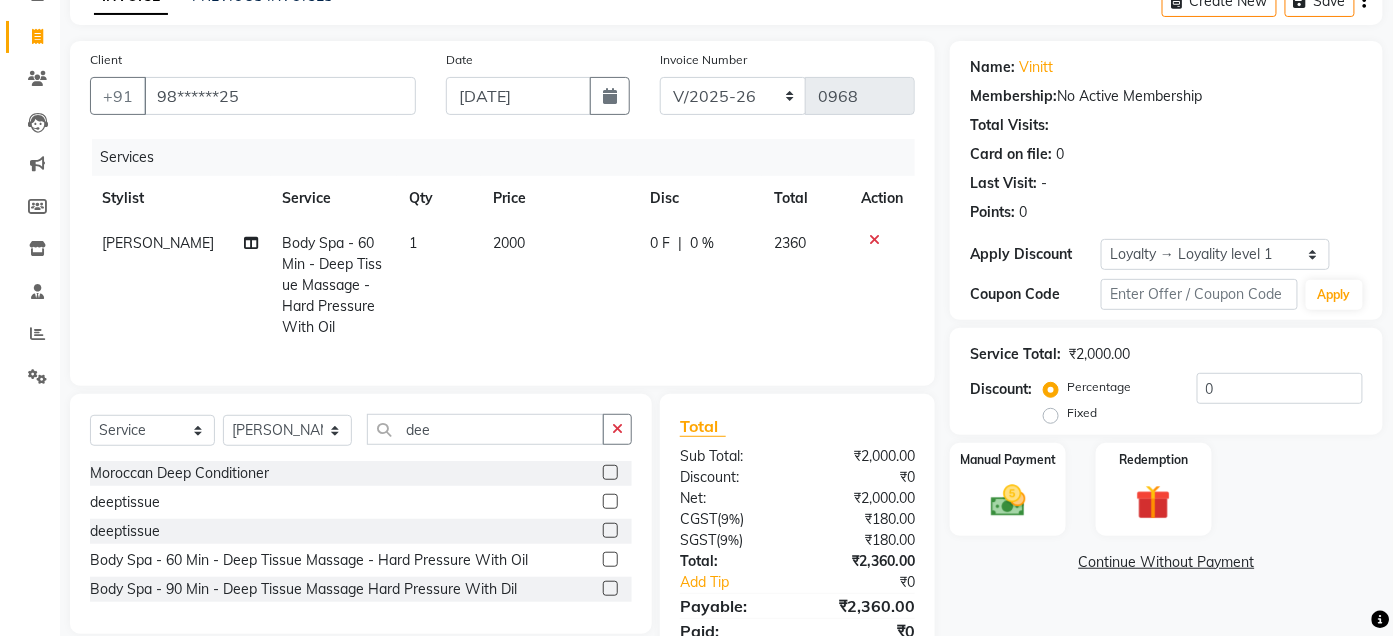 scroll, scrollTop: 208, scrollLeft: 0, axis: vertical 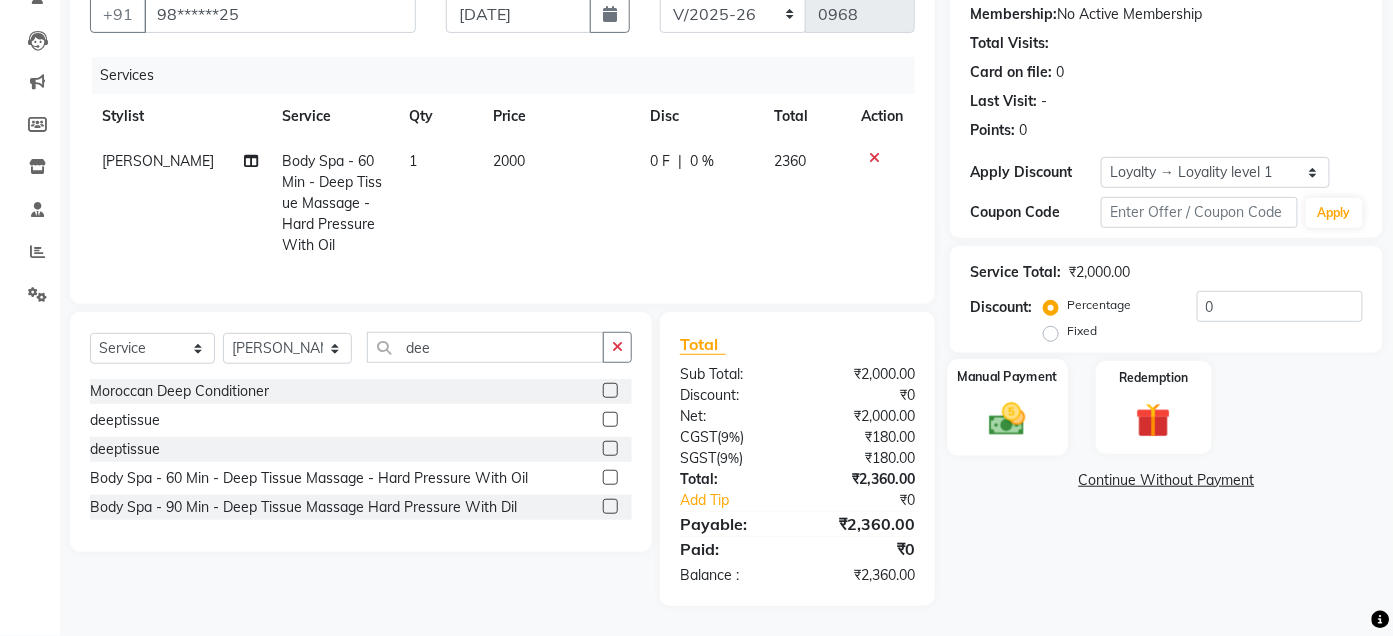 click 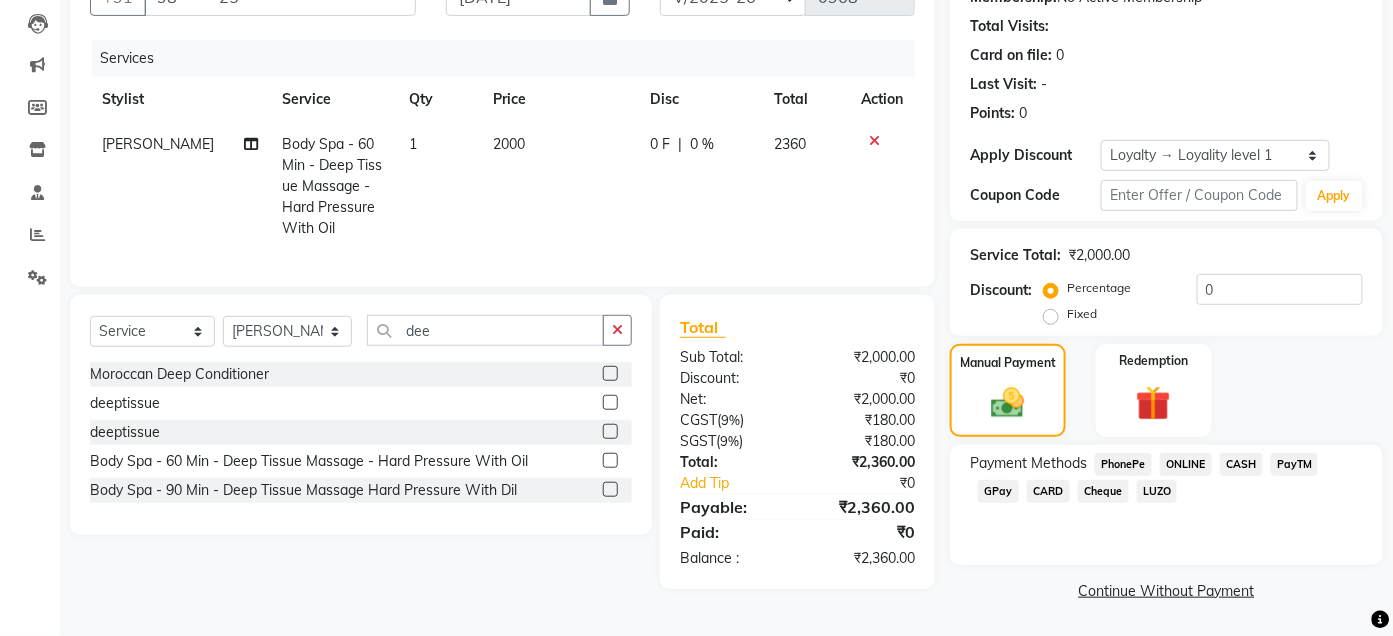 click on "CARD" 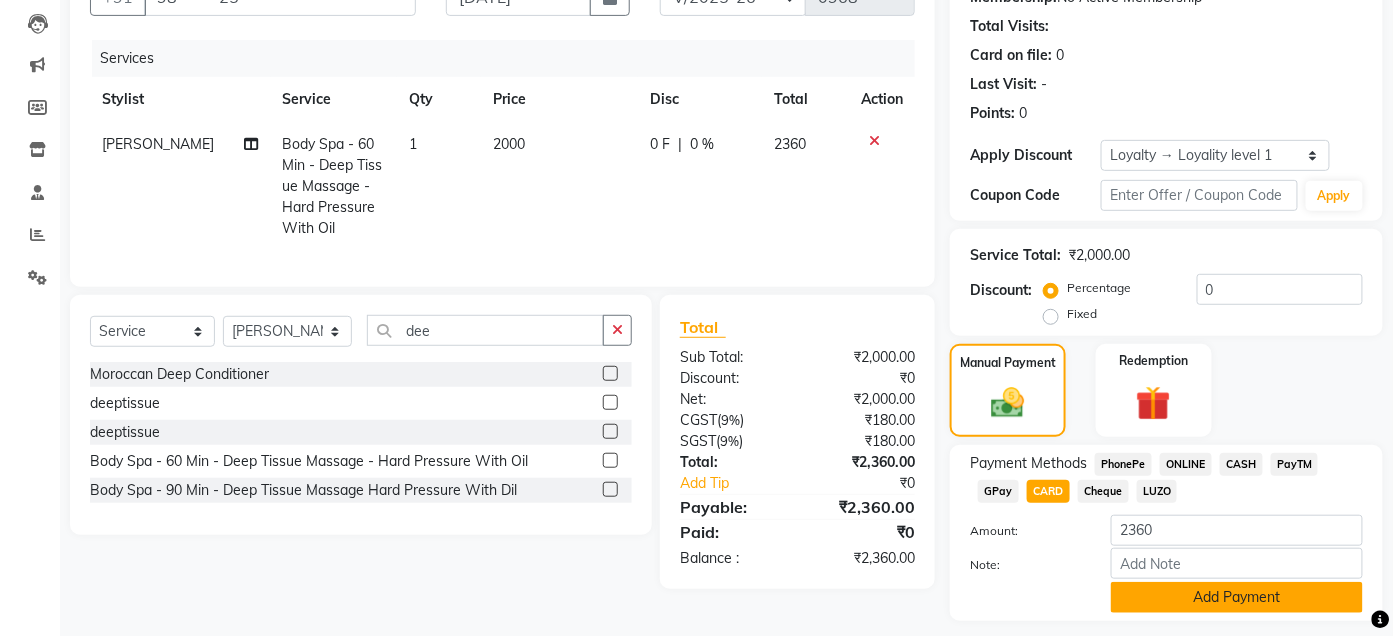 click on "Add Payment" 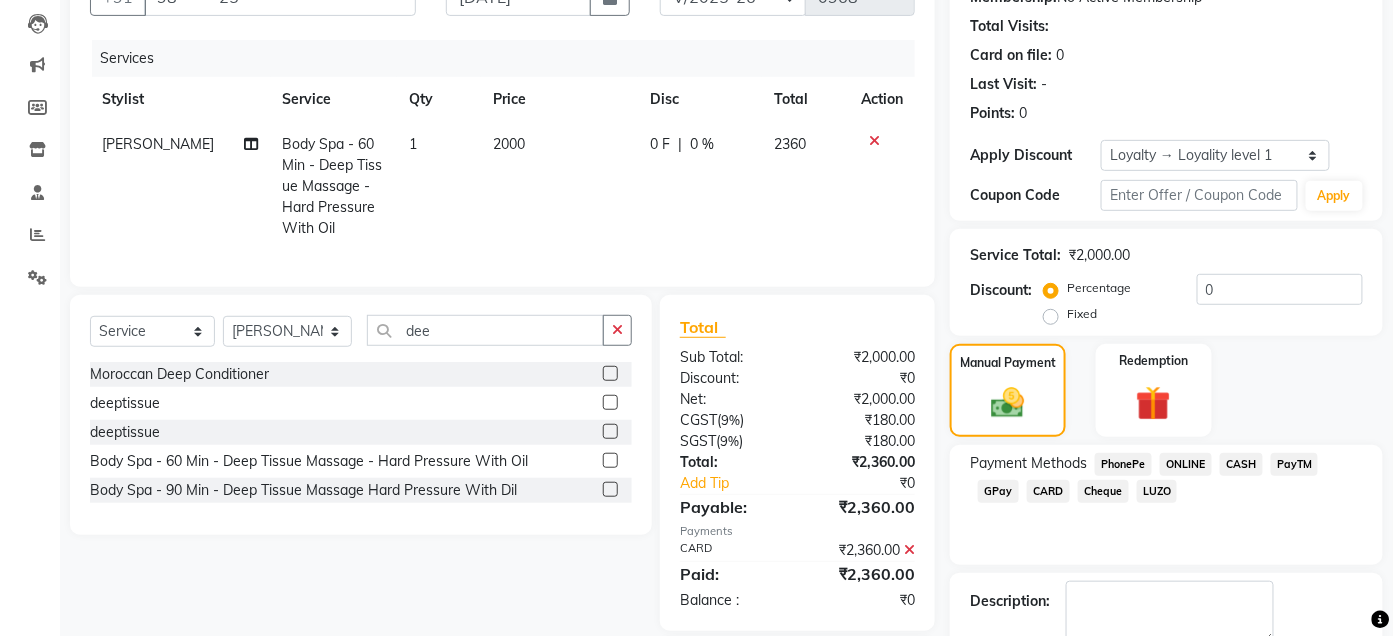 scroll, scrollTop: 350, scrollLeft: 0, axis: vertical 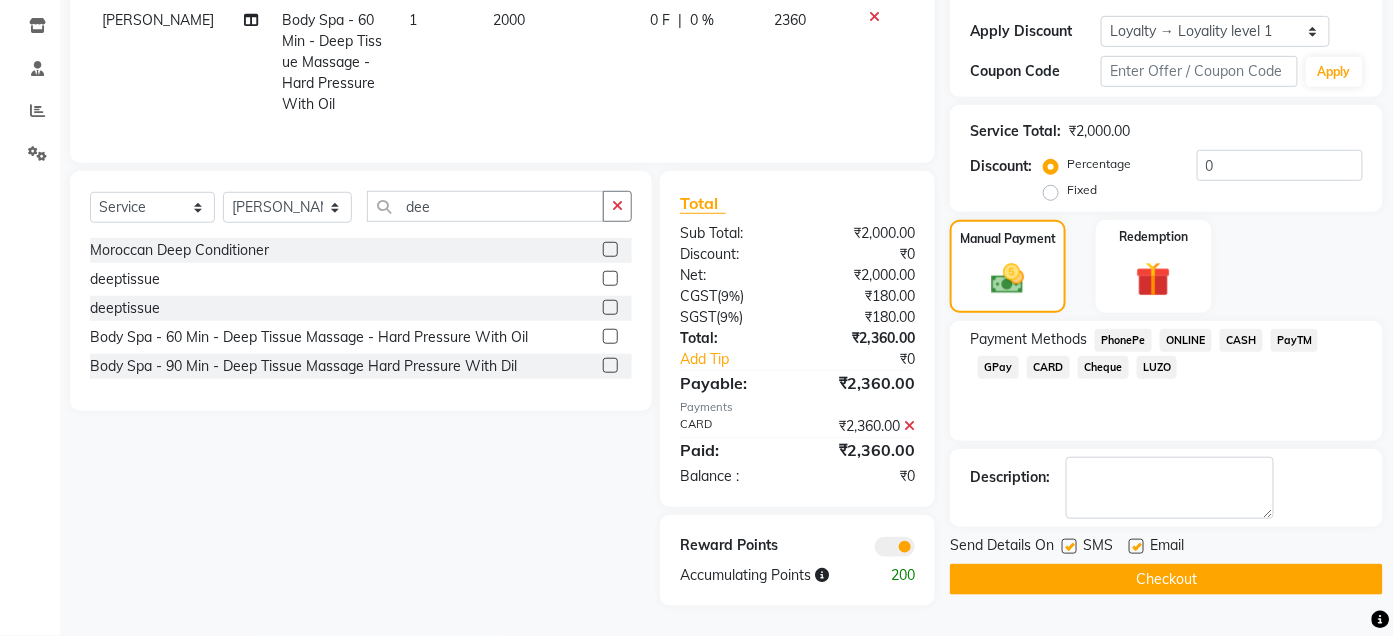 click on "Checkout" 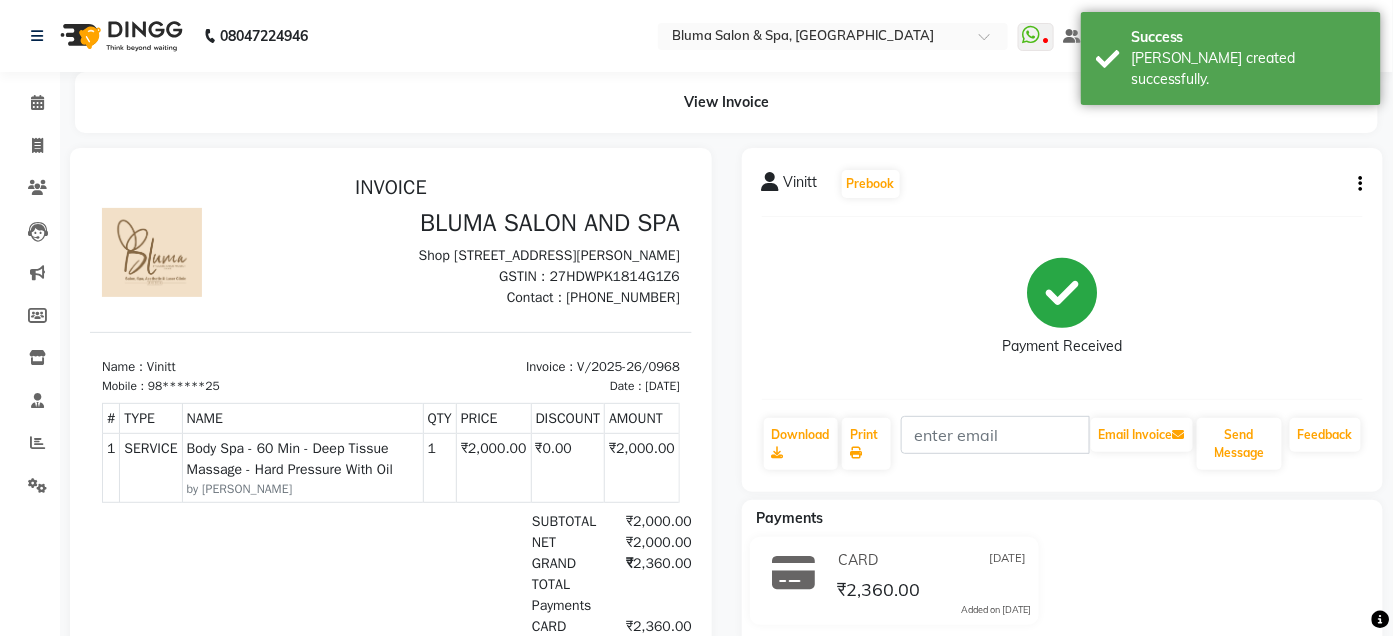 scroll, scrollTop: 0, scrollLeft: 0, axis: both 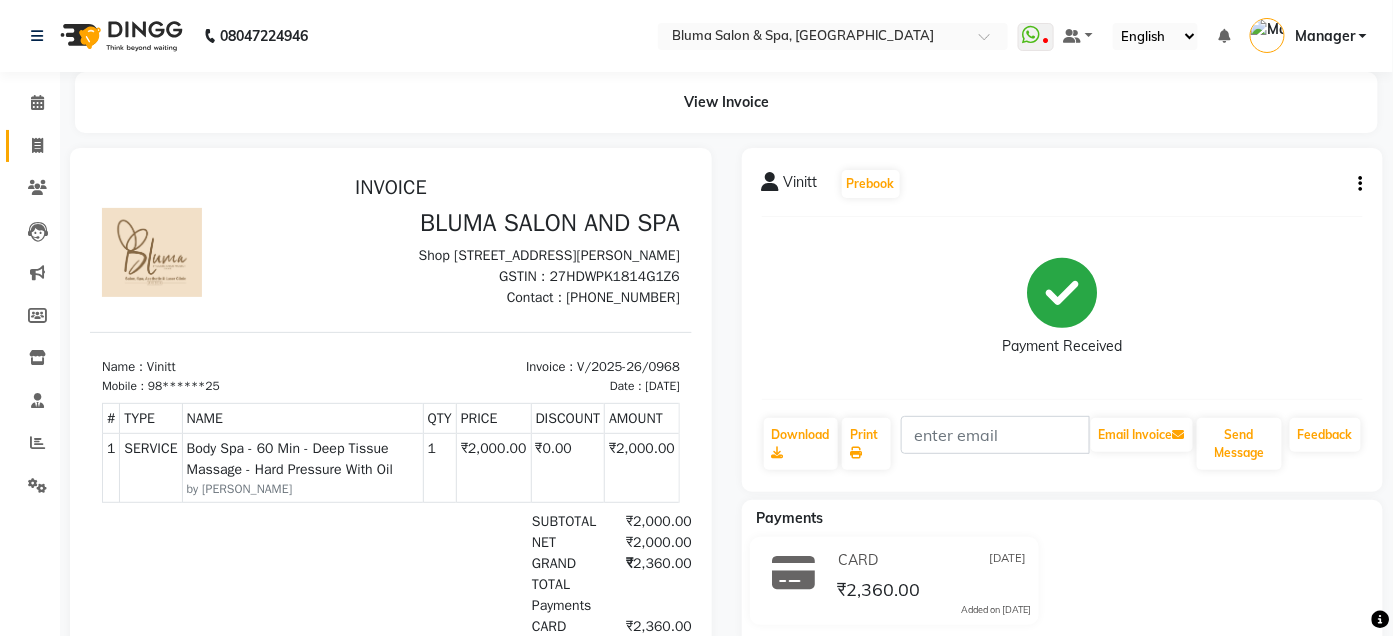 click 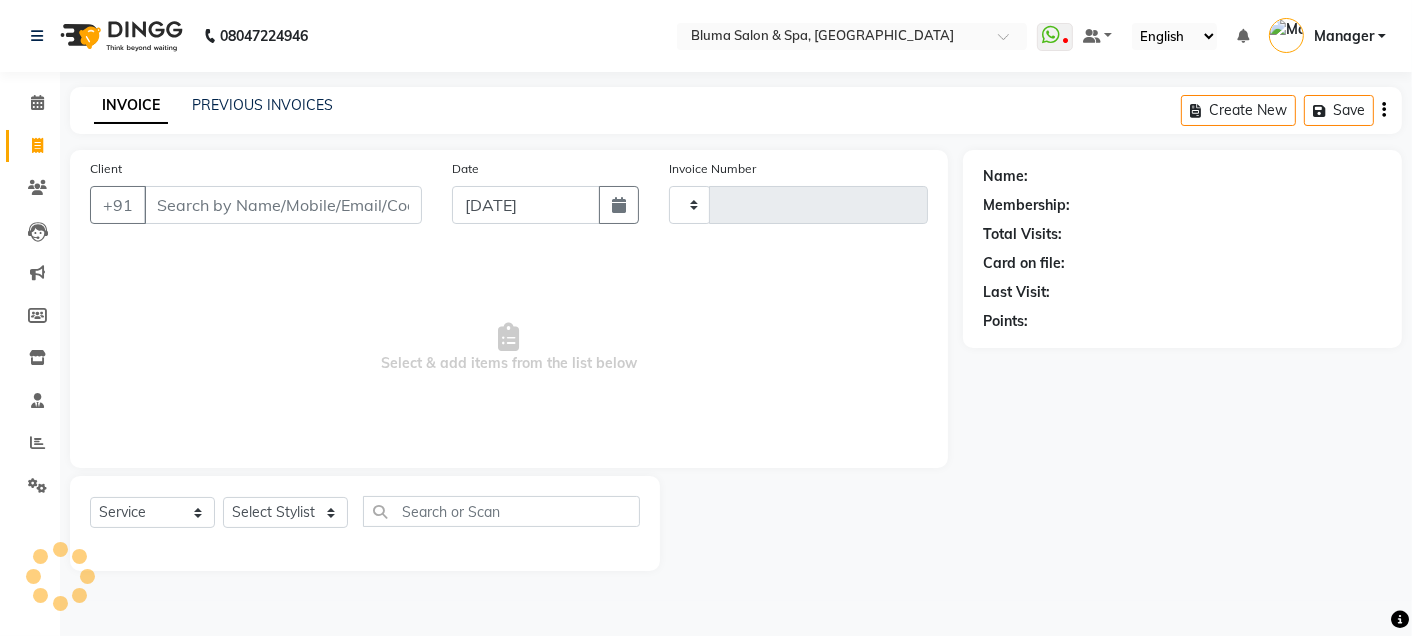 type on "0969" 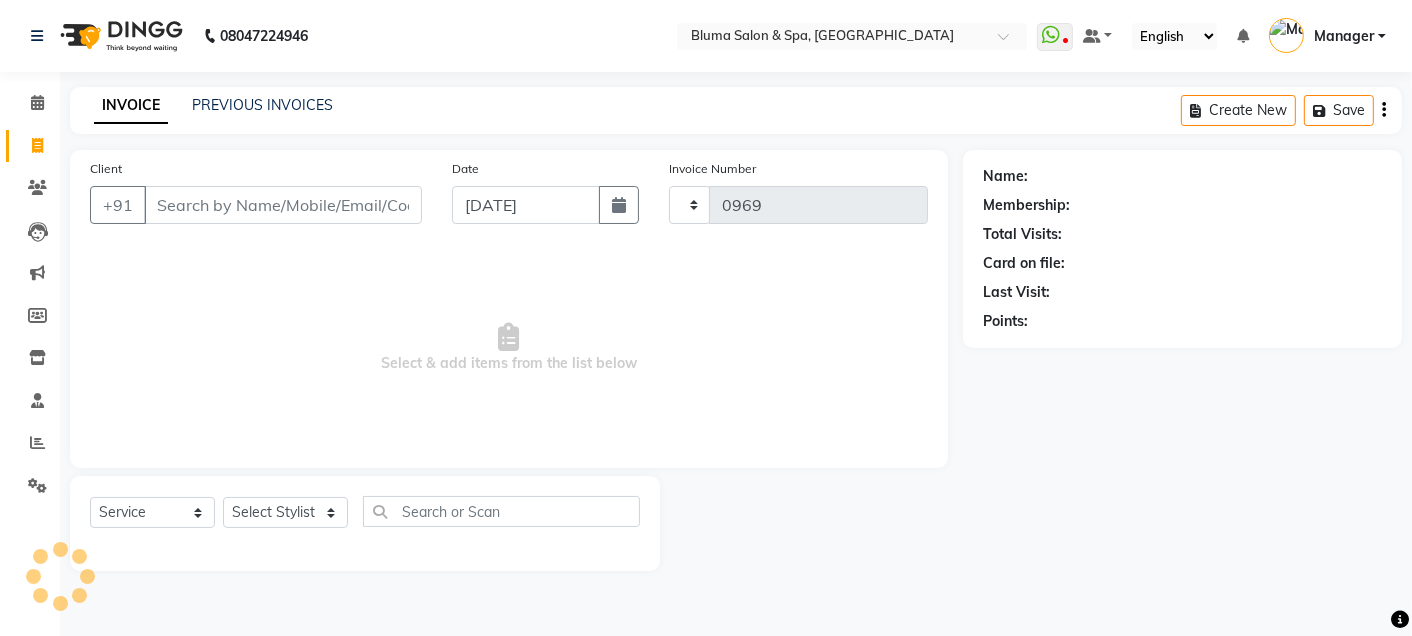 select on "3653" 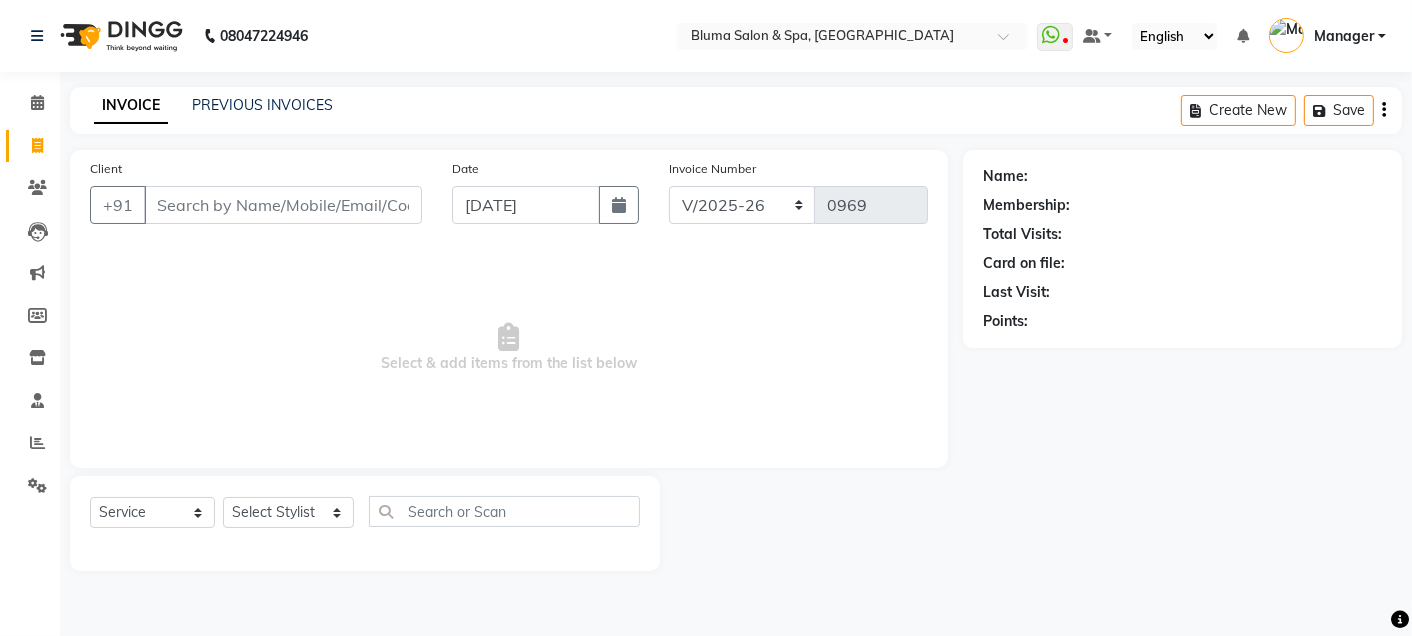 click on "Client" at bounding box center (283, 205) 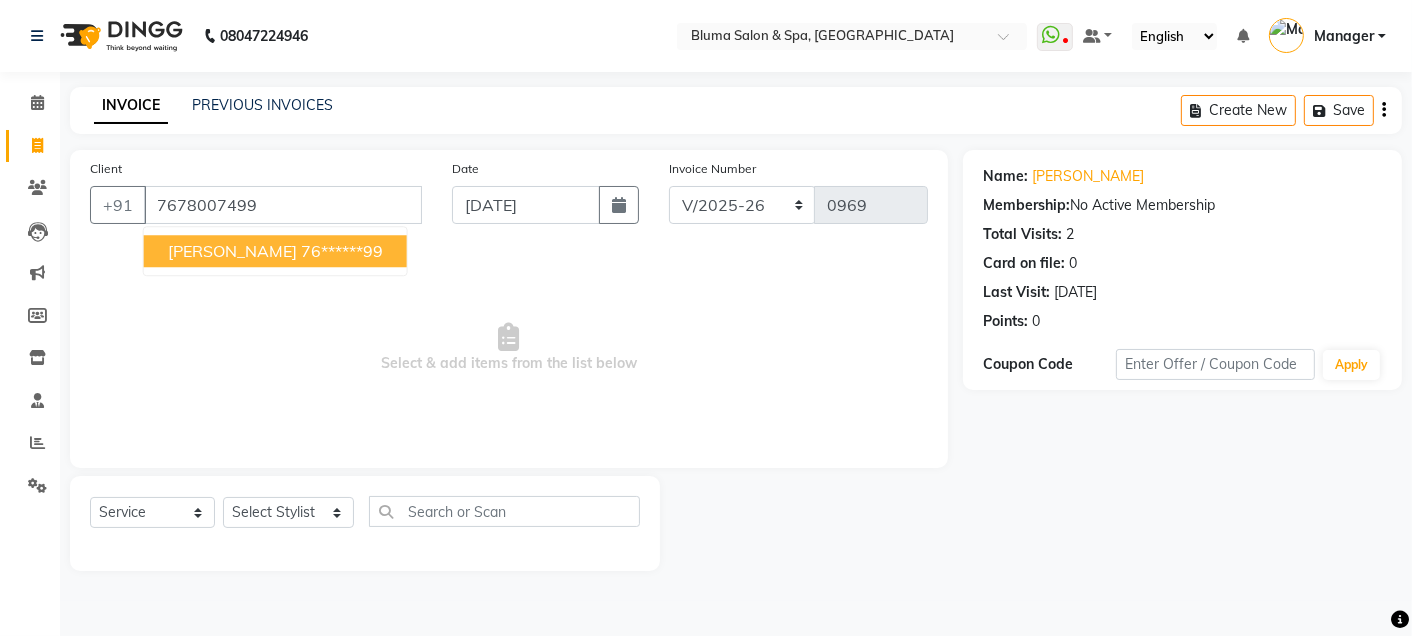 click on "ANANTYA NAWANI" at bounding box center [232, 251] 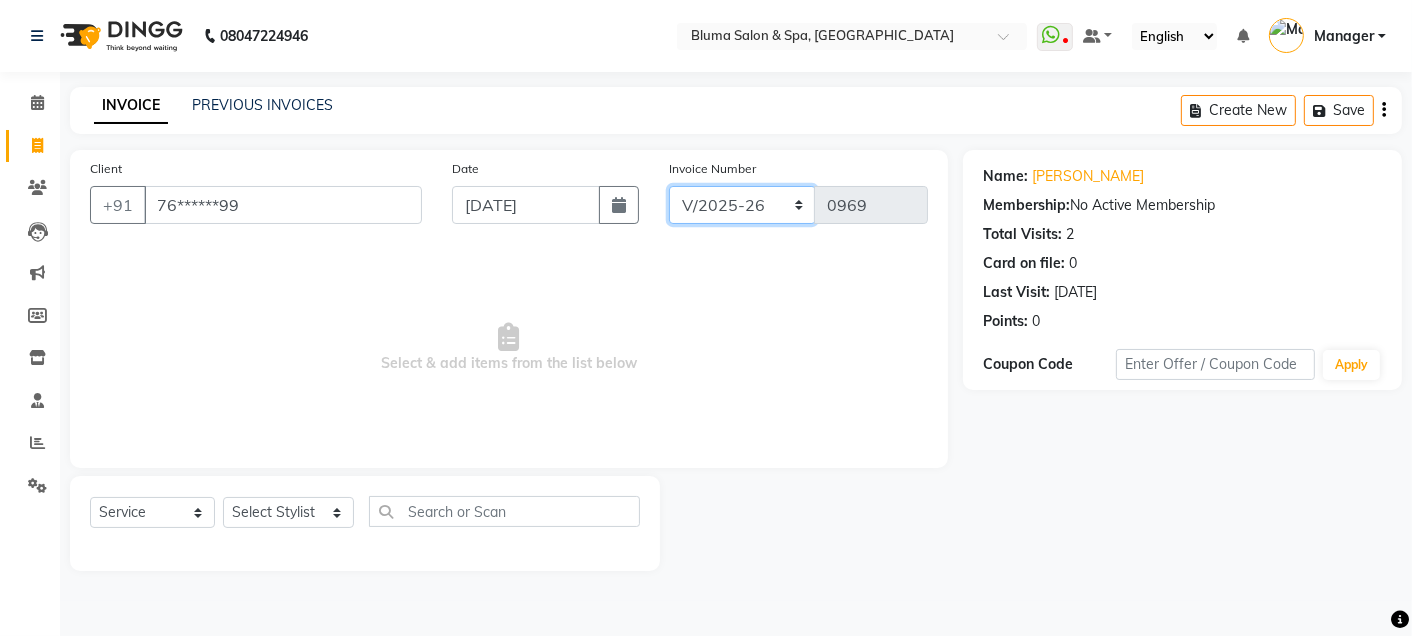 click on "ALN/2025-26 AL/2025-26 BKN/2025-26 BK/2025-26 V/2025 V/2025-26" 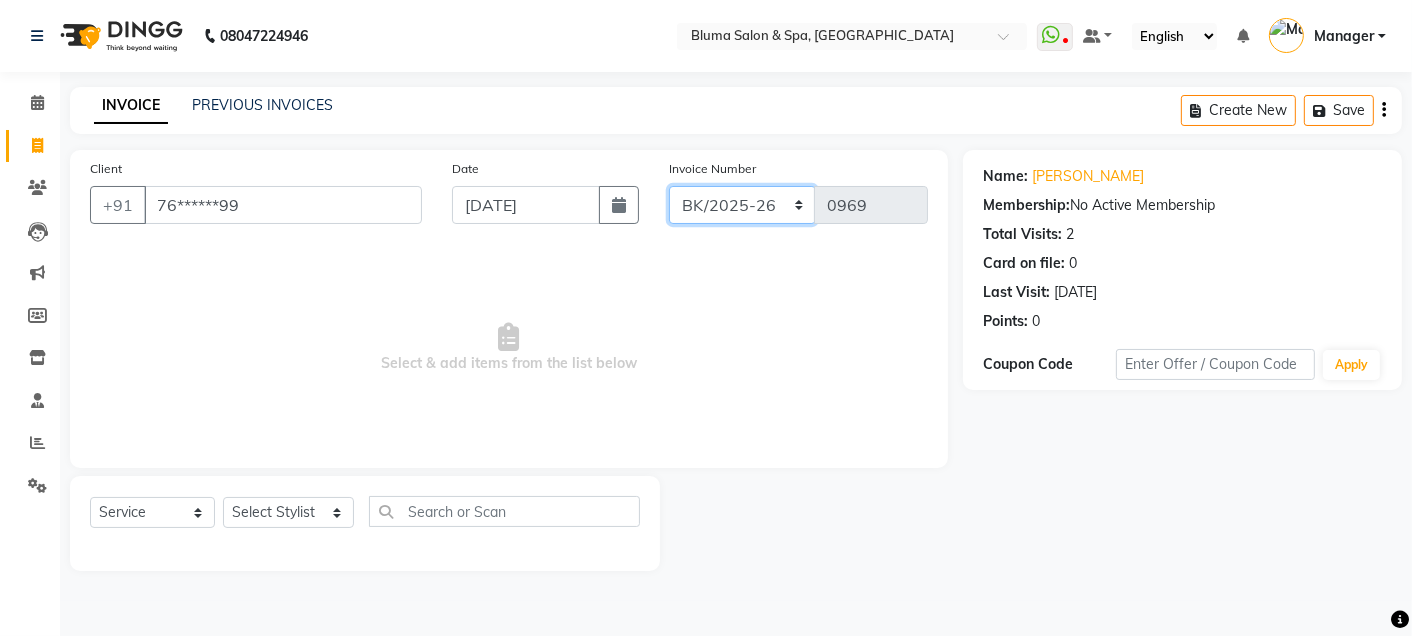 click on "ALN/2025-26 AL/2025-26 BKN/2025-26 BK/2025-26 V/2025 V/2025-26" 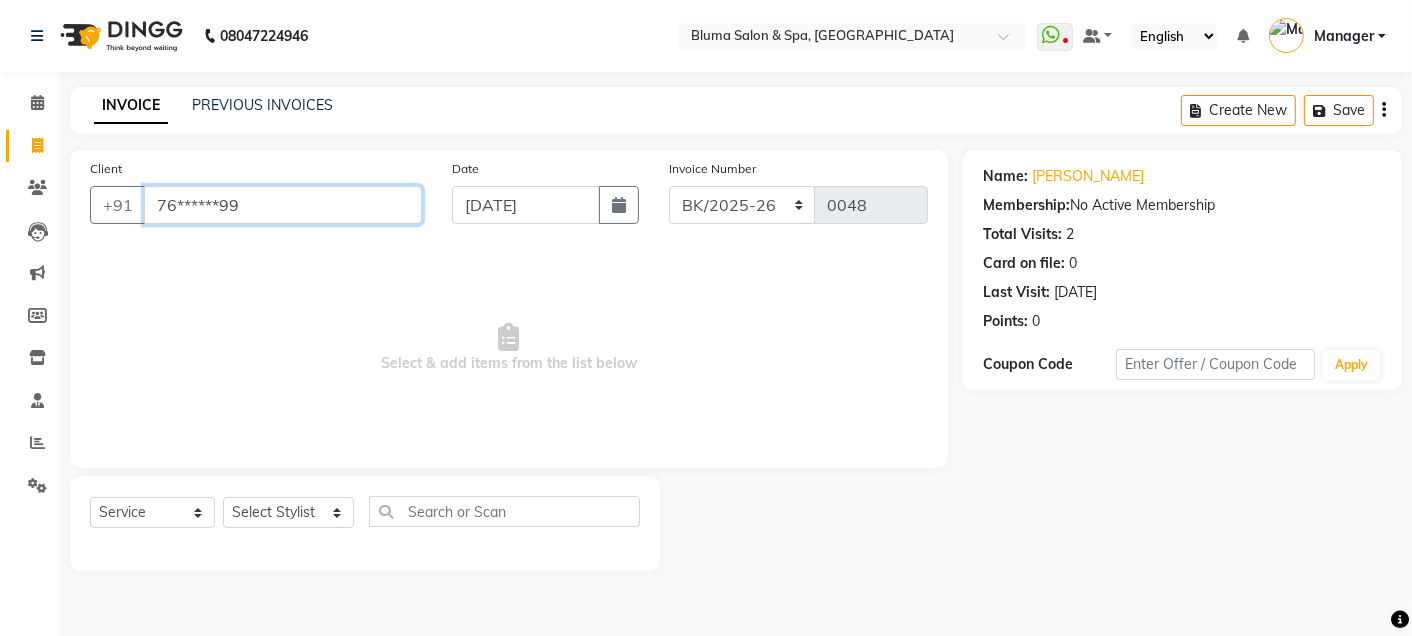 click on "76******99" at bounding box center (283, 205) 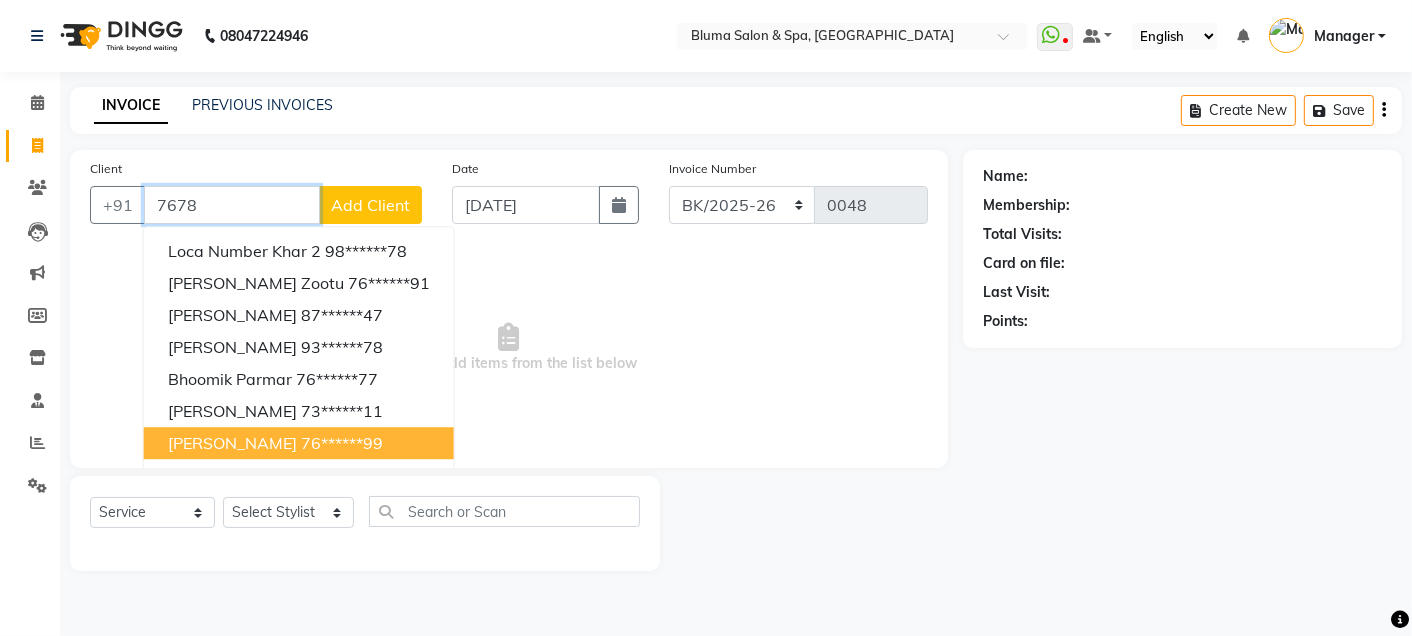 click on "ANANTYA NAWANI" at bounding box center (232, 443) 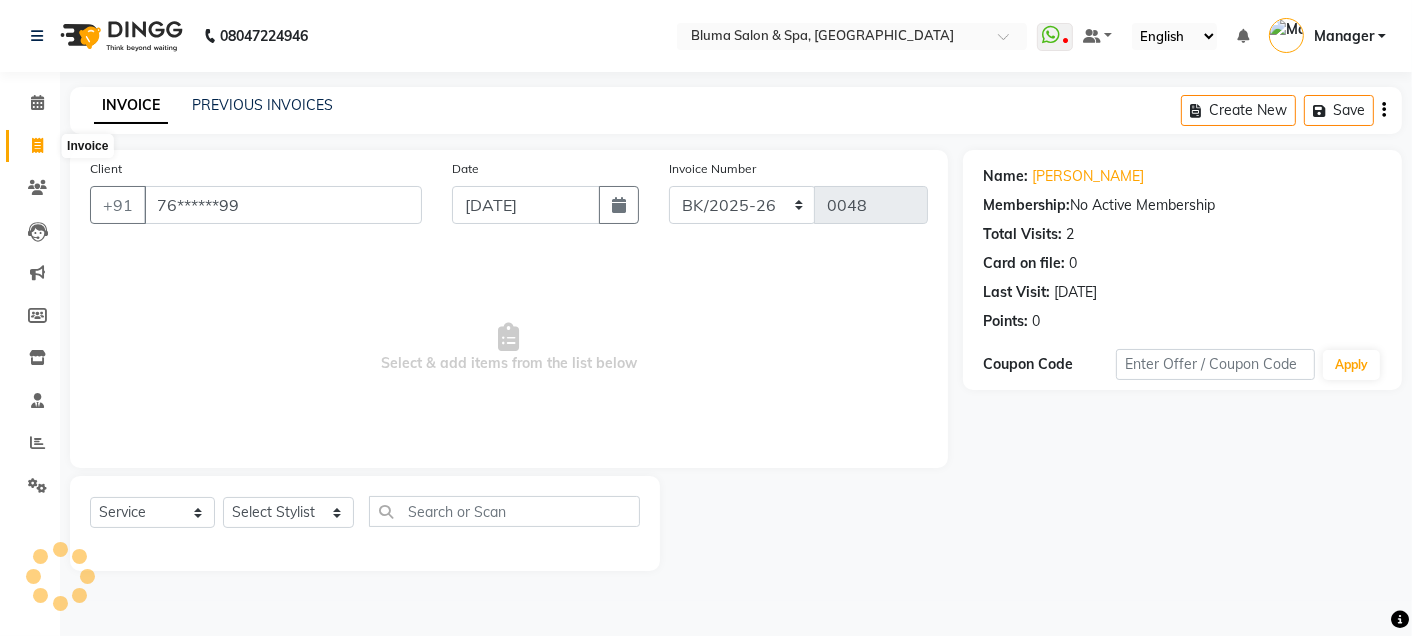 click 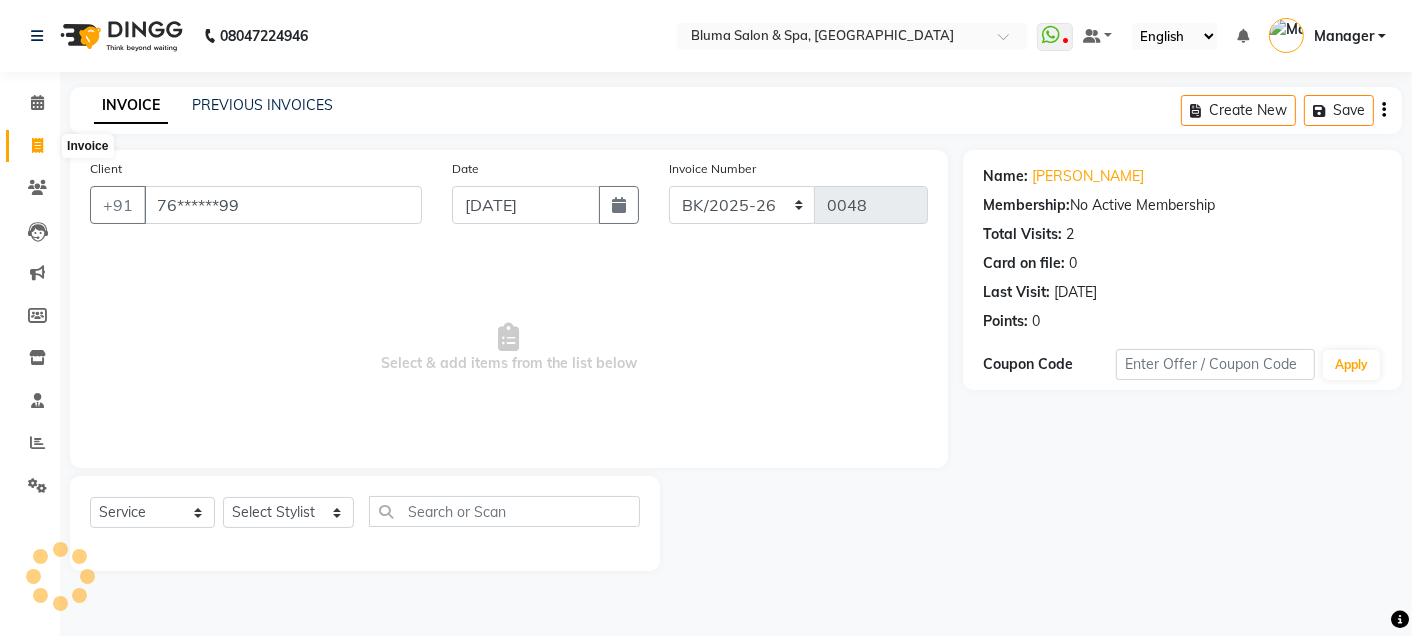 select on "service" 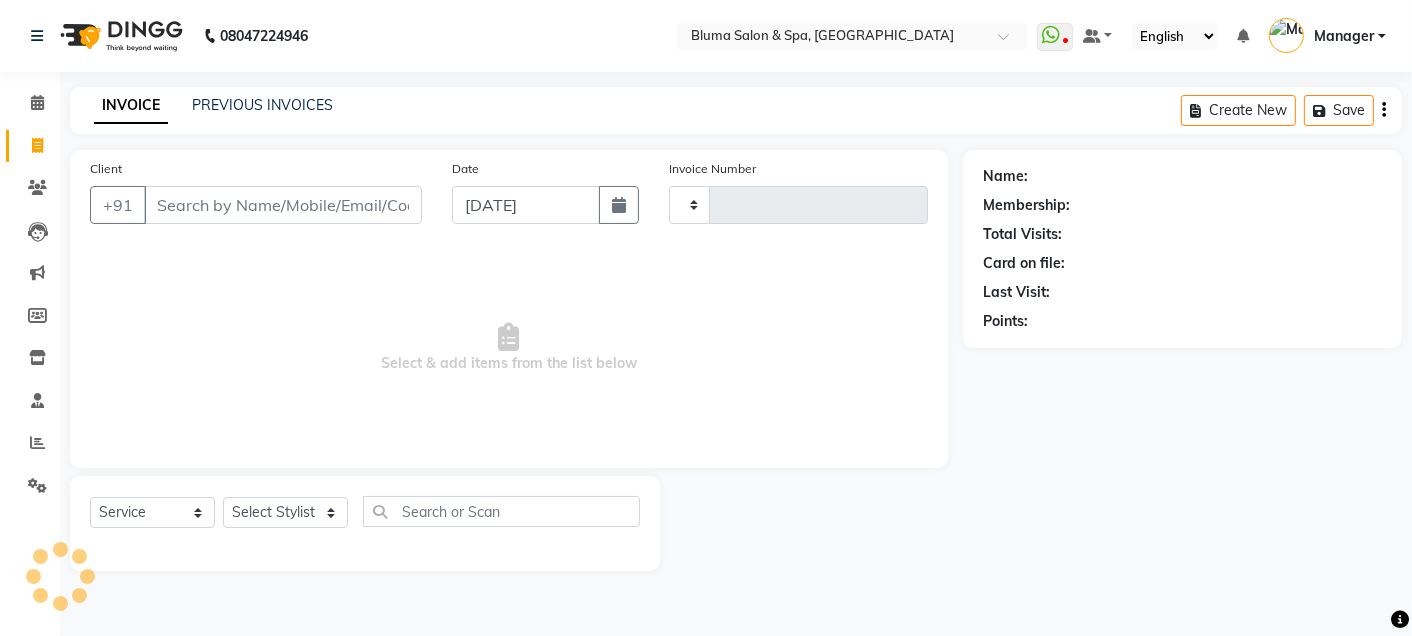 type on "0969" 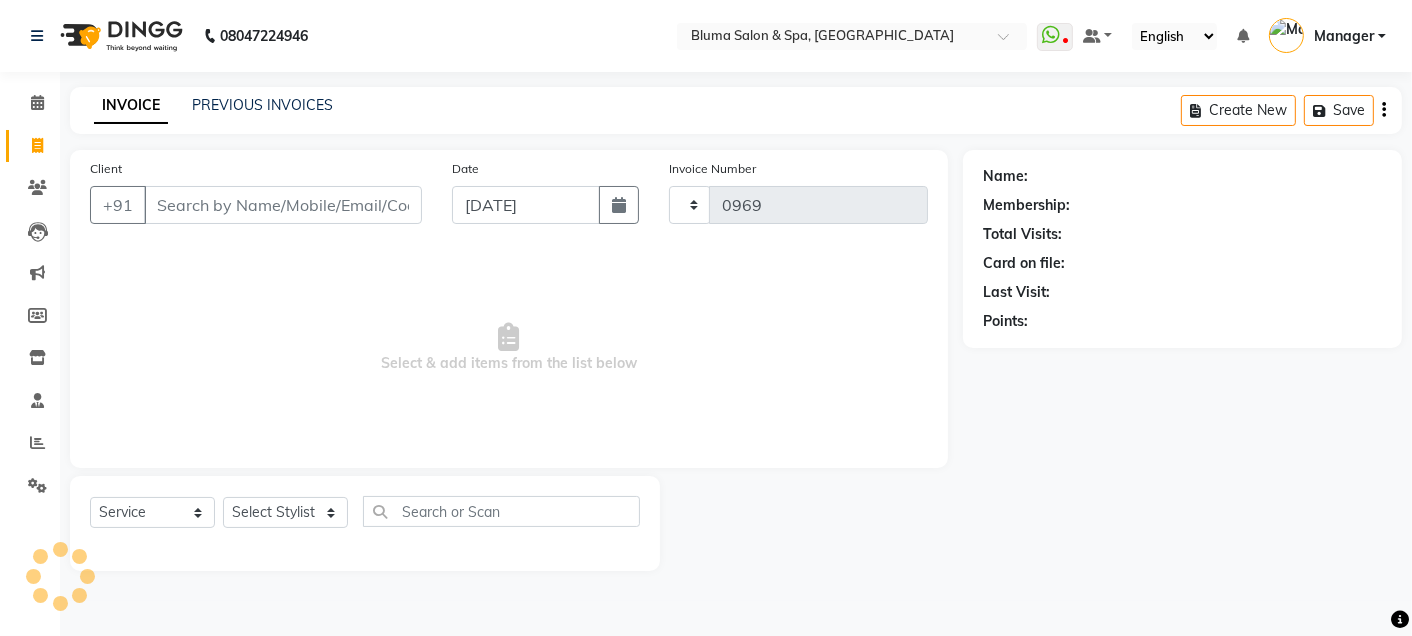 select on "3653" 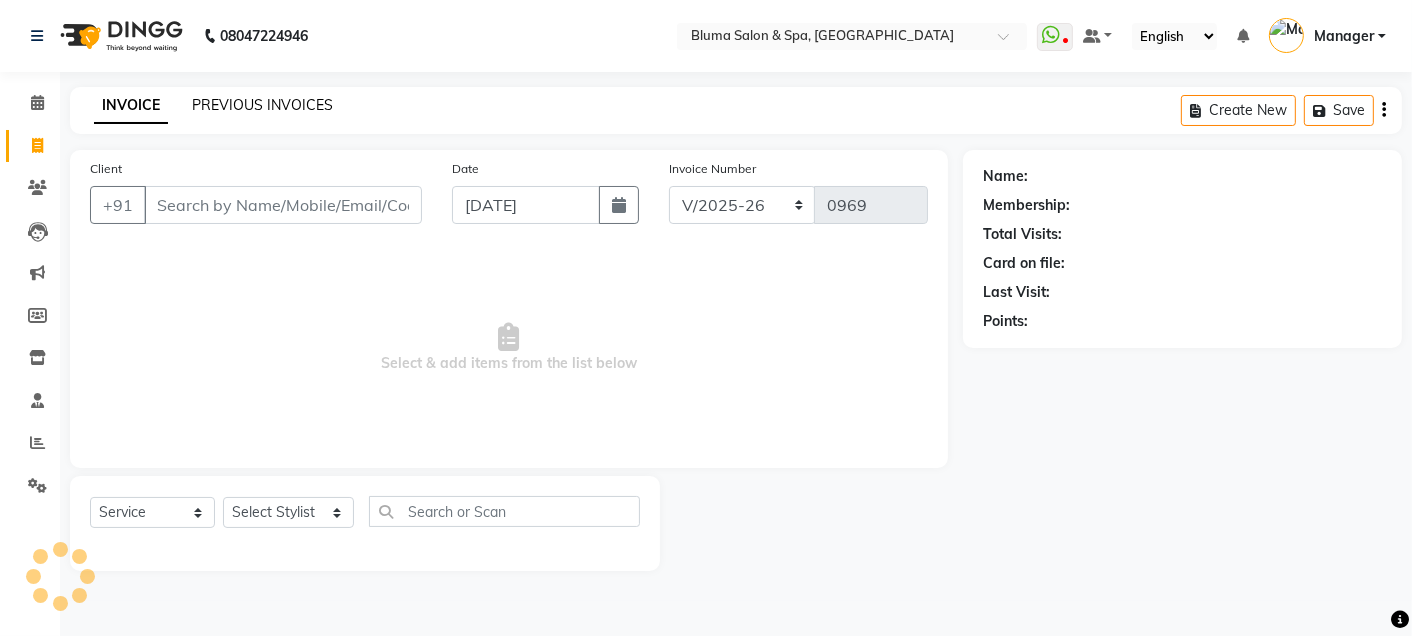 click on "PREVIOUS INVOICES" 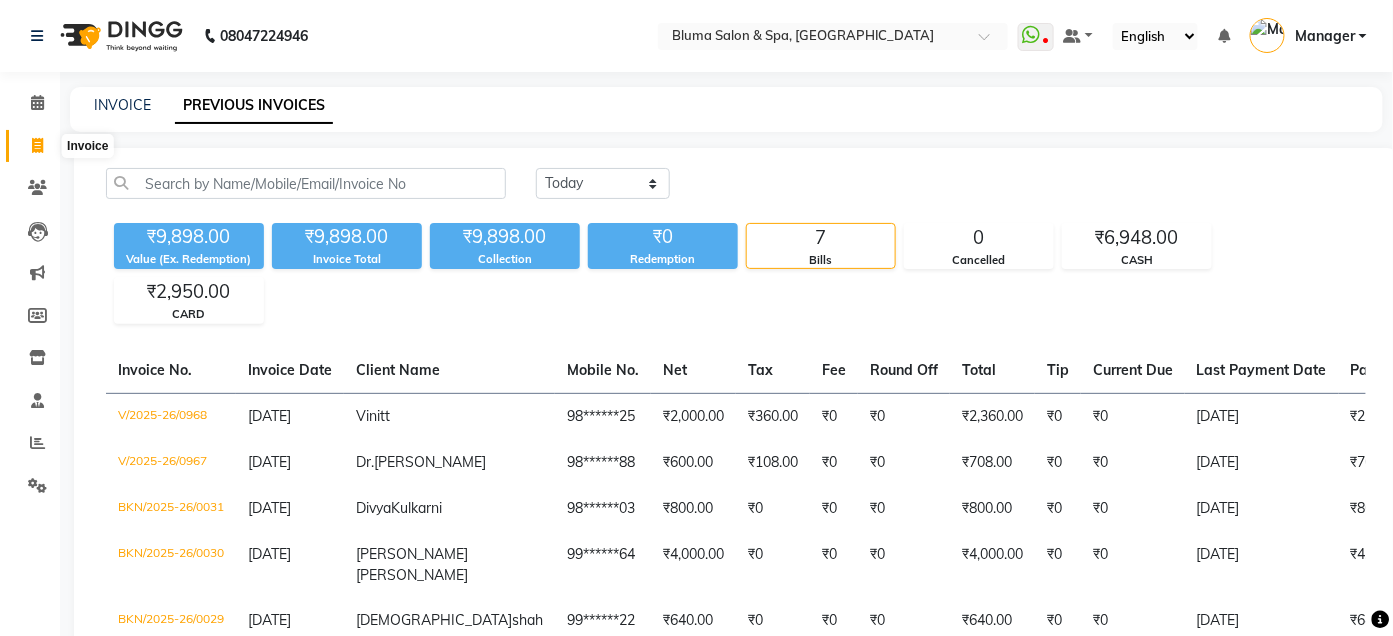 click 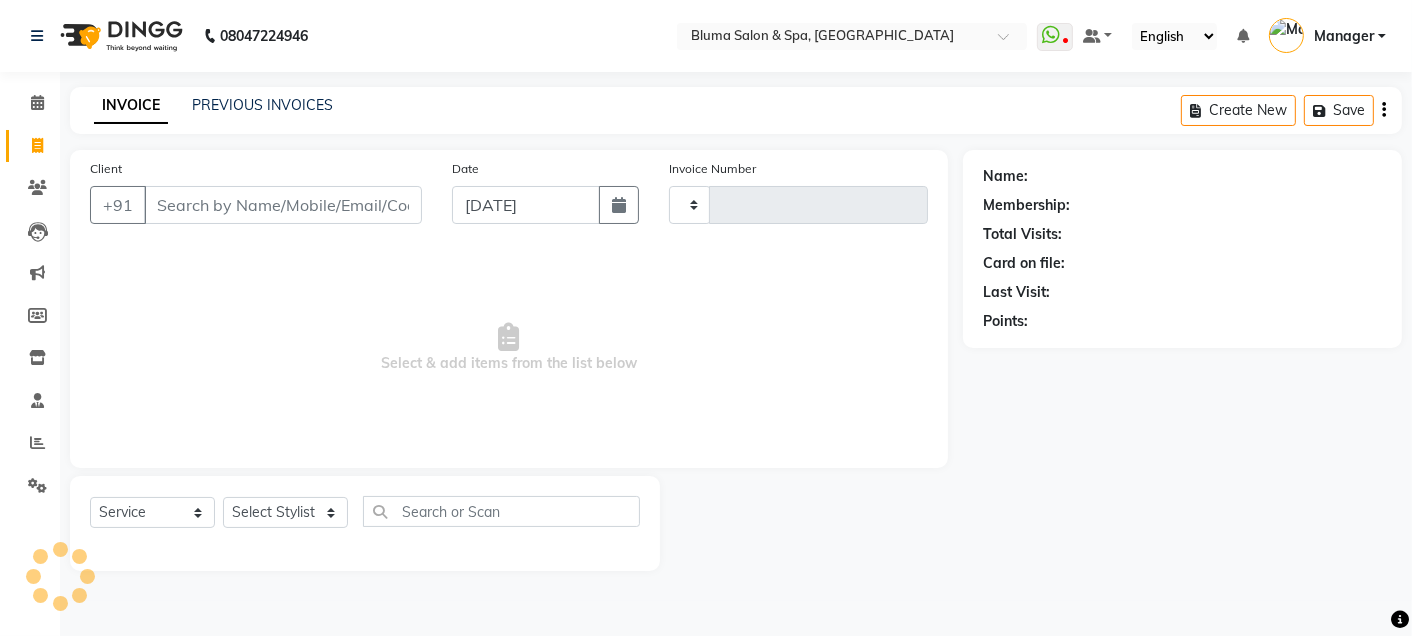 type on "0969" 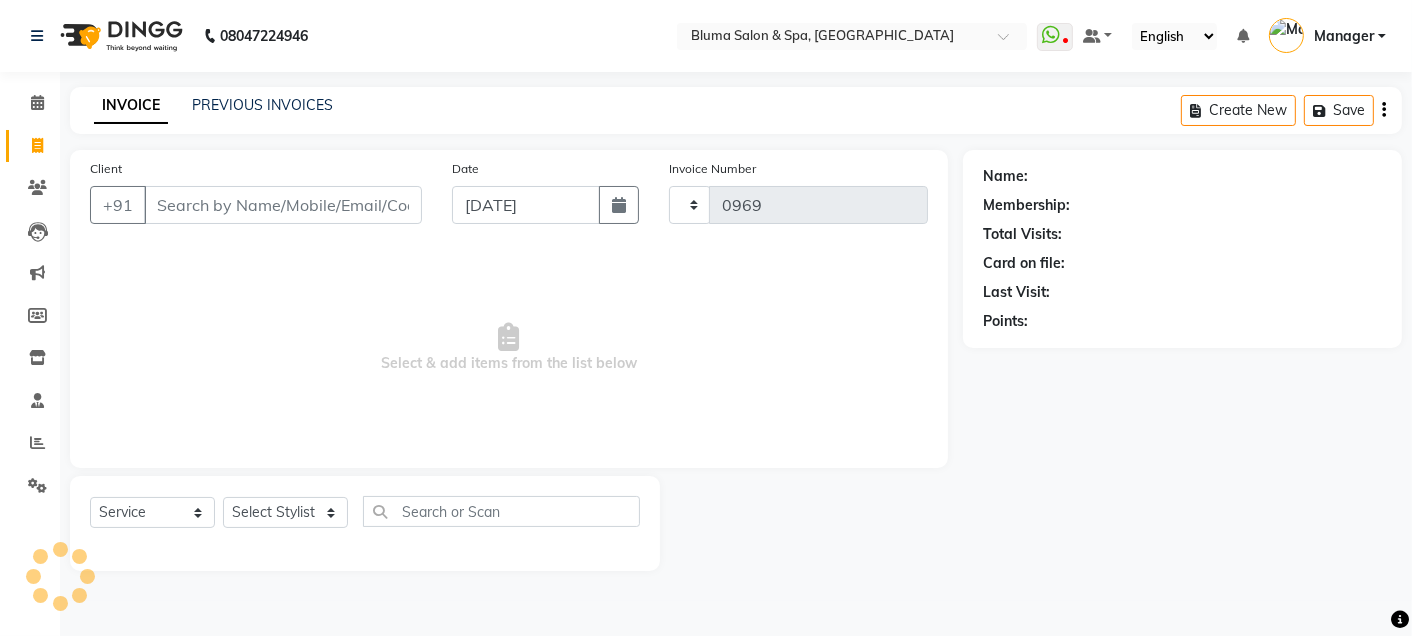 select on "3653" 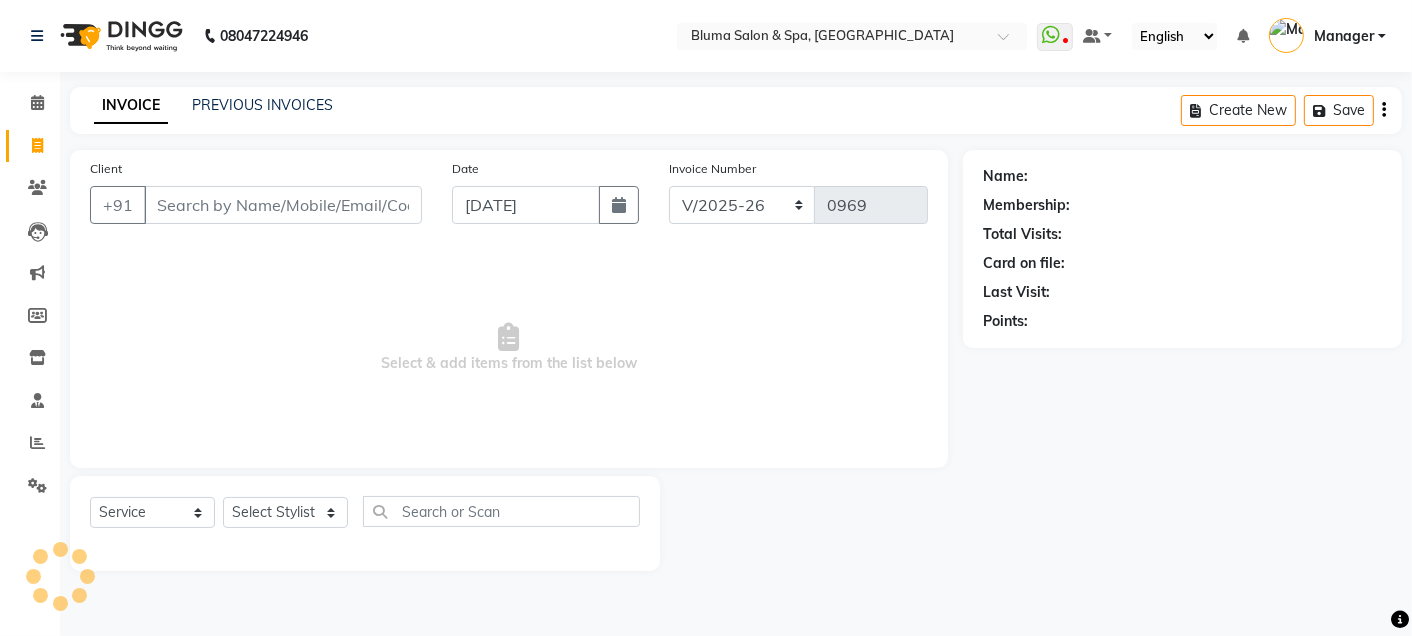click on "Client" at bounding box center [283, 205] 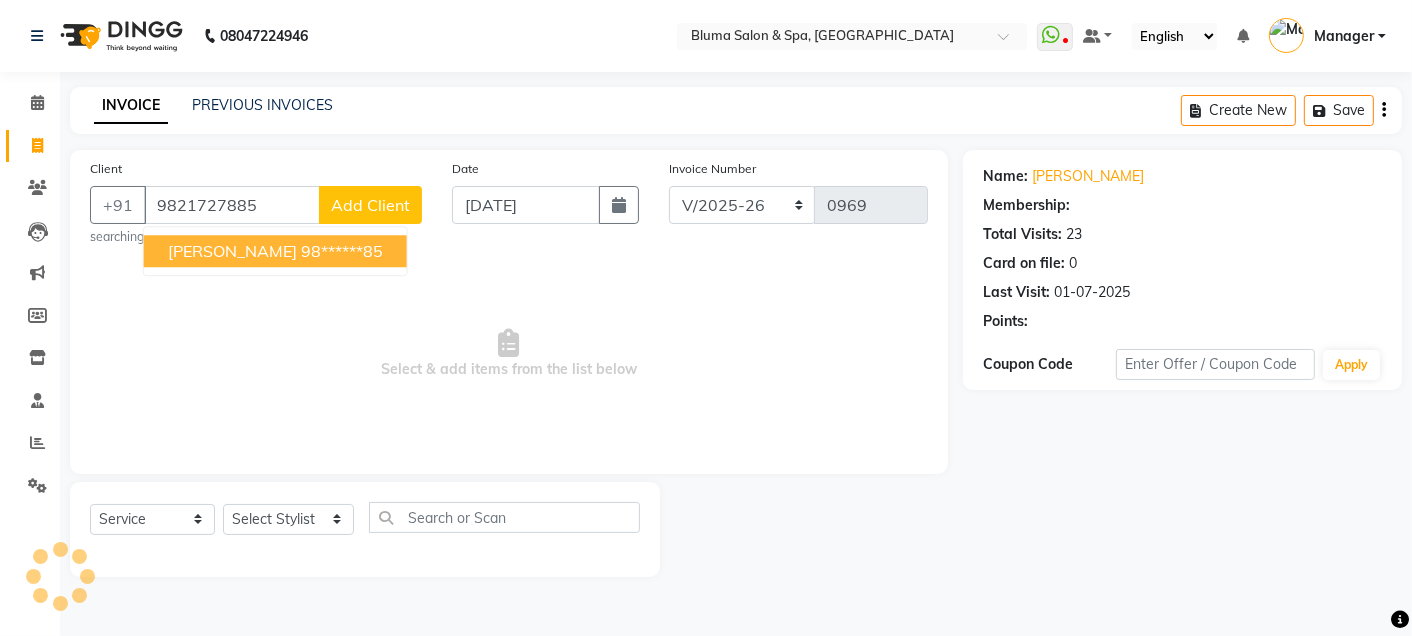 click on "[PERSON_NAME]" at bounding box center [232, 251] 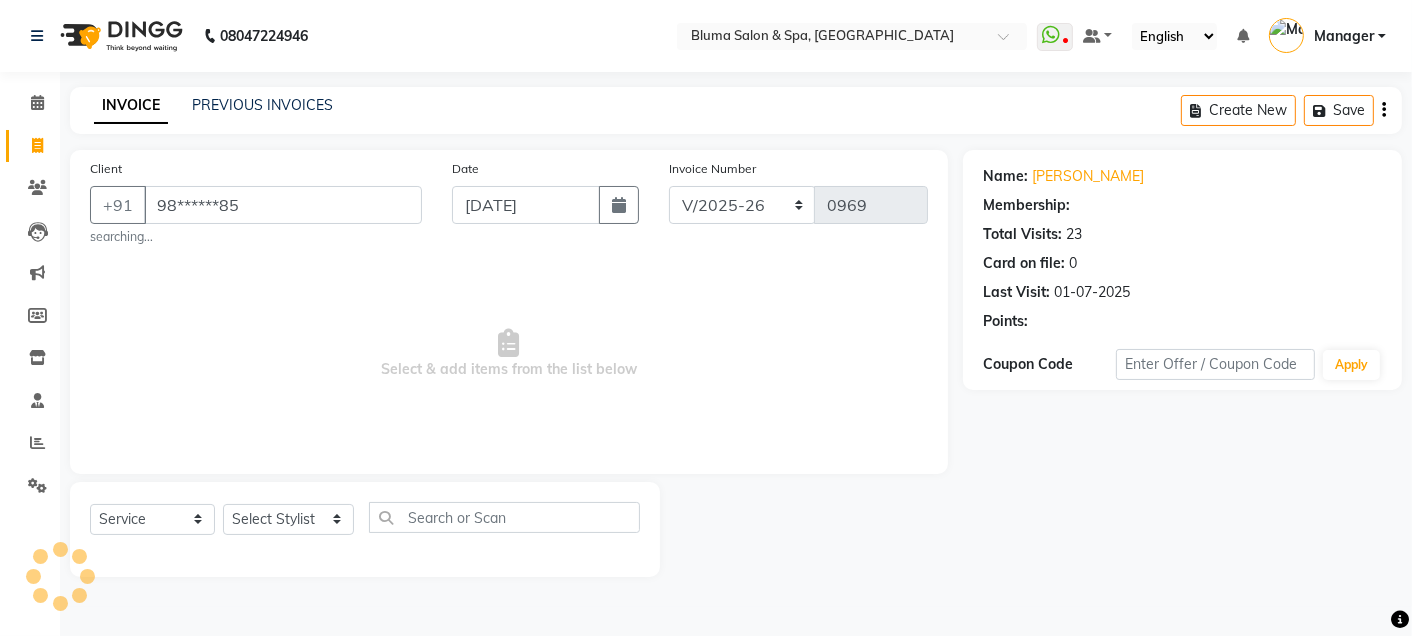 select on "1: Object" 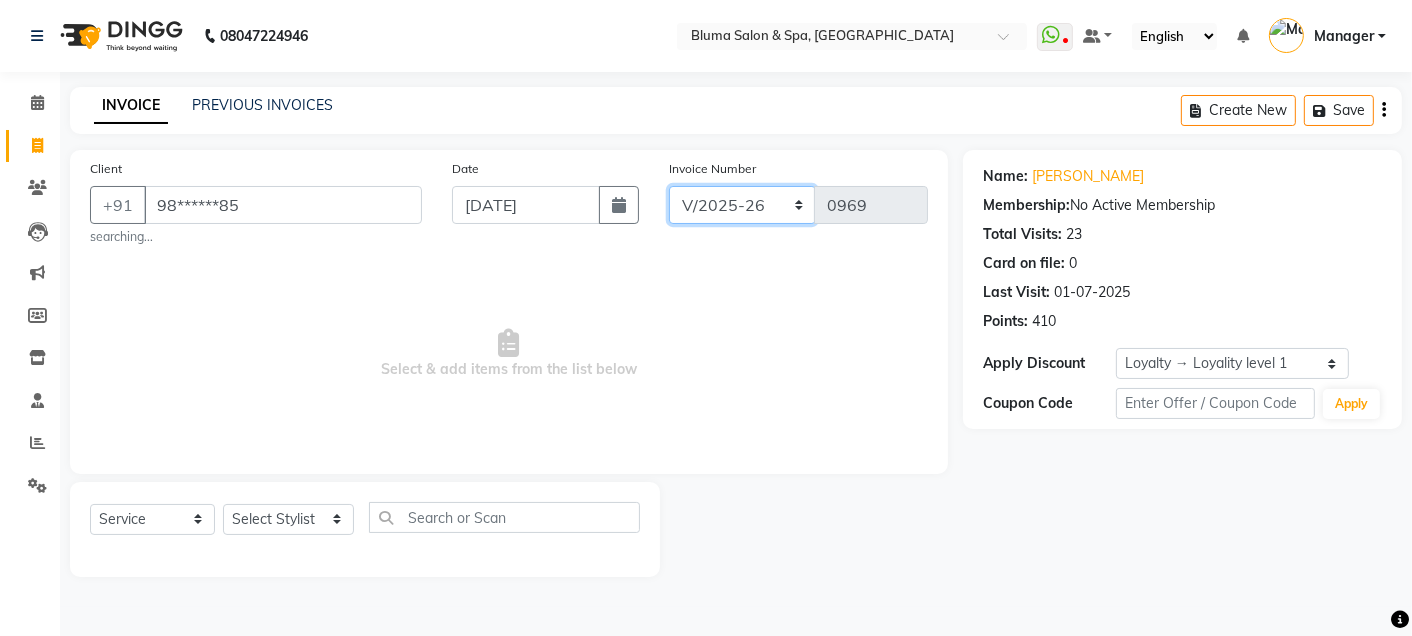 click on "ALN/2025-26 AL/2025-26 BKN/2025-26 BK/2025-26 V/2025 V/2025-26" 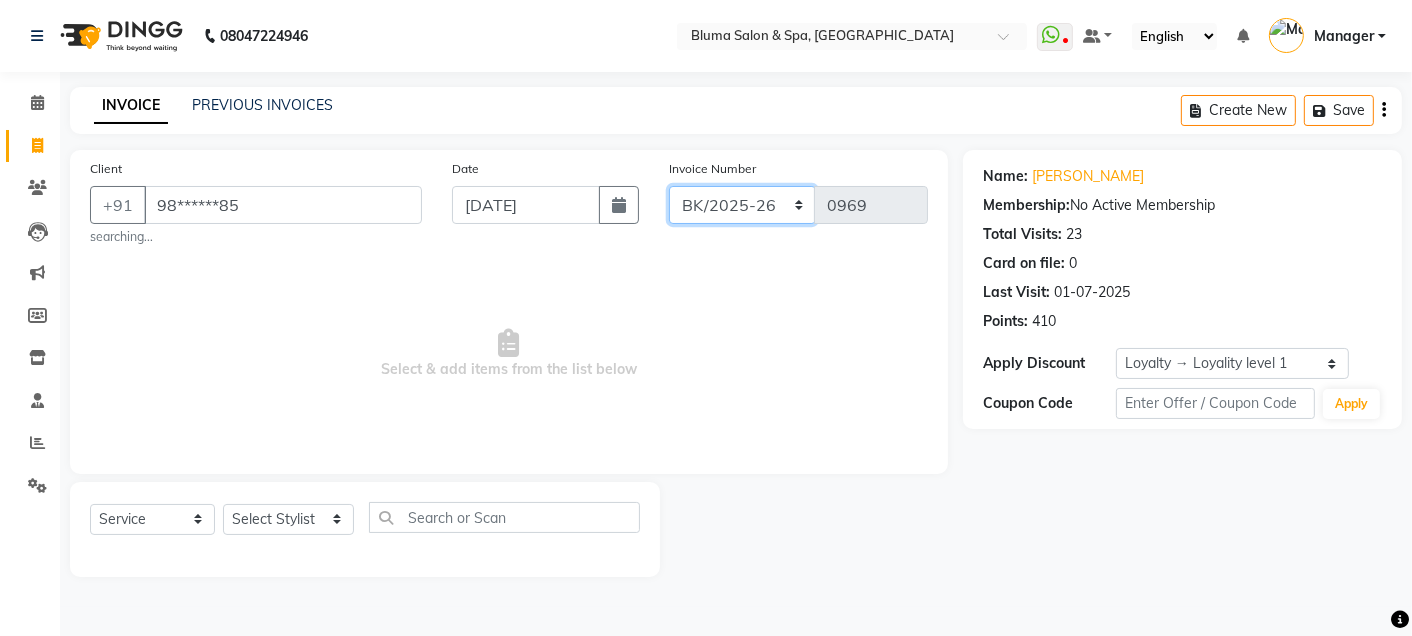 click on "ALN/2025-26 AL/2025-26 BKN/2025-26 BK/2025-26 V/2025 V/2025-26" 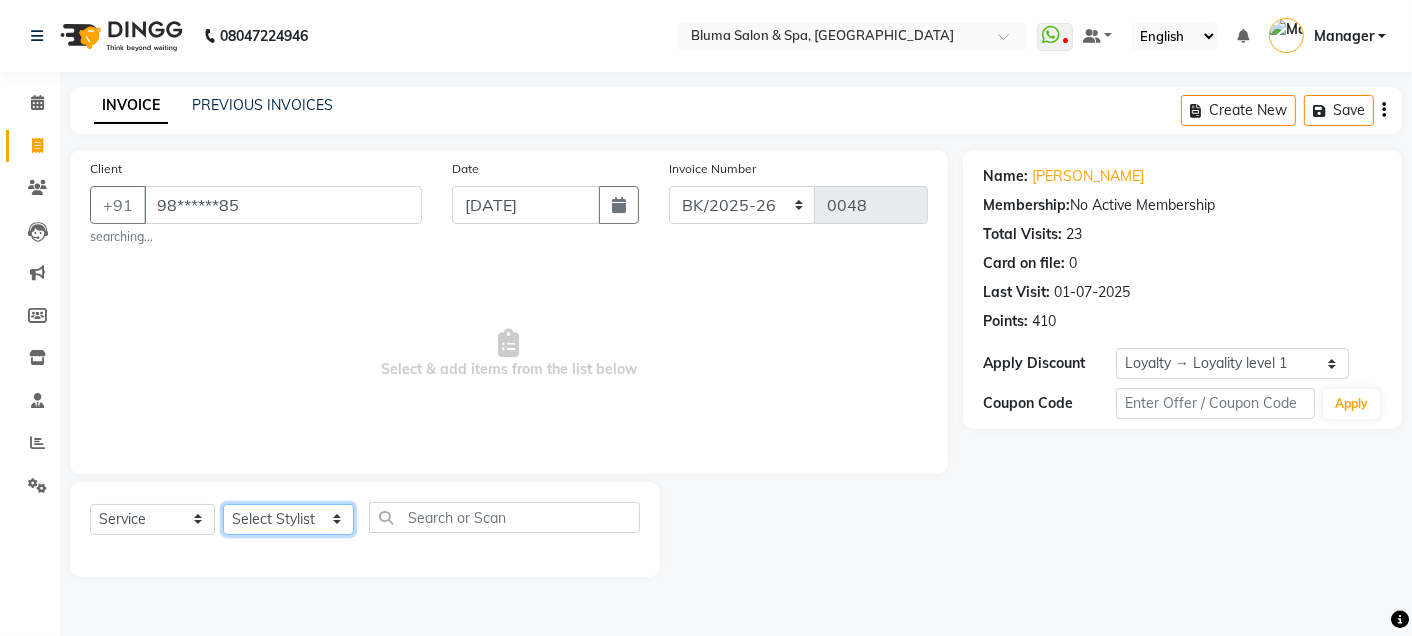 click on "Select Stylist Admin Ajay saroj Alan Athan  DR Prince Varde Manager milind Nasir  PAM parvati gupta  pooja loke Rahul rahul thakur rajesh patel sonali yogita" 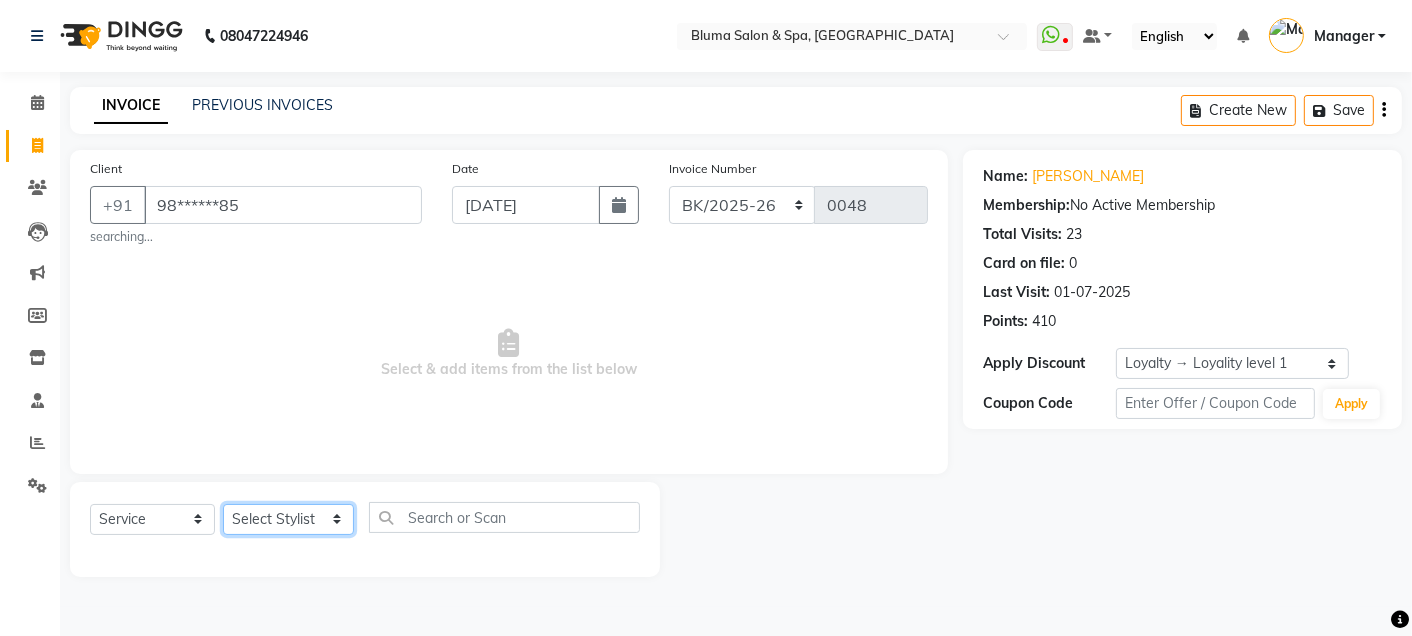 select on "74045" 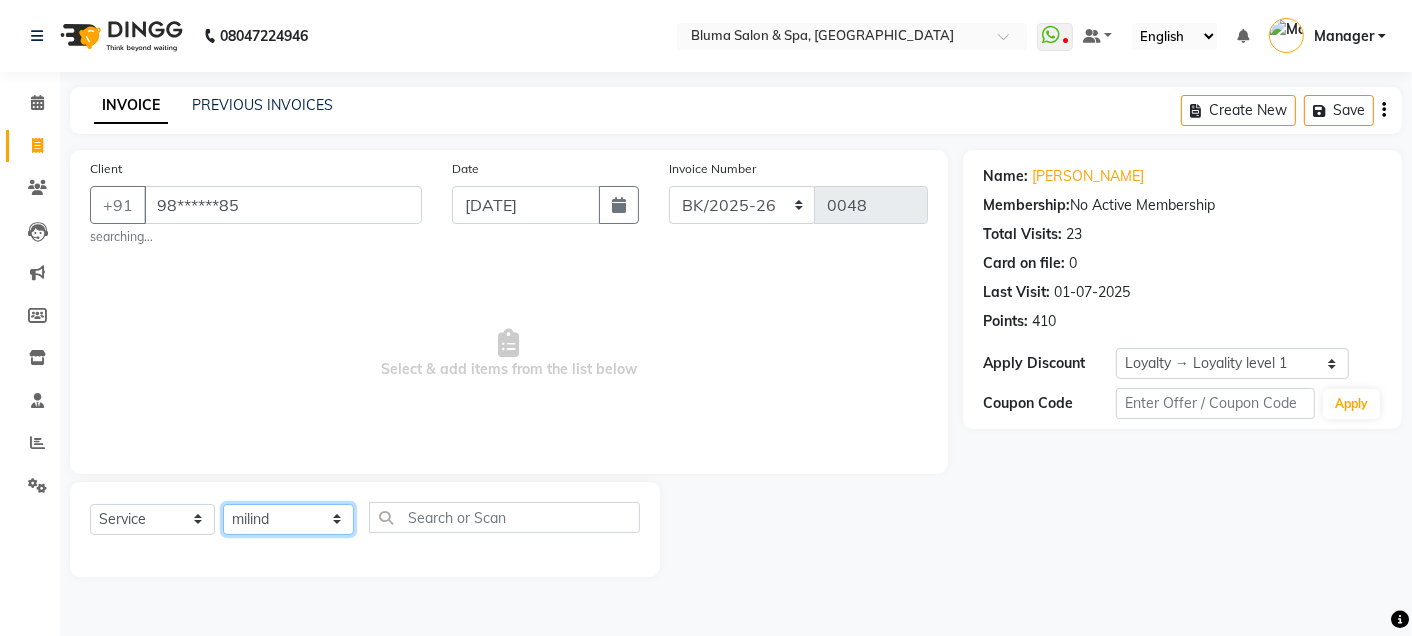 click on "Select Stylist Admin Ajay saroj Alan Athan  DR Prince Varde Manager milind Nasir  PAM parvati gupta  pooja loke Rahul rahul thakur rajesh patel sonali yogita" 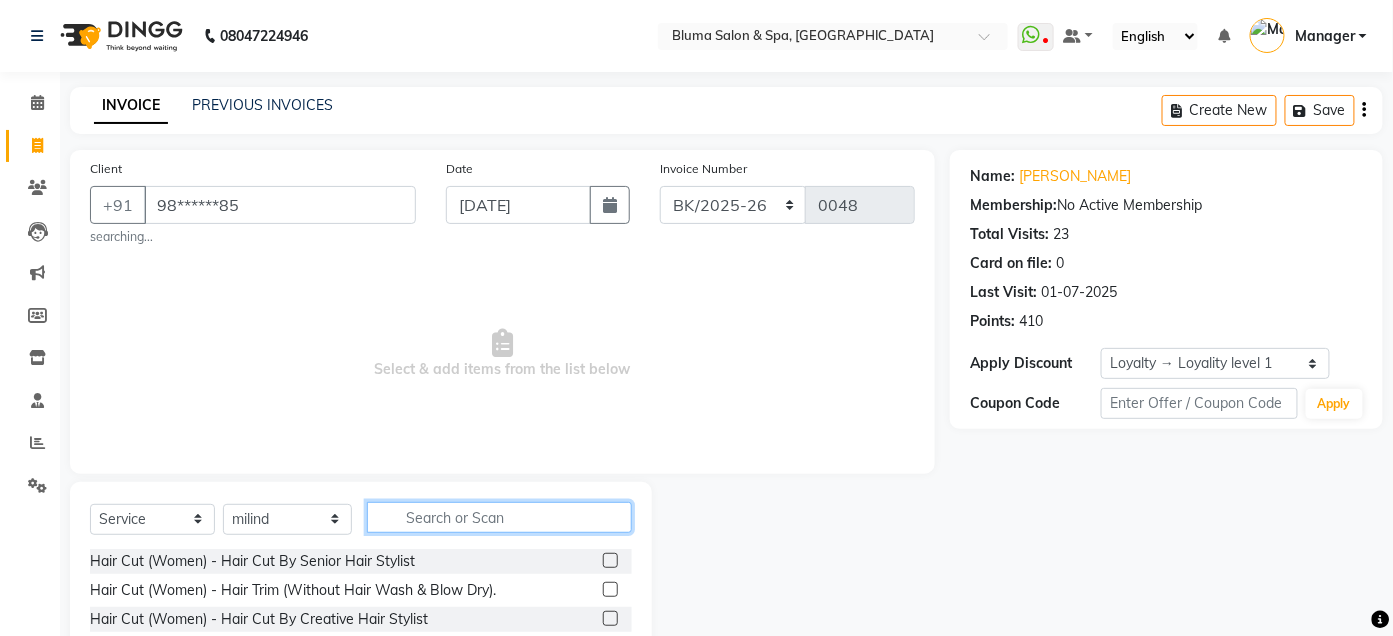 click 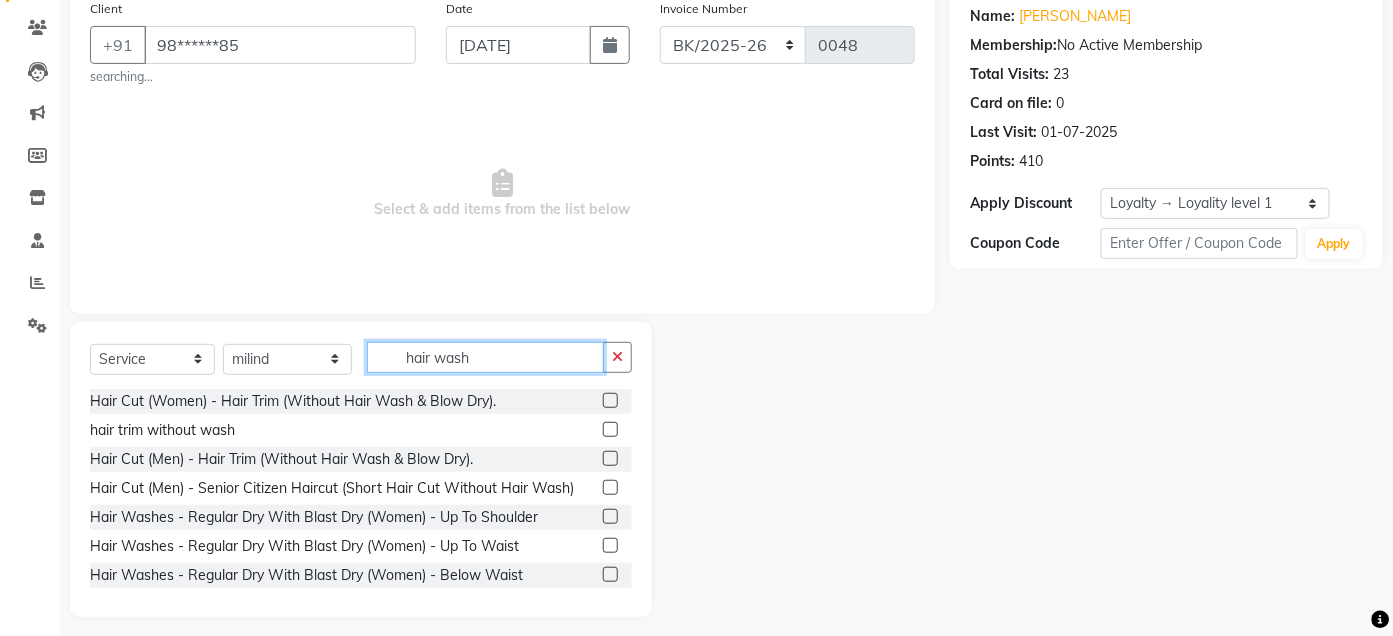 scroll, scrollTop: 169, scrollLeft: 0, axis: vertical 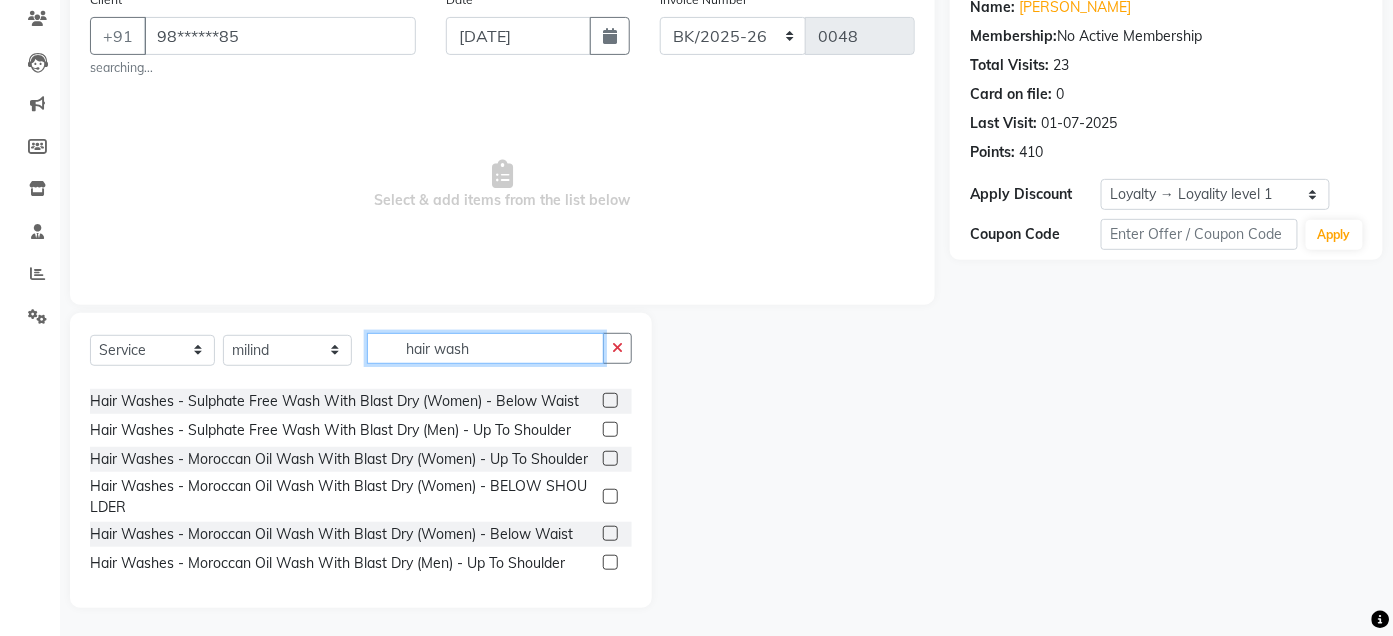 type on "hair wash" 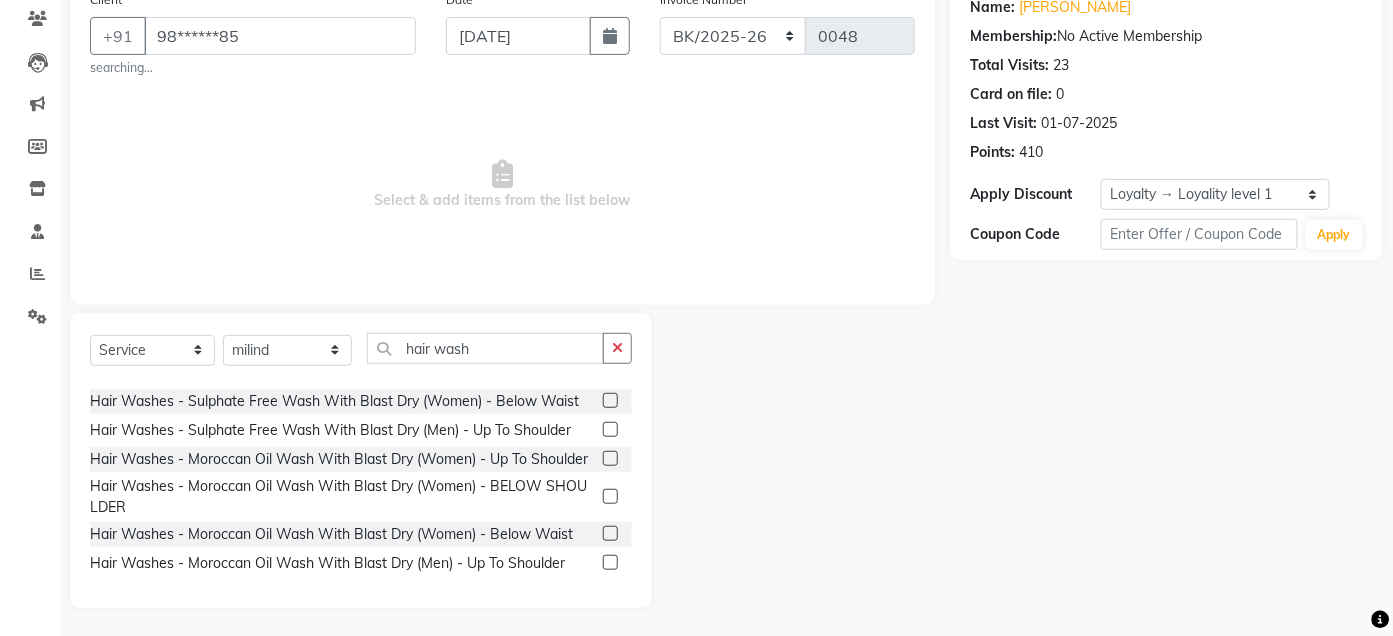 click 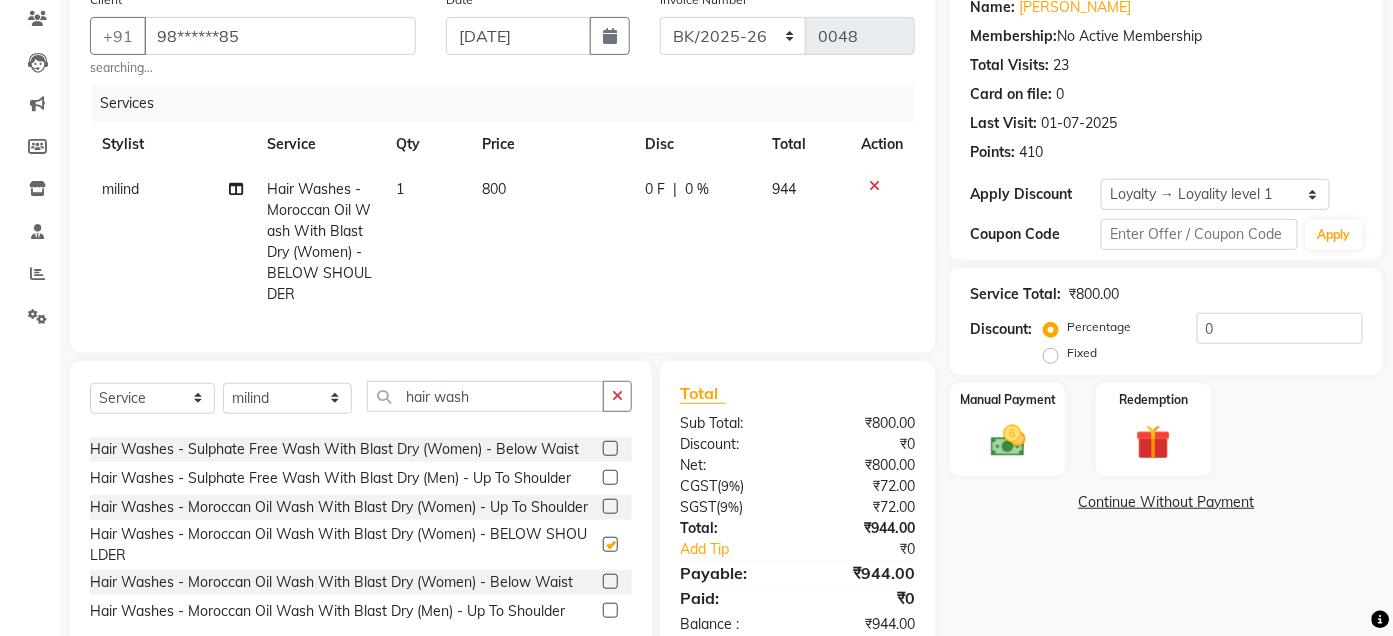 checkbox on "false" 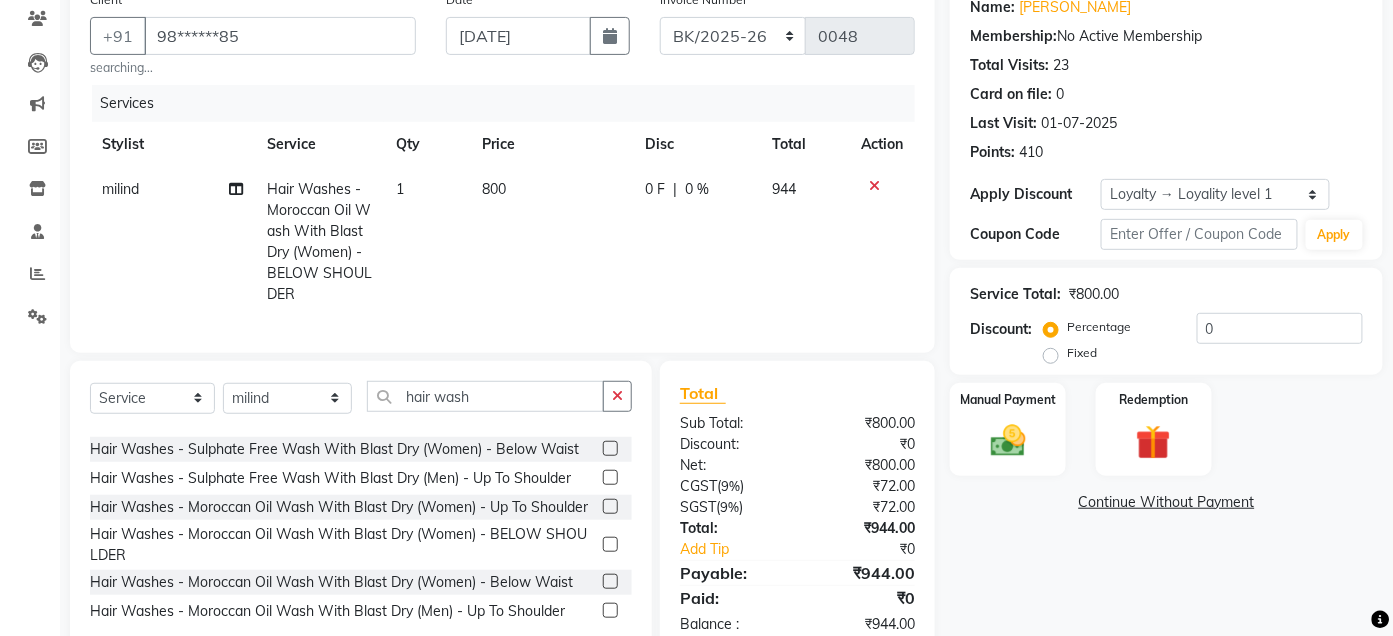 scroll, scrollTop: 237, scrollLeft: 0, axis: vertical 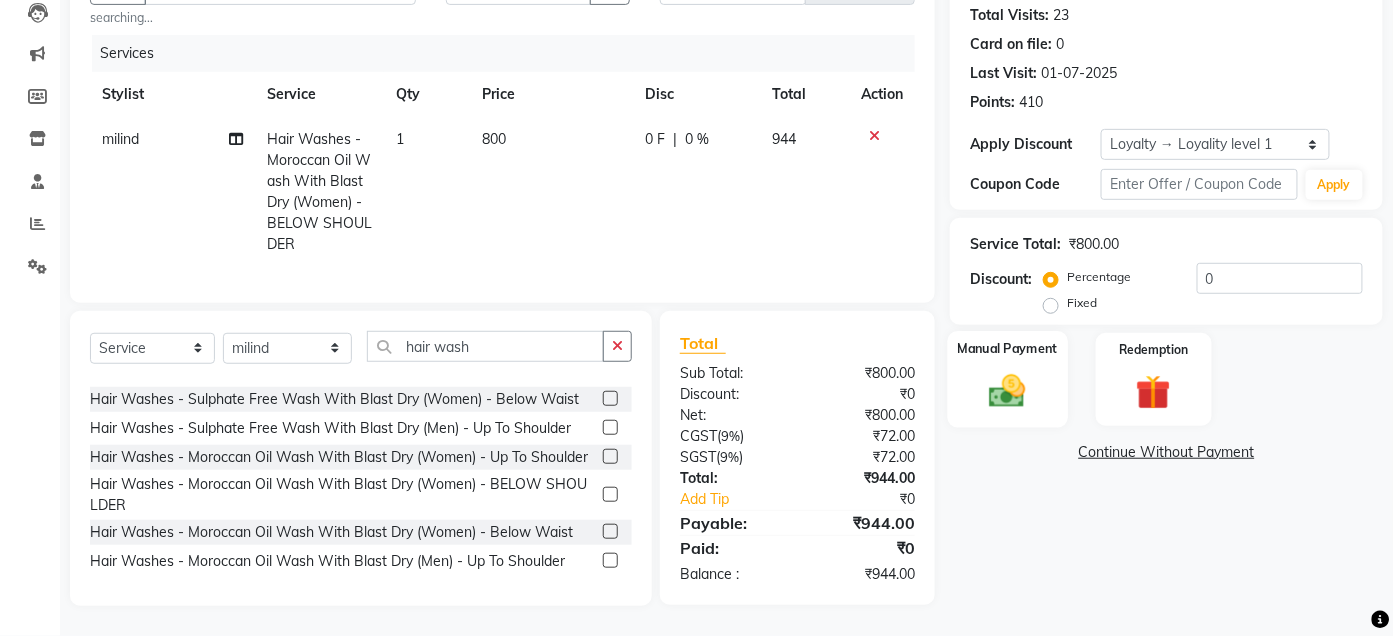 click 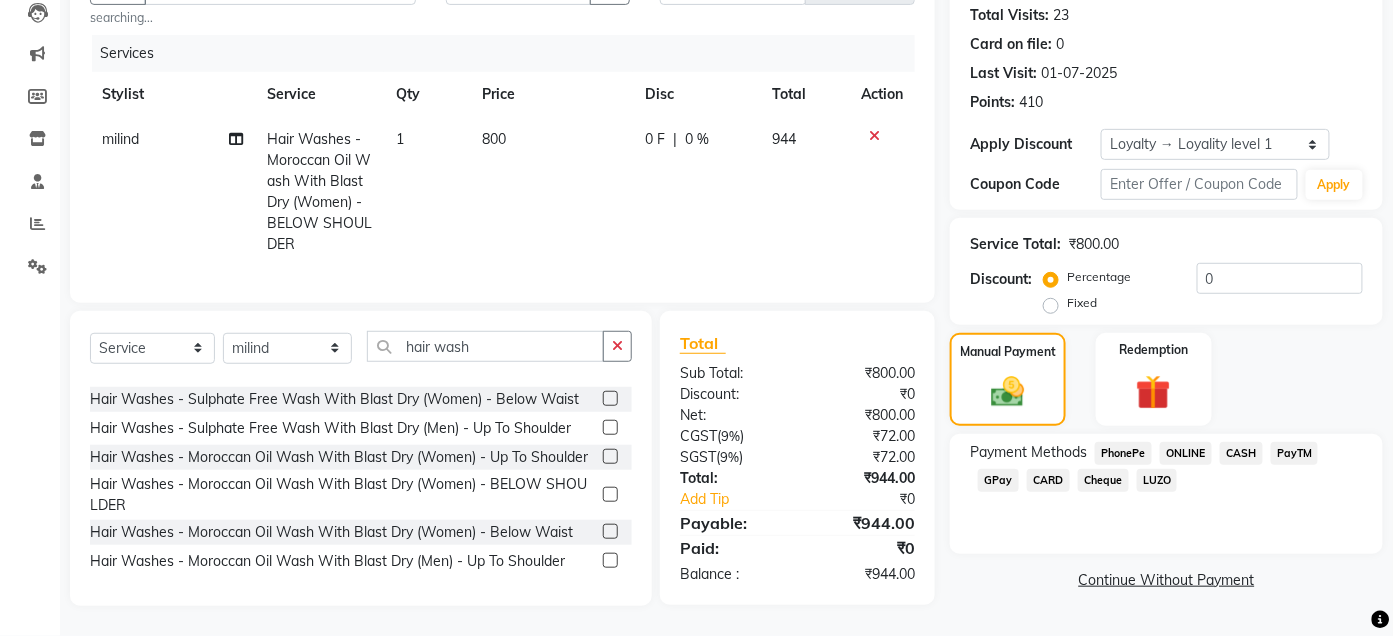 click on "GPay" 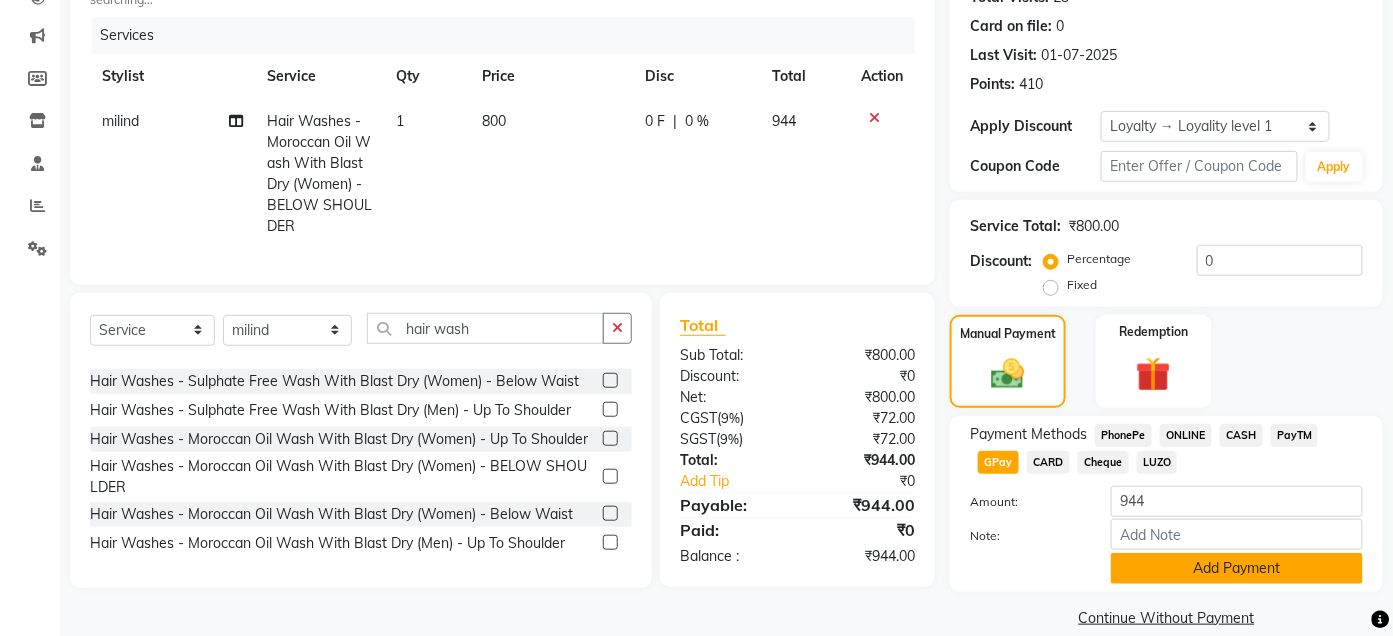 click on "Add Payment" 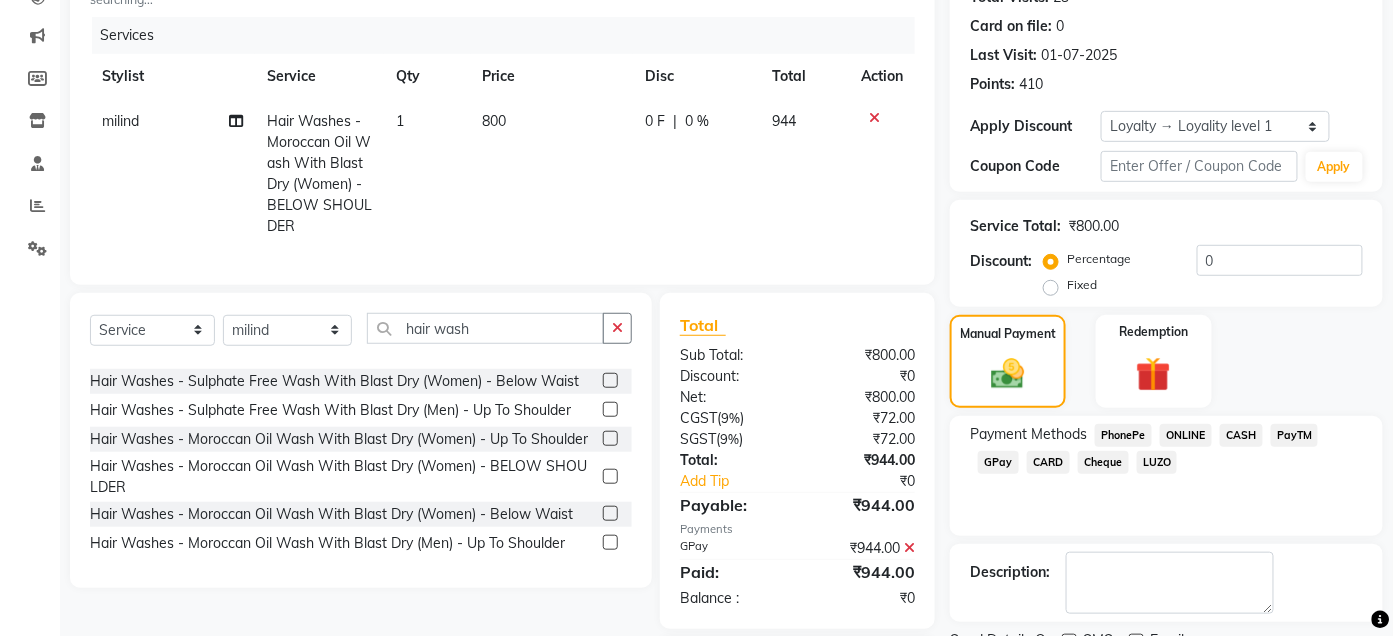 scroll, scrollTop: 377, scrollLeft: 0, axis: vertical 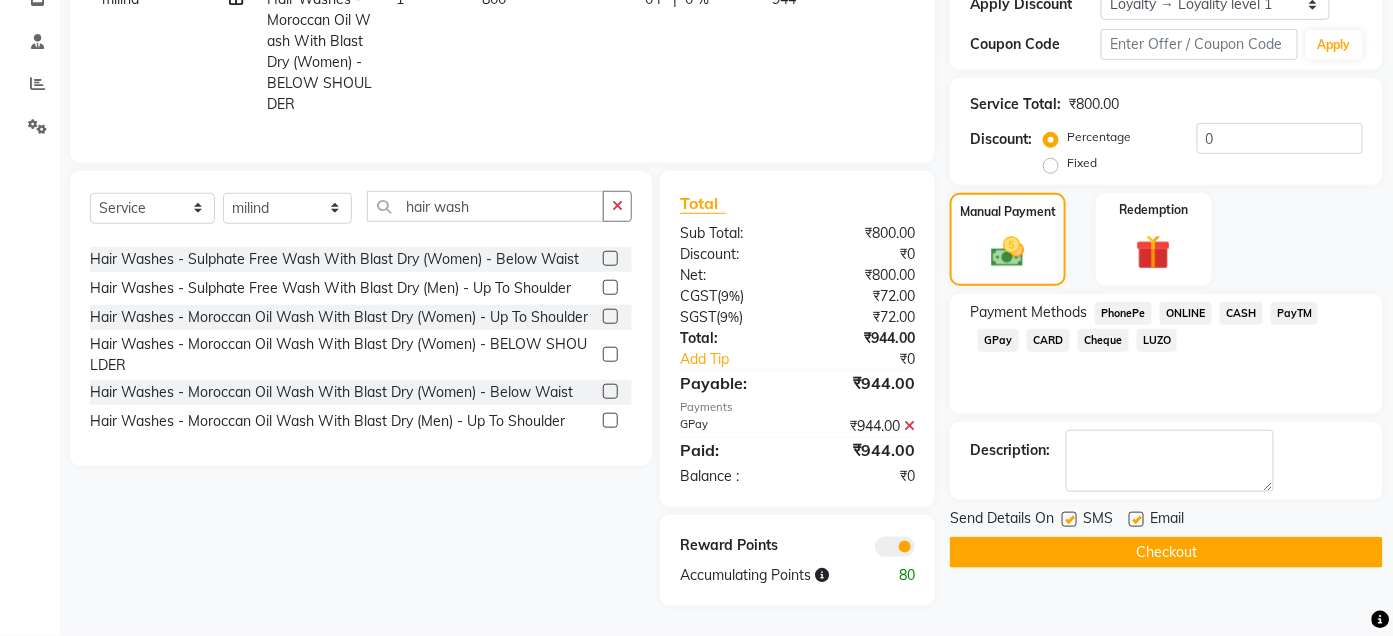 click on "Checkout" 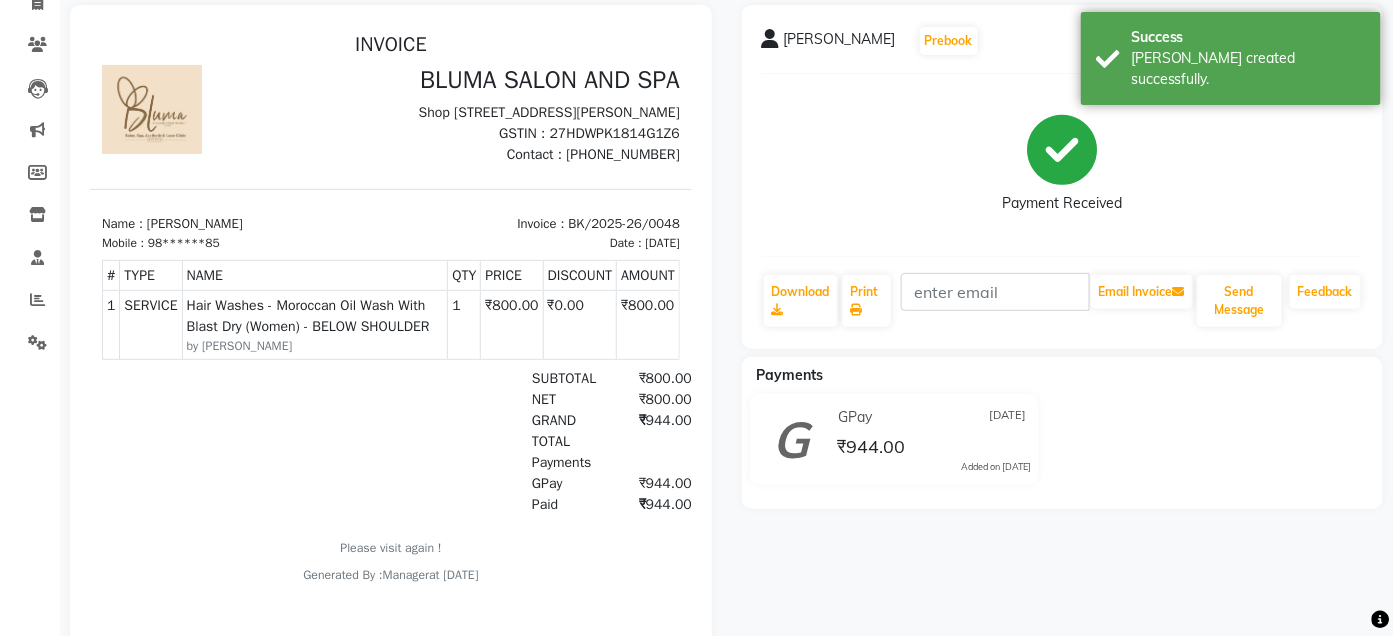 scroll, scrollTop: 148, scrollLeft: 0, axis: vertical 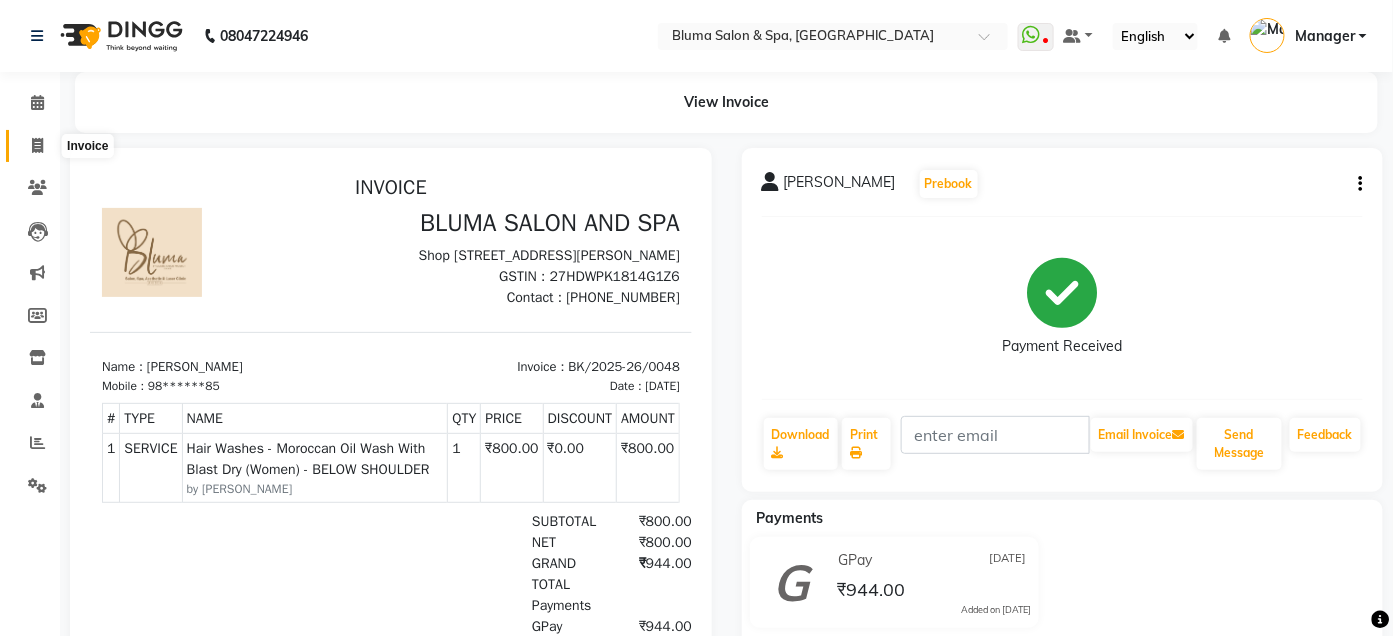 click 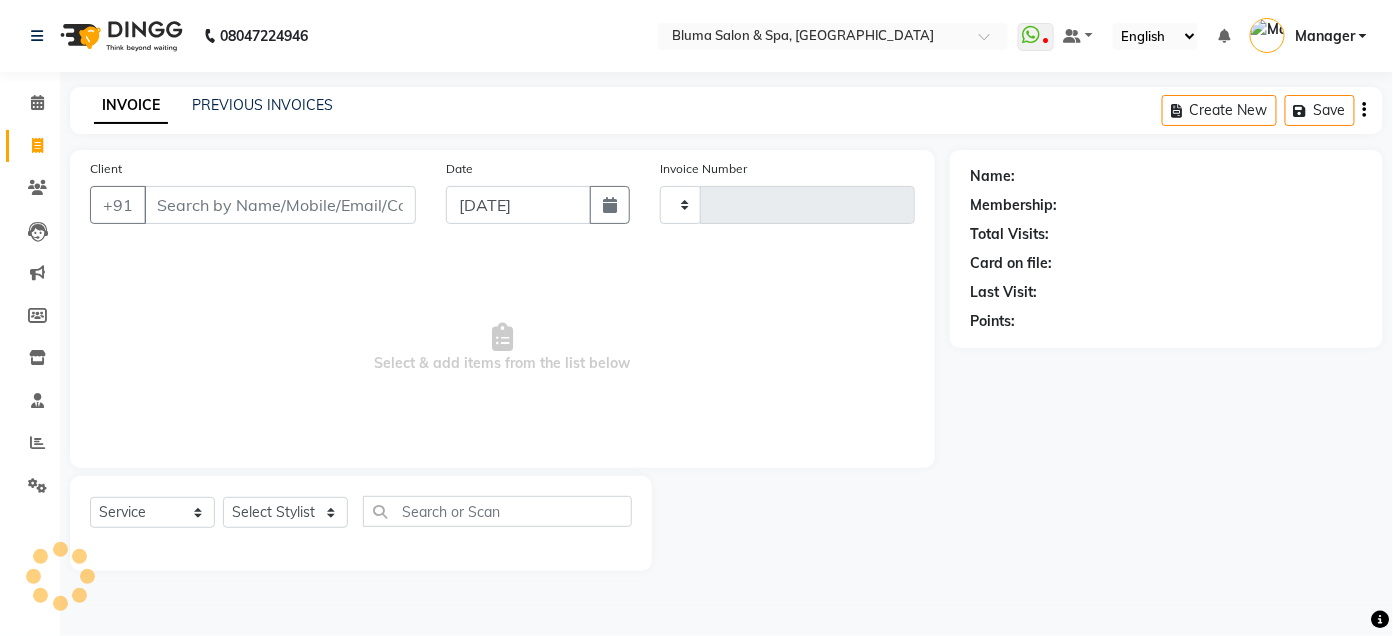 type on "0969" 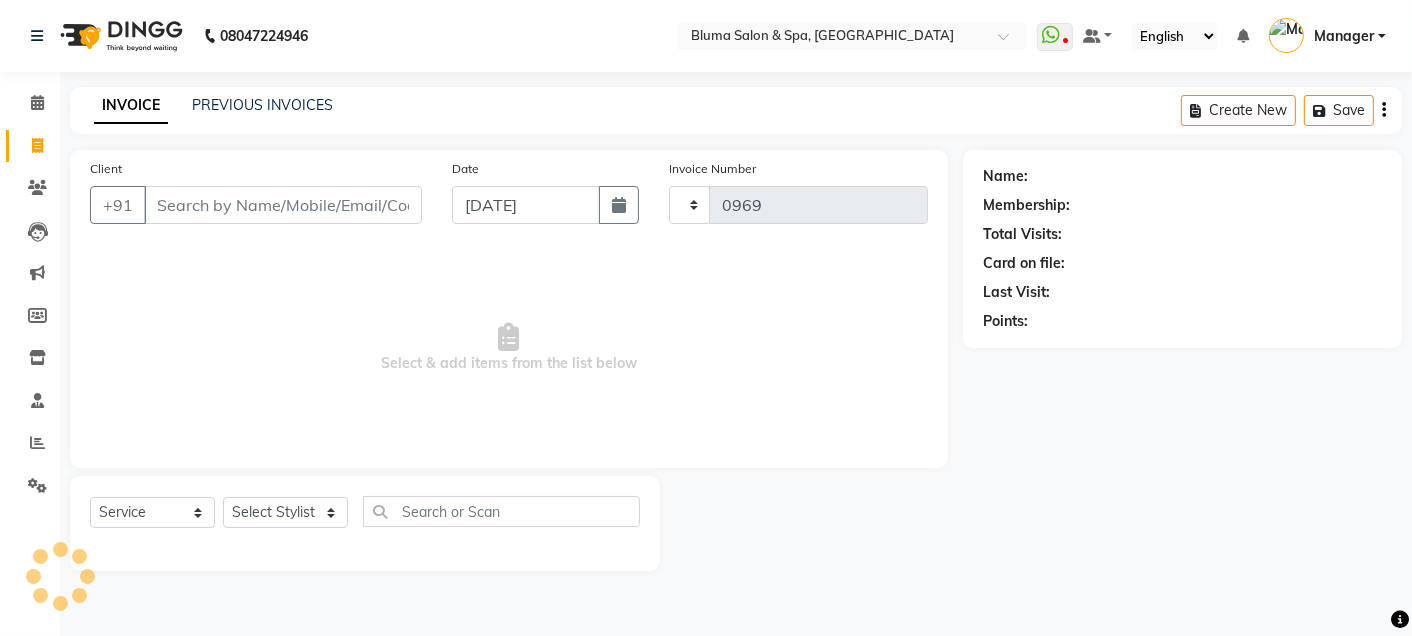 select on "3653" 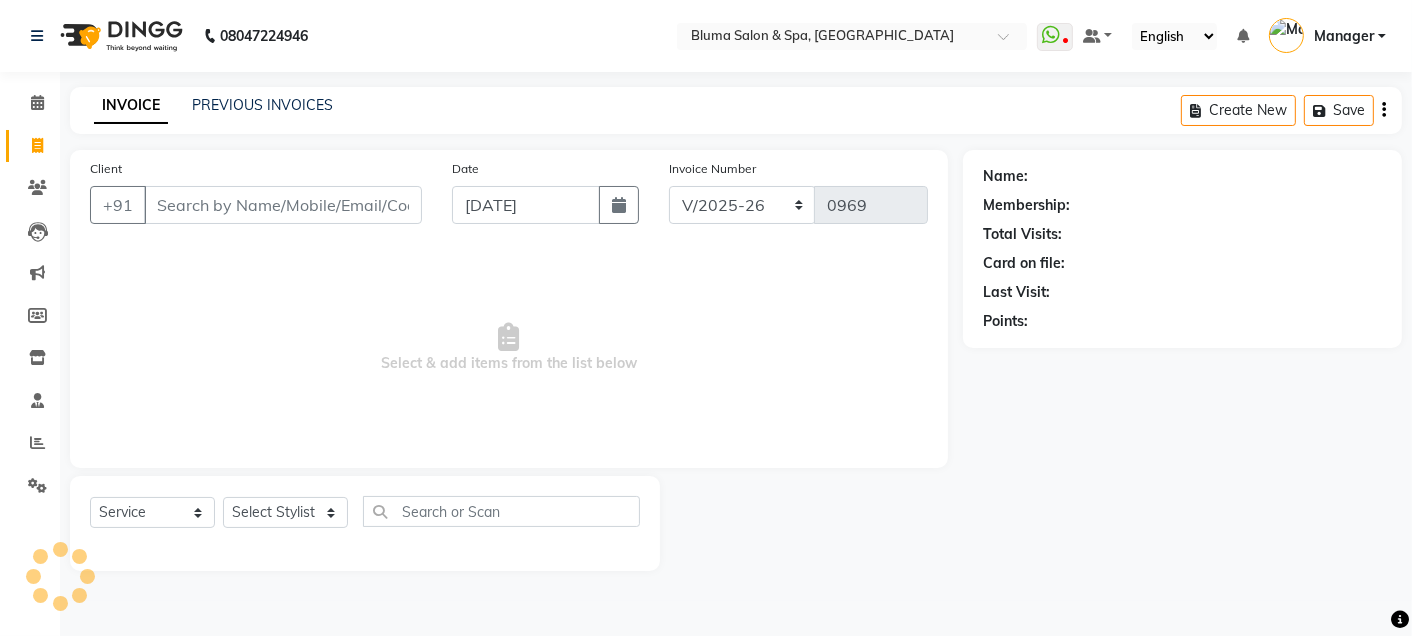 click on "Client" at bounding box center [283, 205] 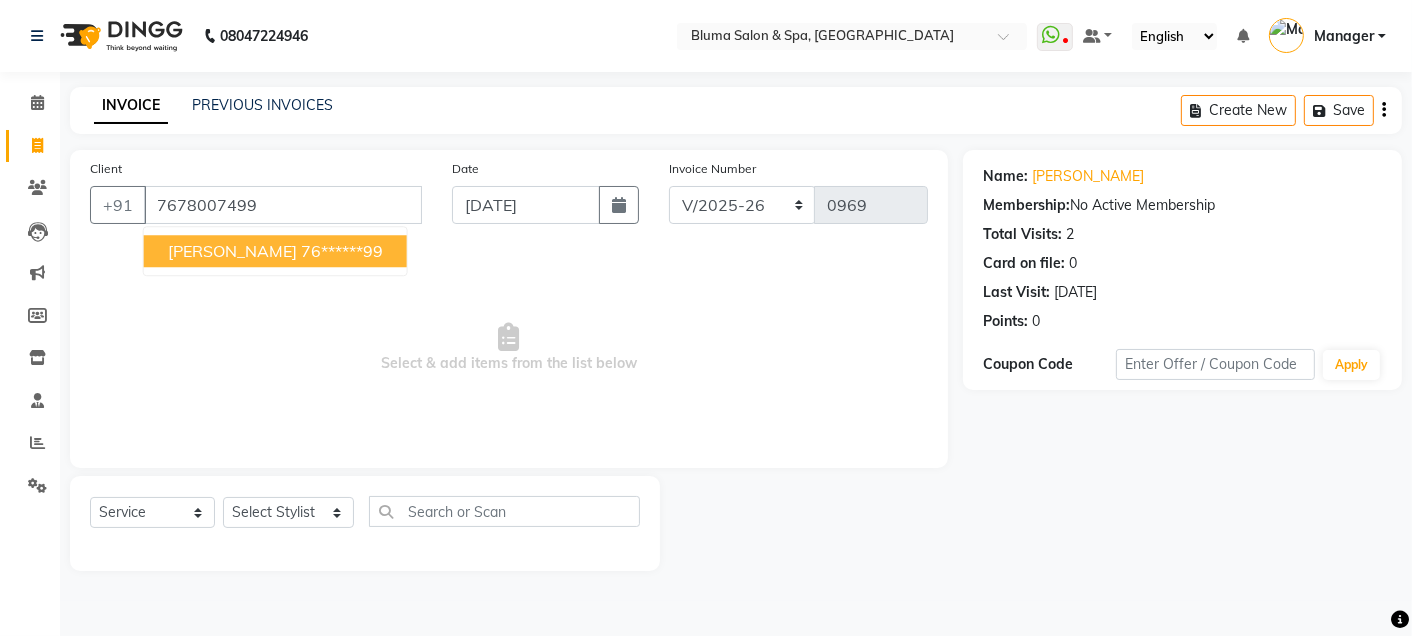 click on "ANANTYA NAWANI" at bounding box center [232, 251] 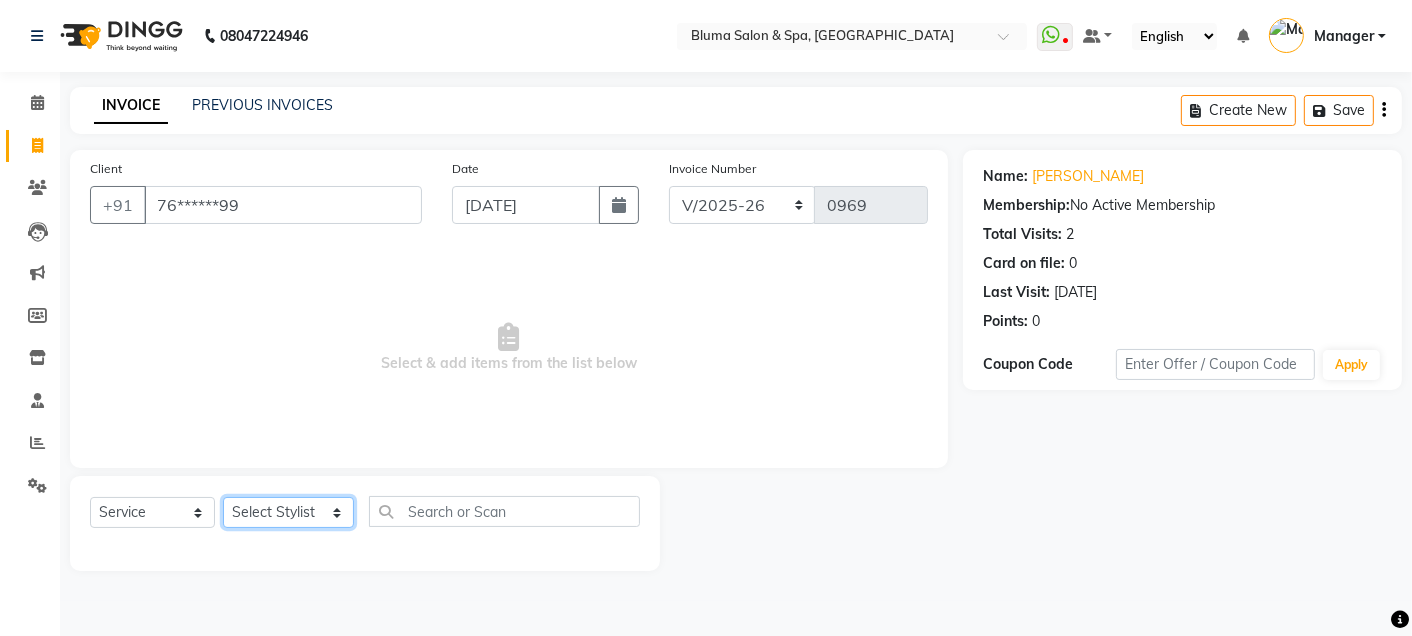 click on "Select Stylist Admin Ajay saroj Alan Athan  DR Prince Varde Manager milind Nasir  PAM parvati gupta  pooja loke Rahul rahul thakur rajesh patel sonali yogita" 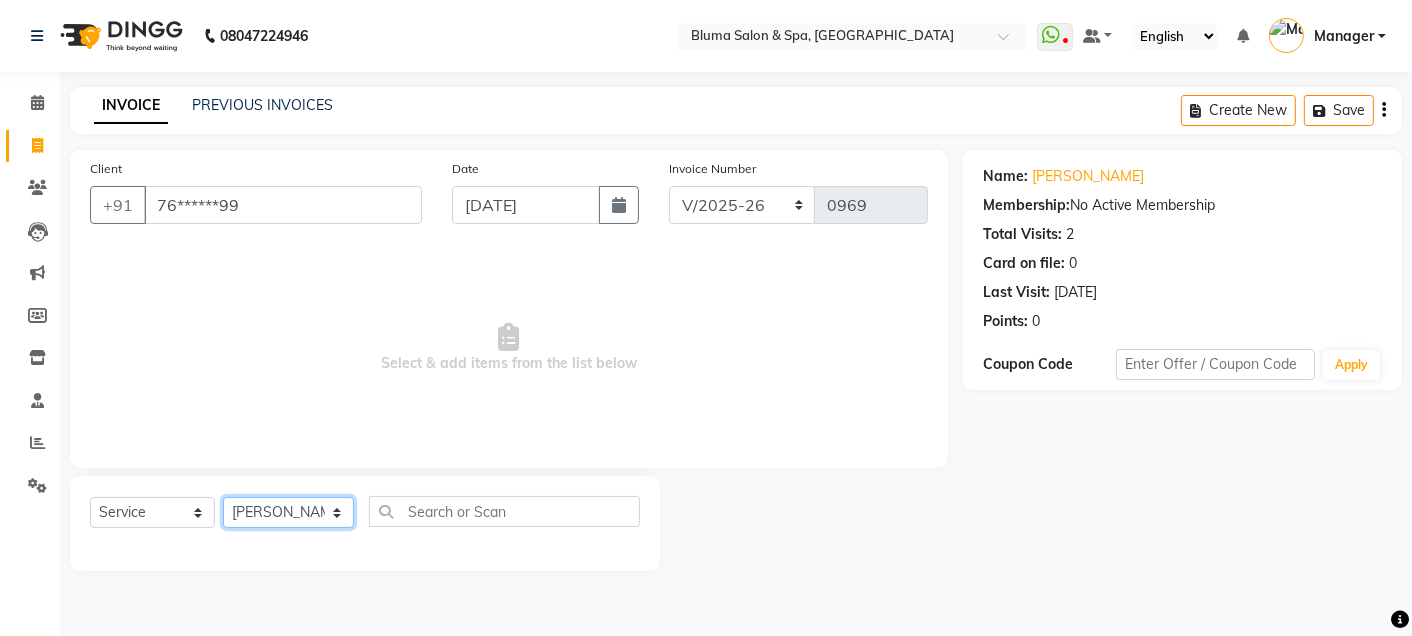 click on "Select Stylist Admin Ajay saroj Alan Athan  DR Prince Varde Manager milind Nasir  PAM parvati gupta  pooja loke Rahul rahul thakur rajesh patel sonali yogita" 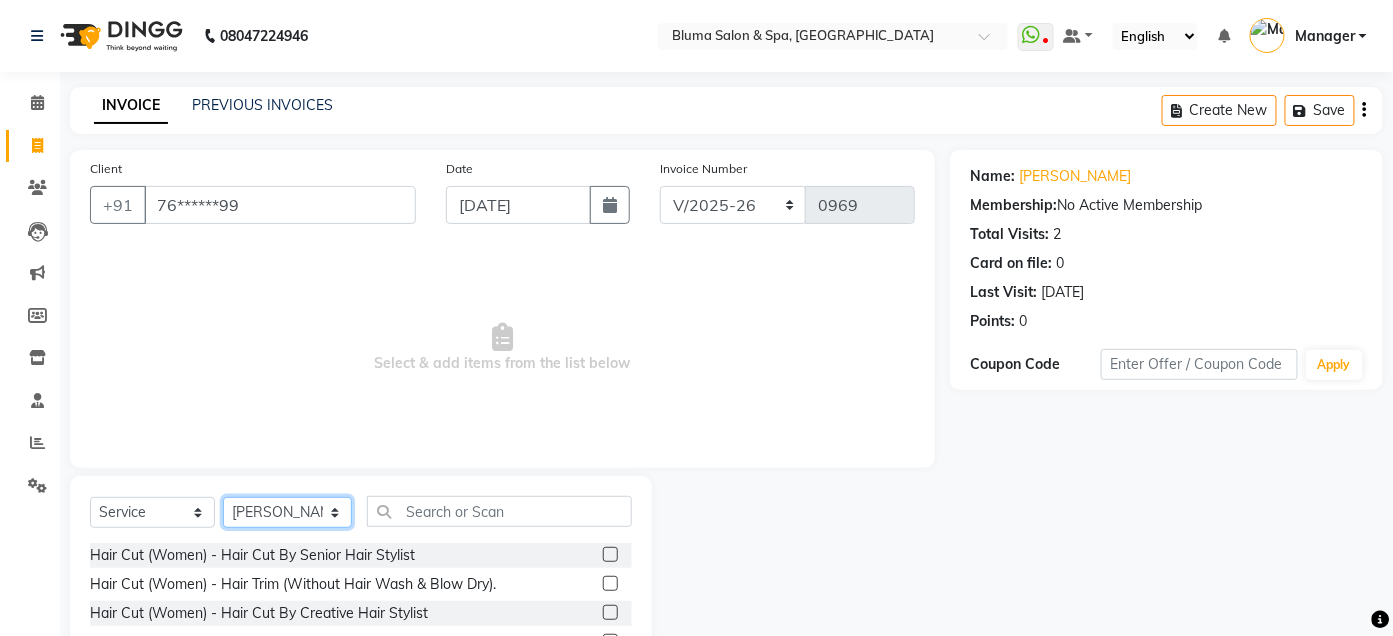 click on "Select Stylist Admin Ajay saroj Alan Athan  DR Prince Varde Manager milind Nasir  PAM parvati gupta  pooja loke Rahul rahul thakur rajesh patel sonali yogita" 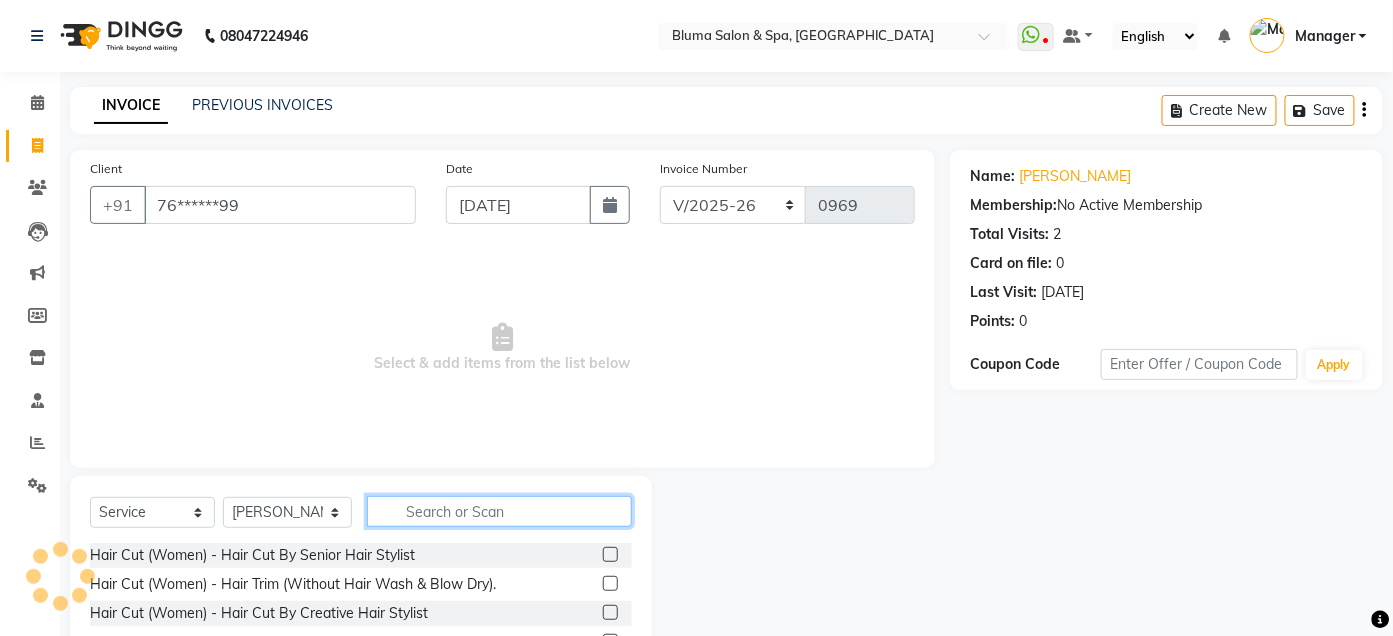 click 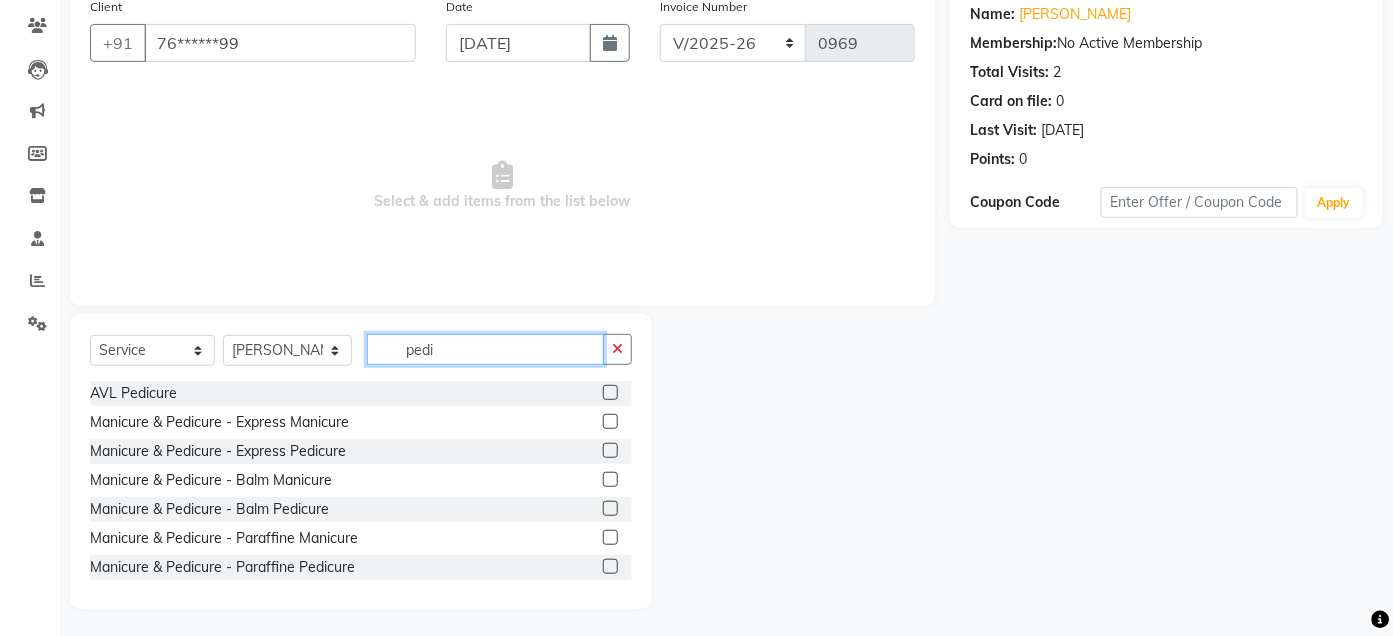 scroll, scrollTop: 163, scrollLeft: 0, axis: vertical 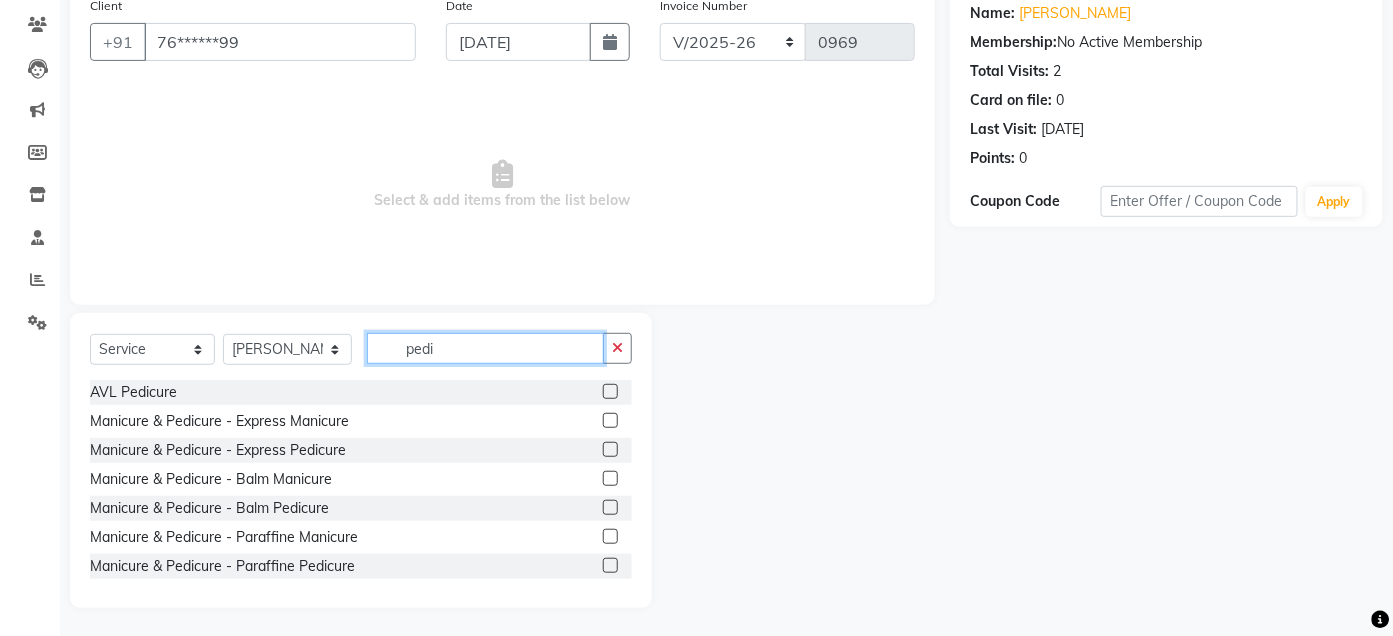 type on "pedi" 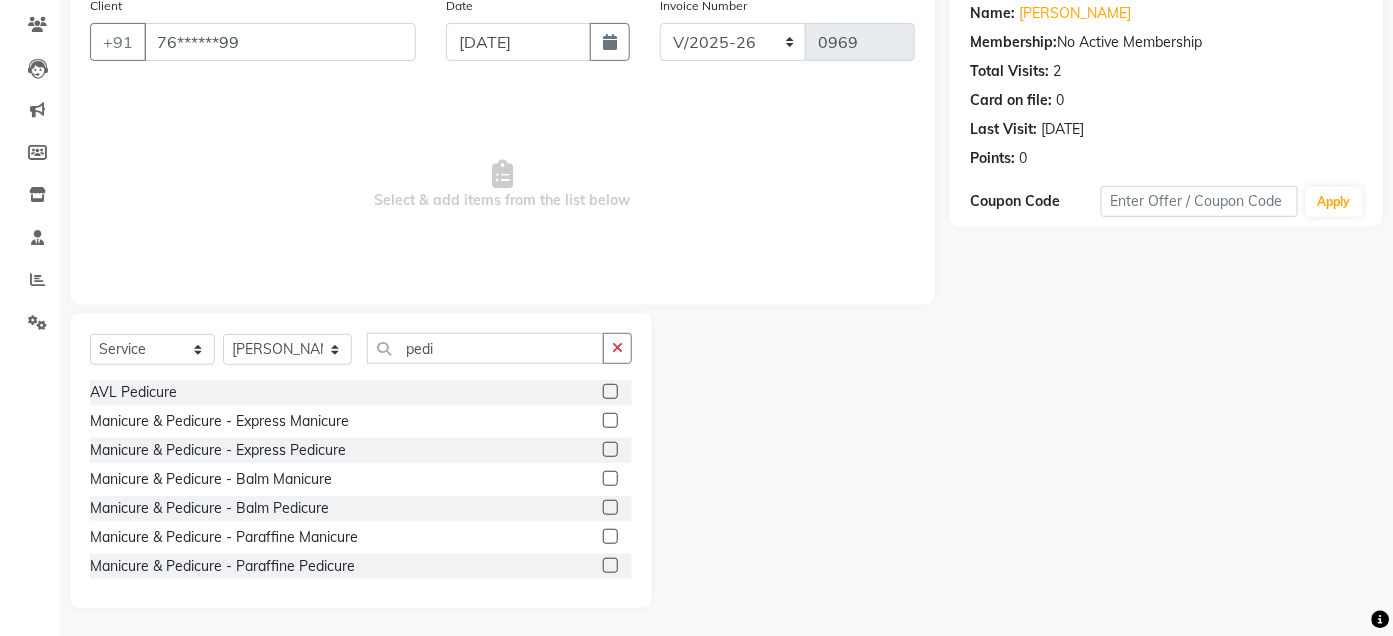 click 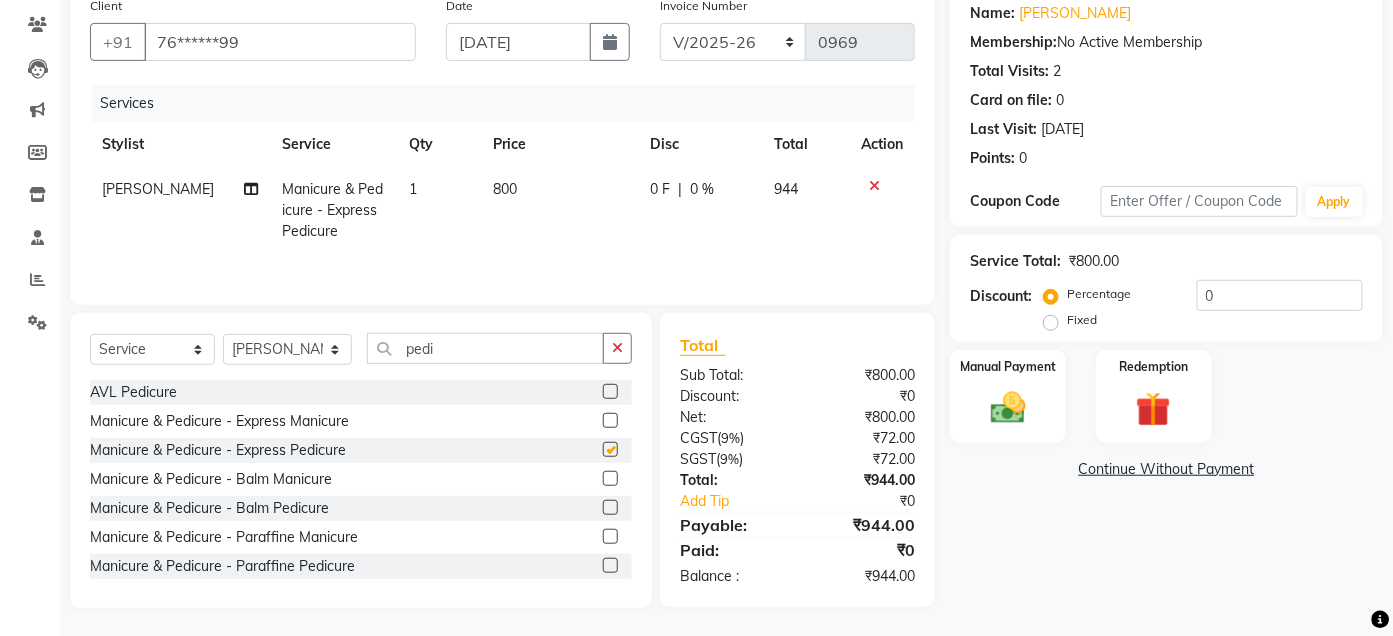 checkbox on "false" 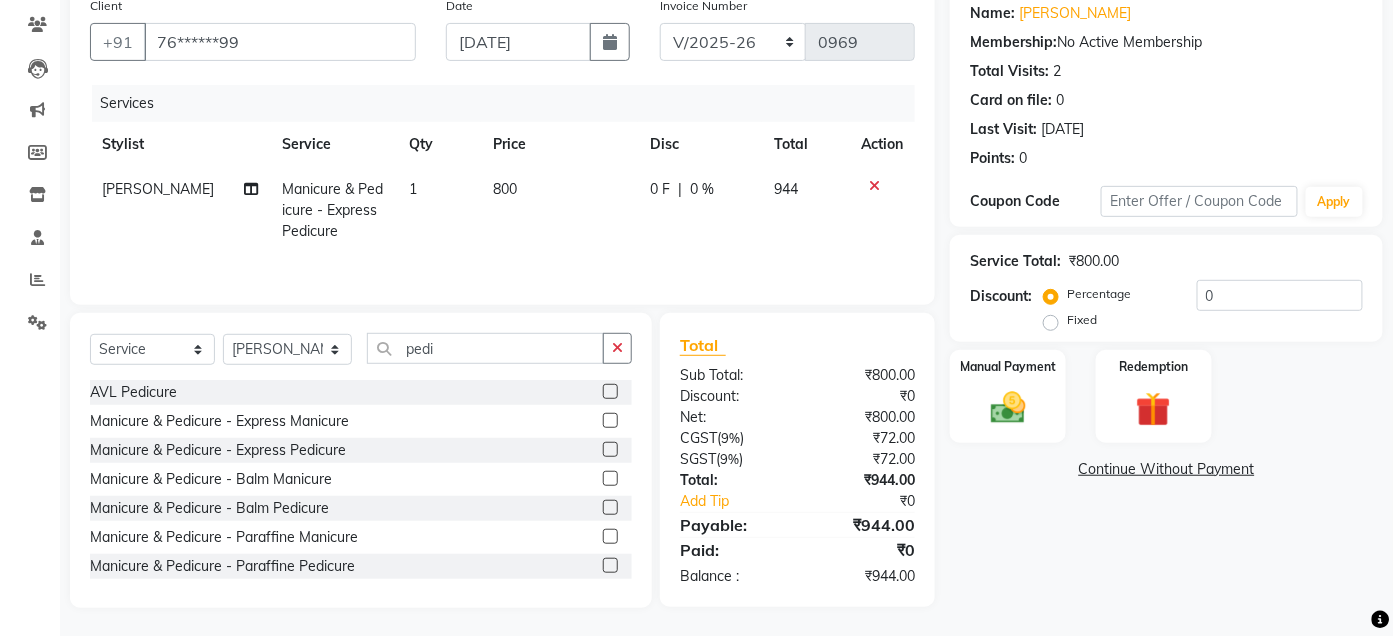 scroll, scrollTop: 0, scrollLeft: 15, axis: horizontal 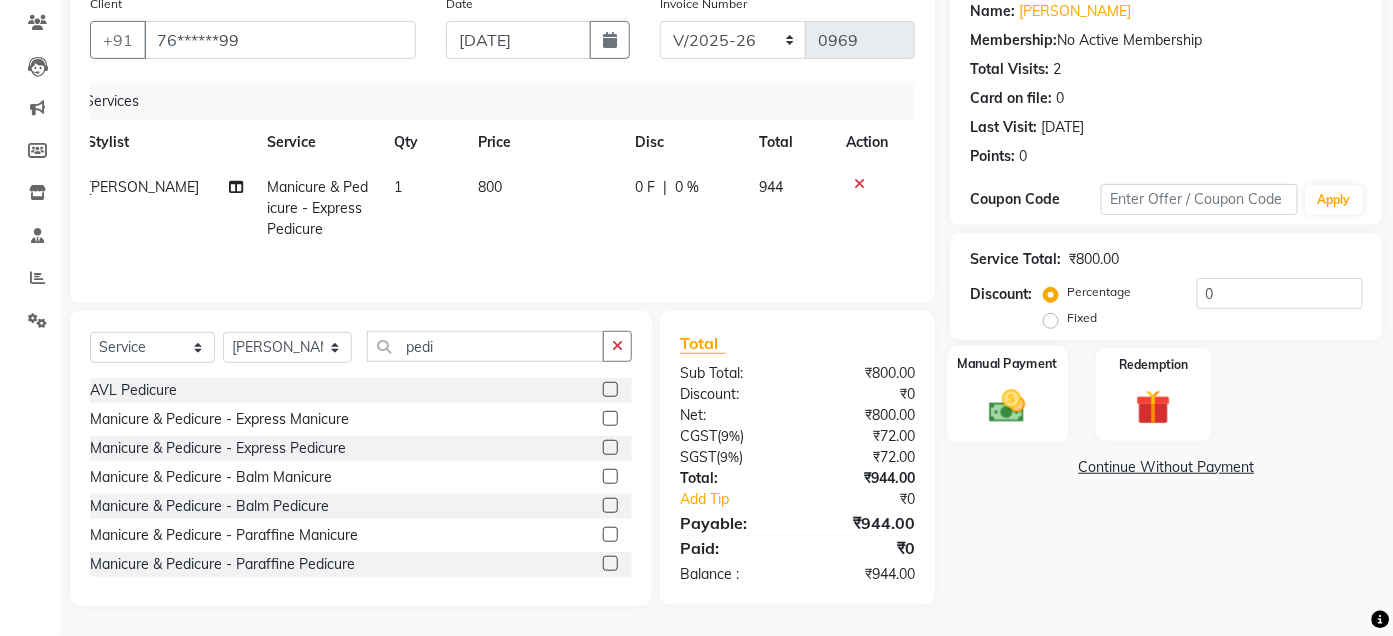 click 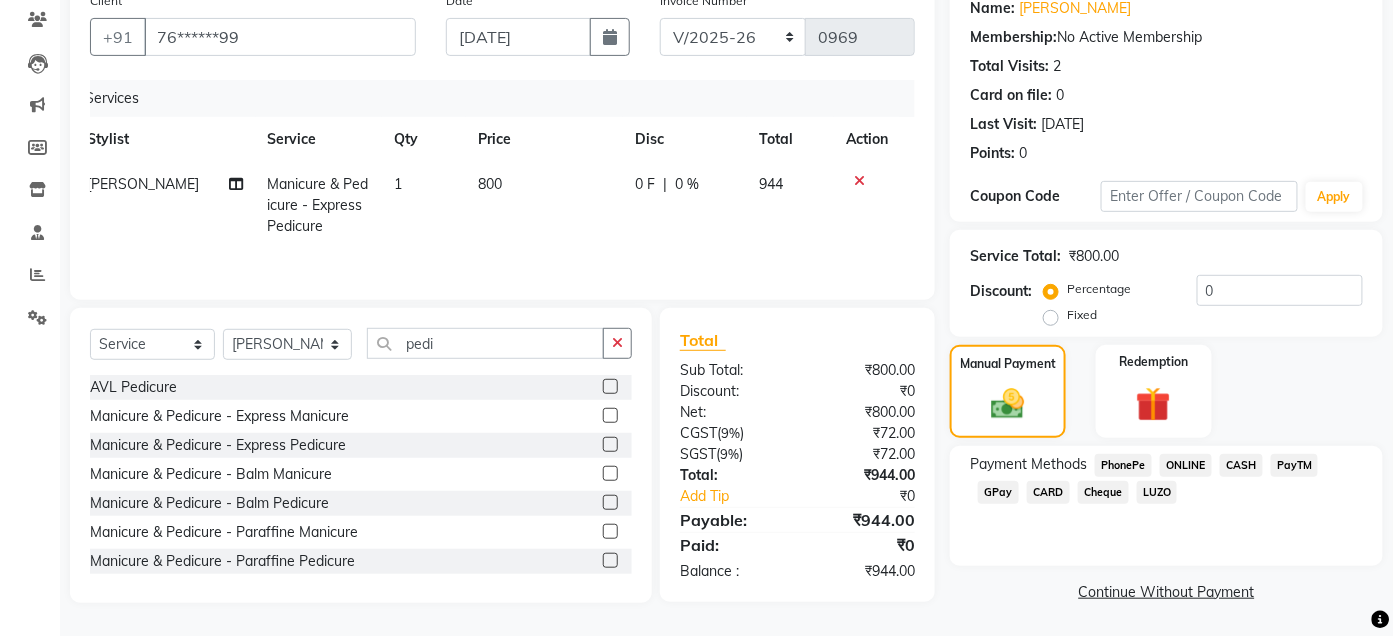 click on "CARD" 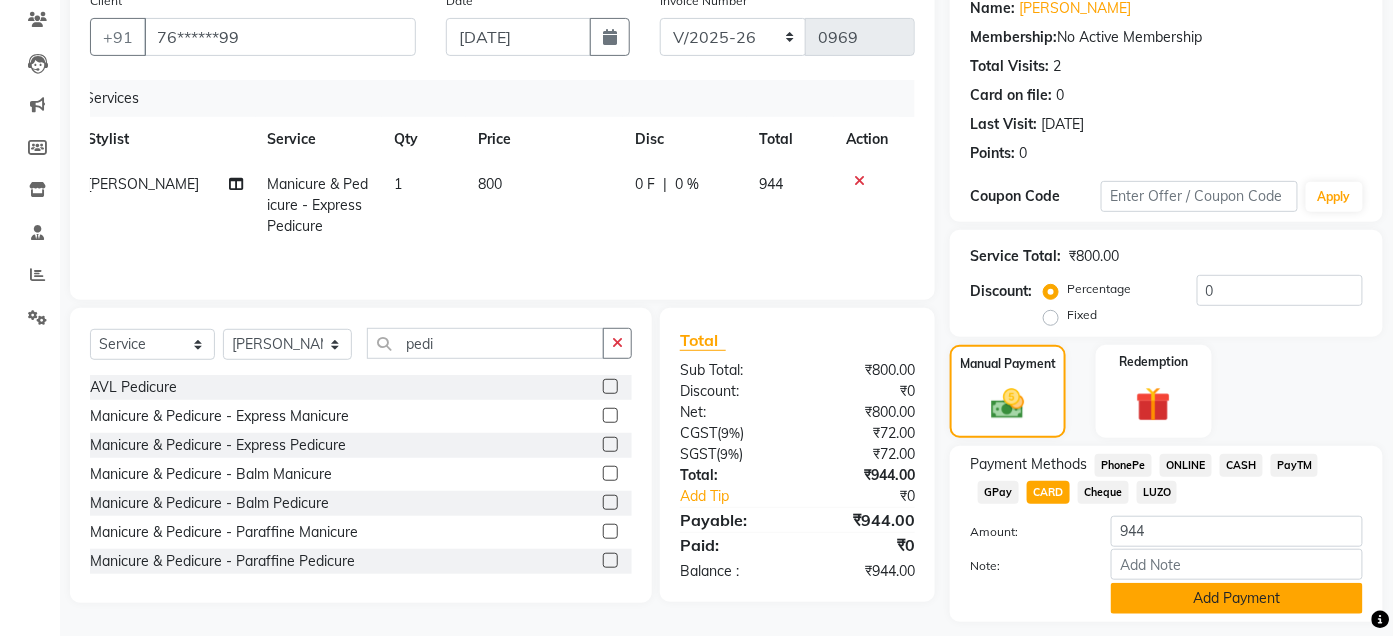 click on "Add Payment" 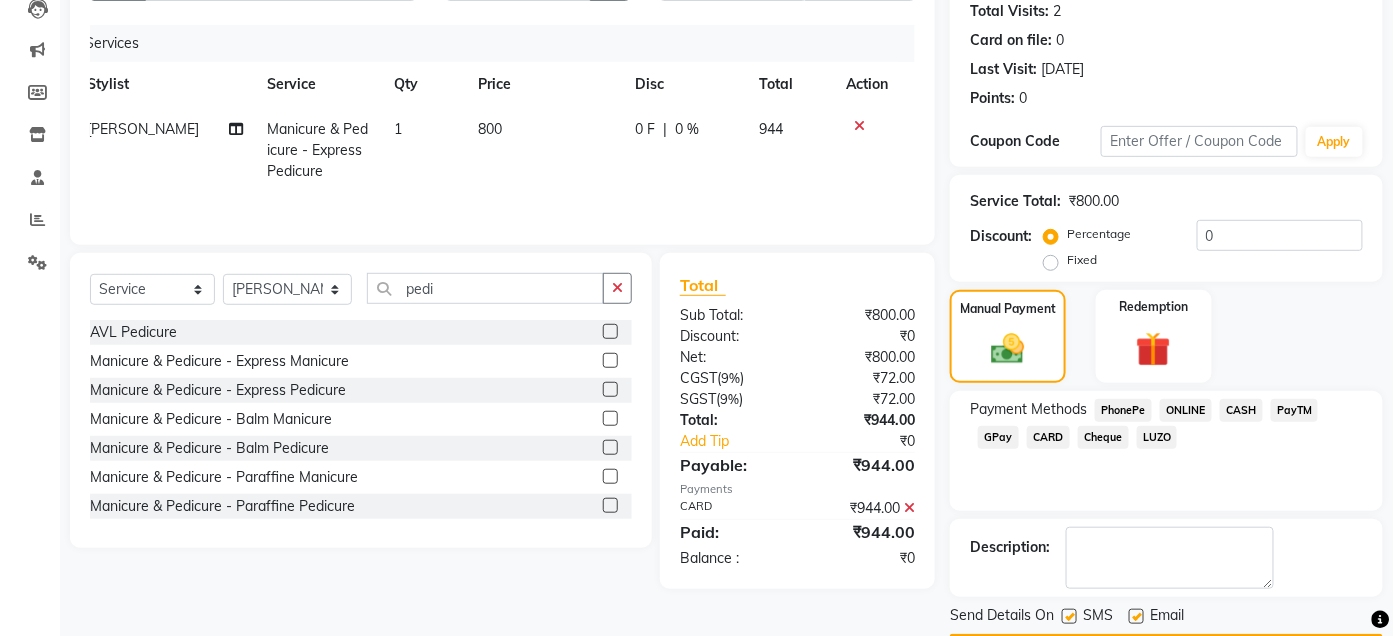 scroll, scrollTop: 282, scrollLeft: 0, axis: vertical 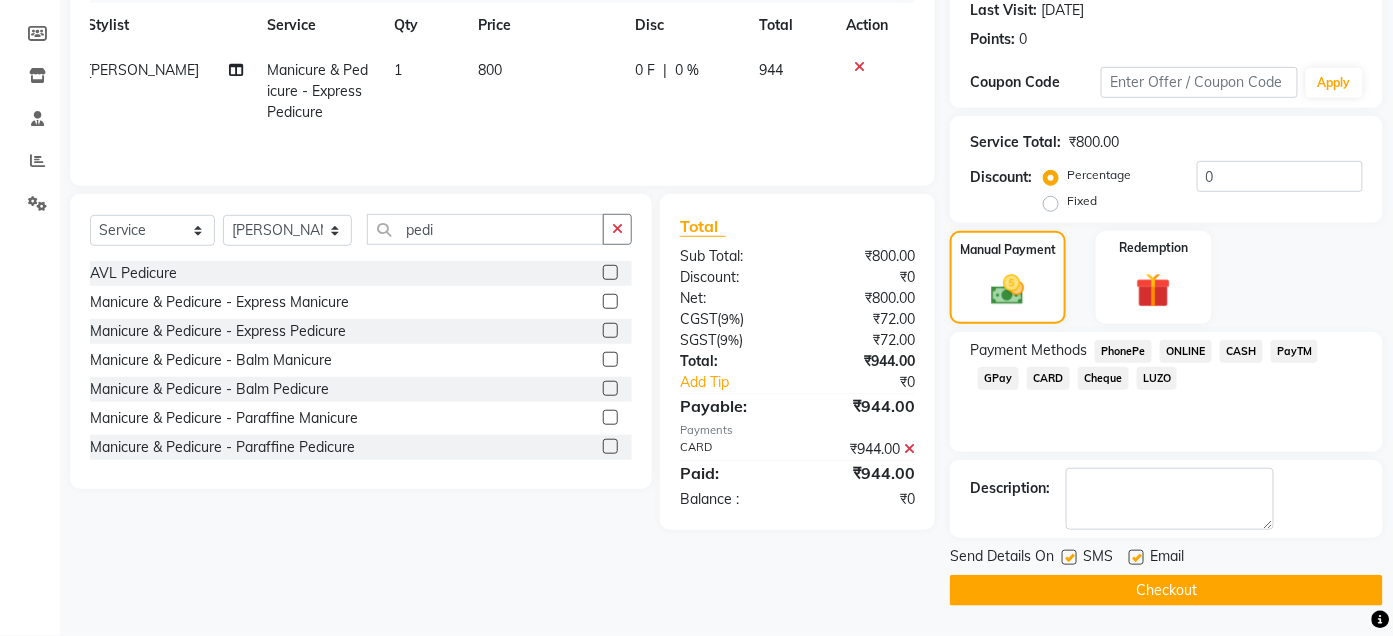 click on "Checkout" 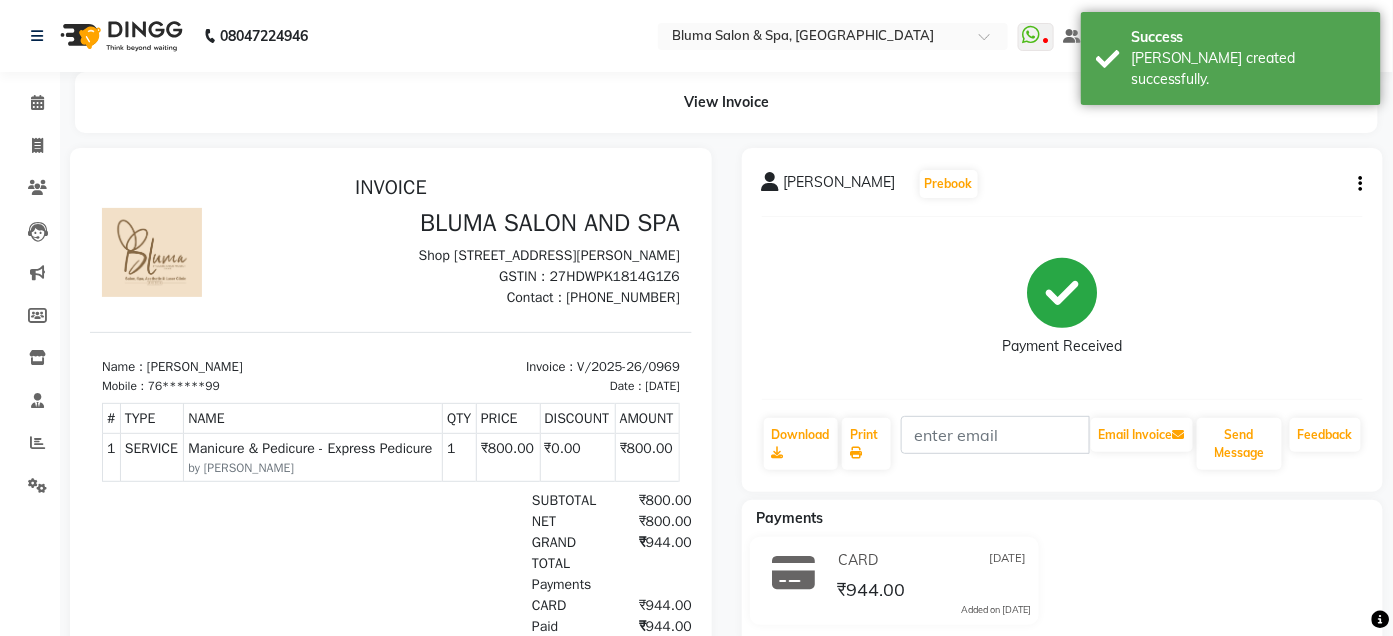 scroll, scrollTop: 0, scrollLeft: 0, axis: both 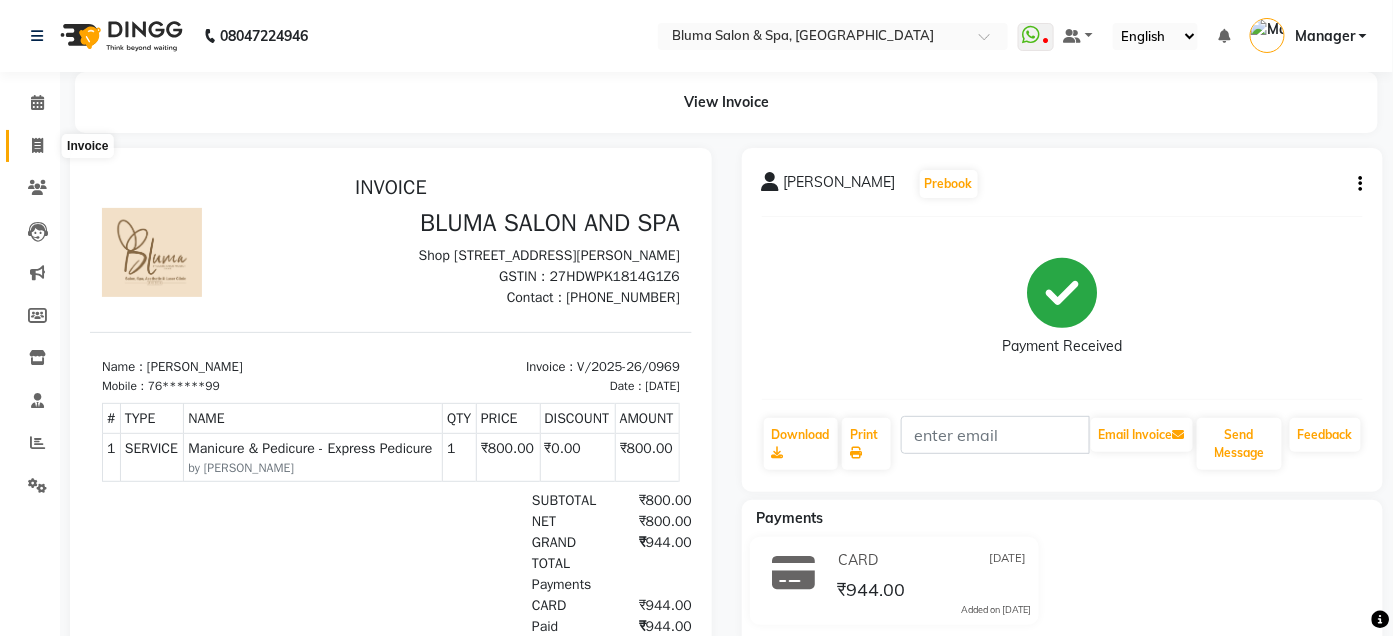 click 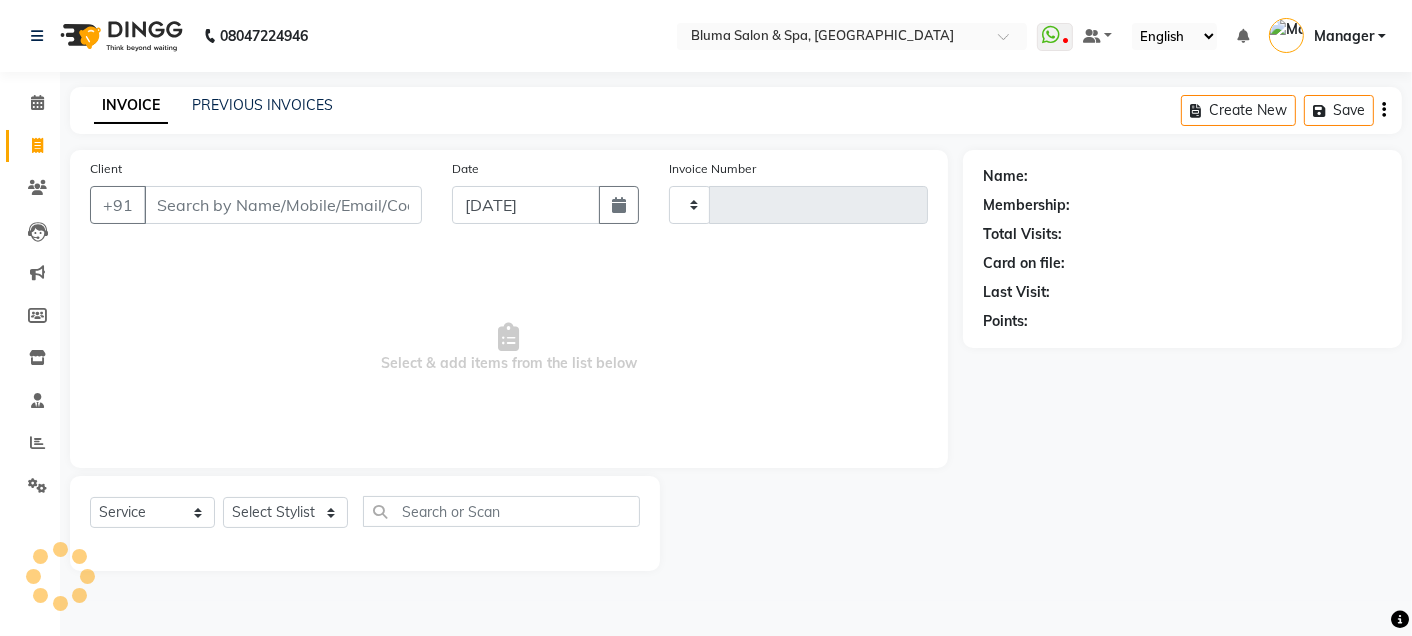 type on "0970" 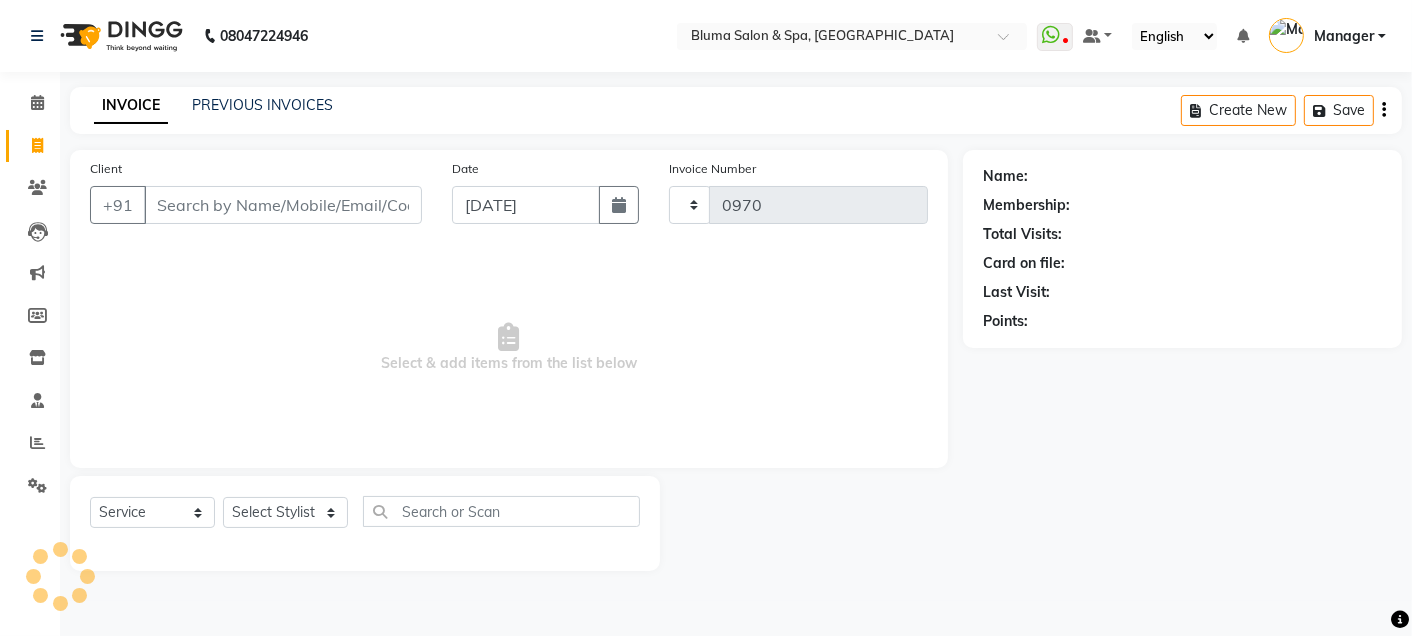 select on "3653" 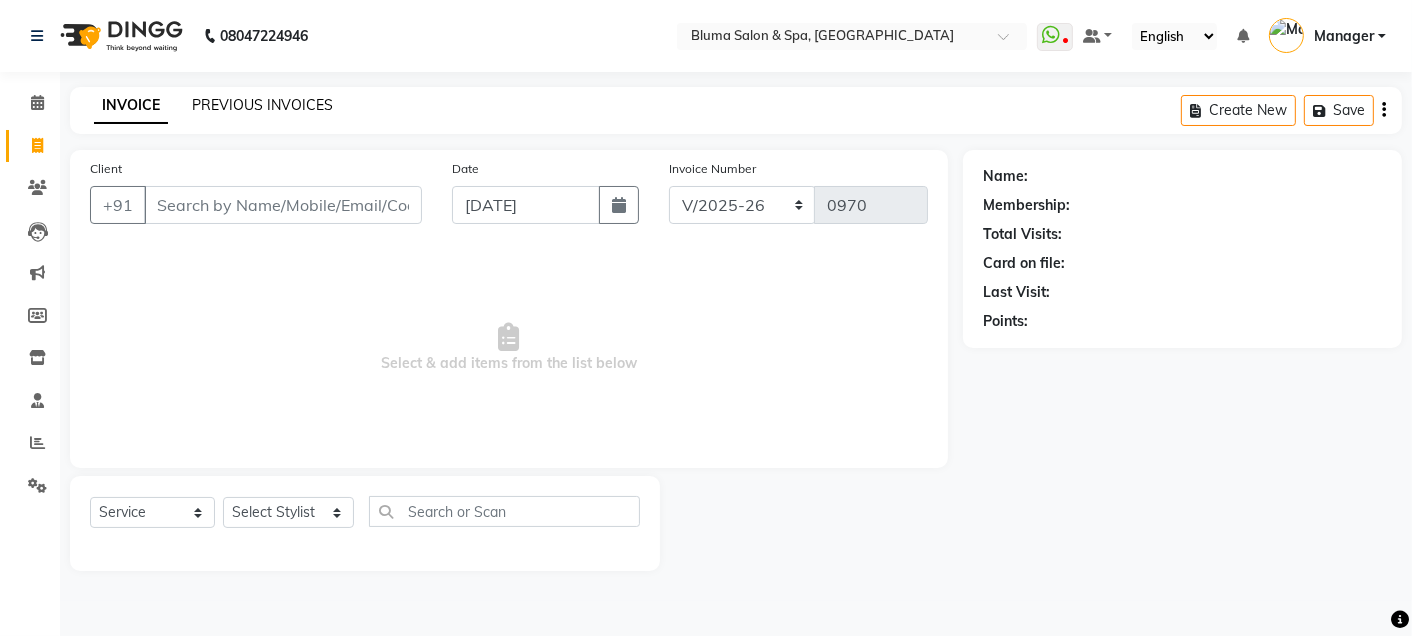 click on "PREVIOUS INVOICES" 